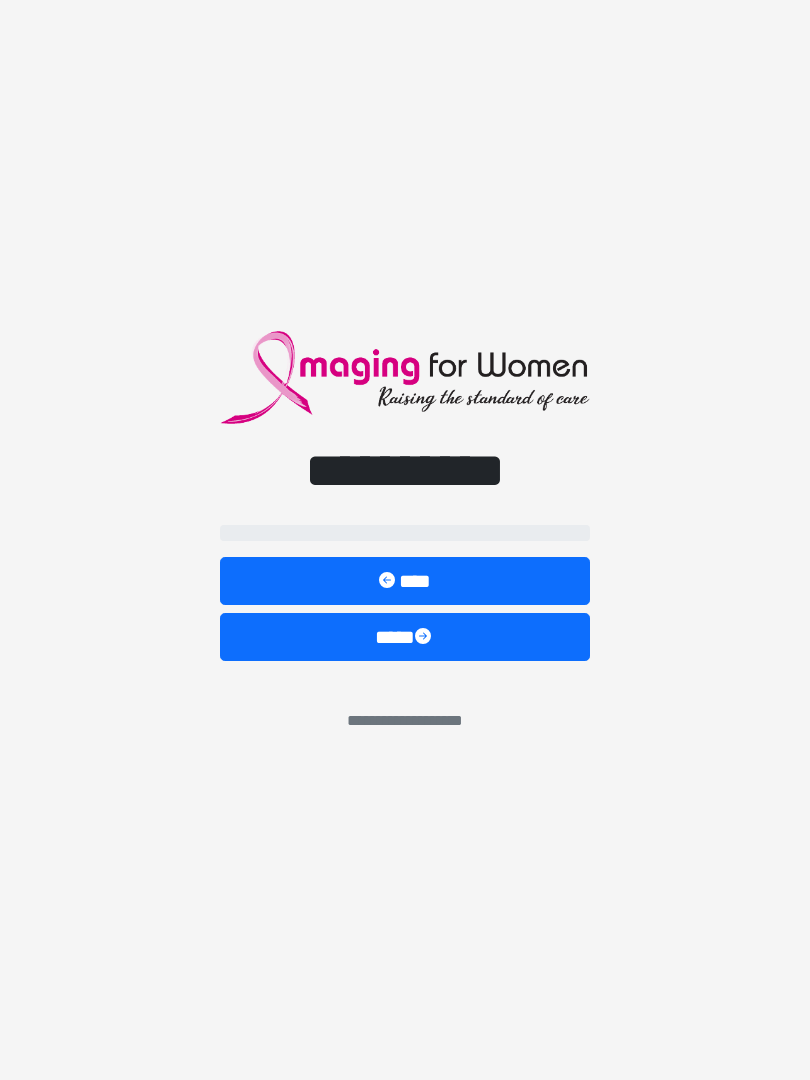 scroll, scrollTop: 0, scrollLeft: 0, axis: both 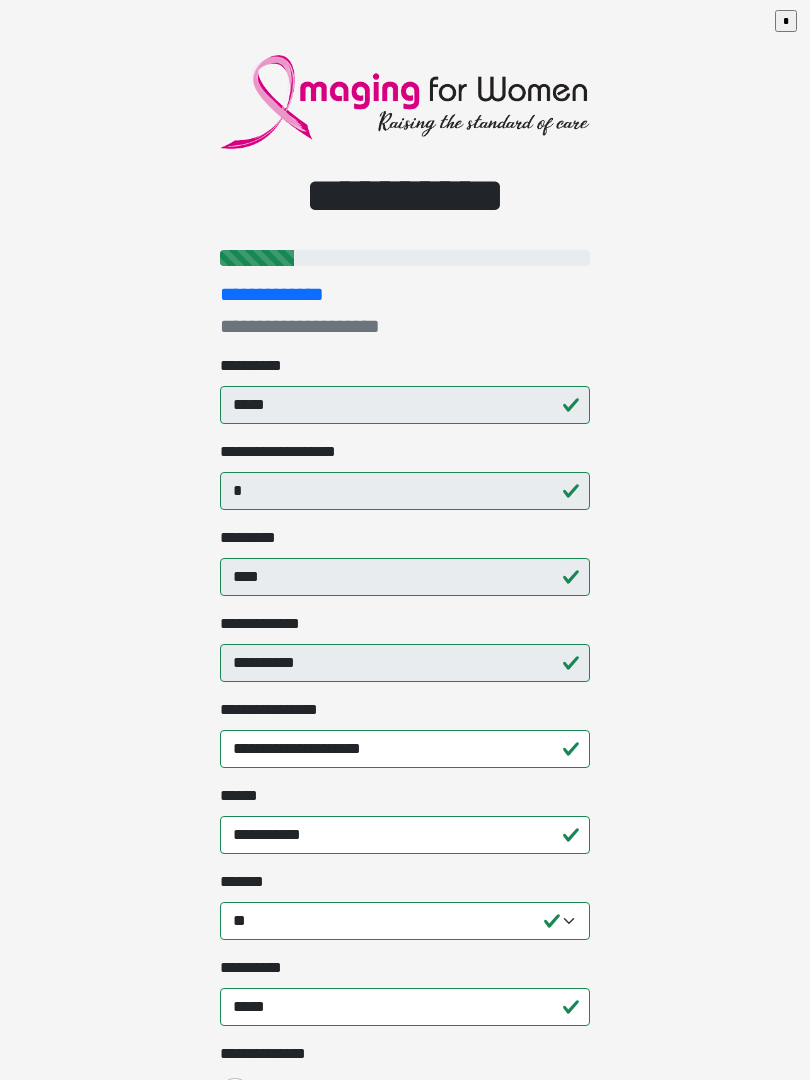 click on "**********" at bounding box center [405, 540] 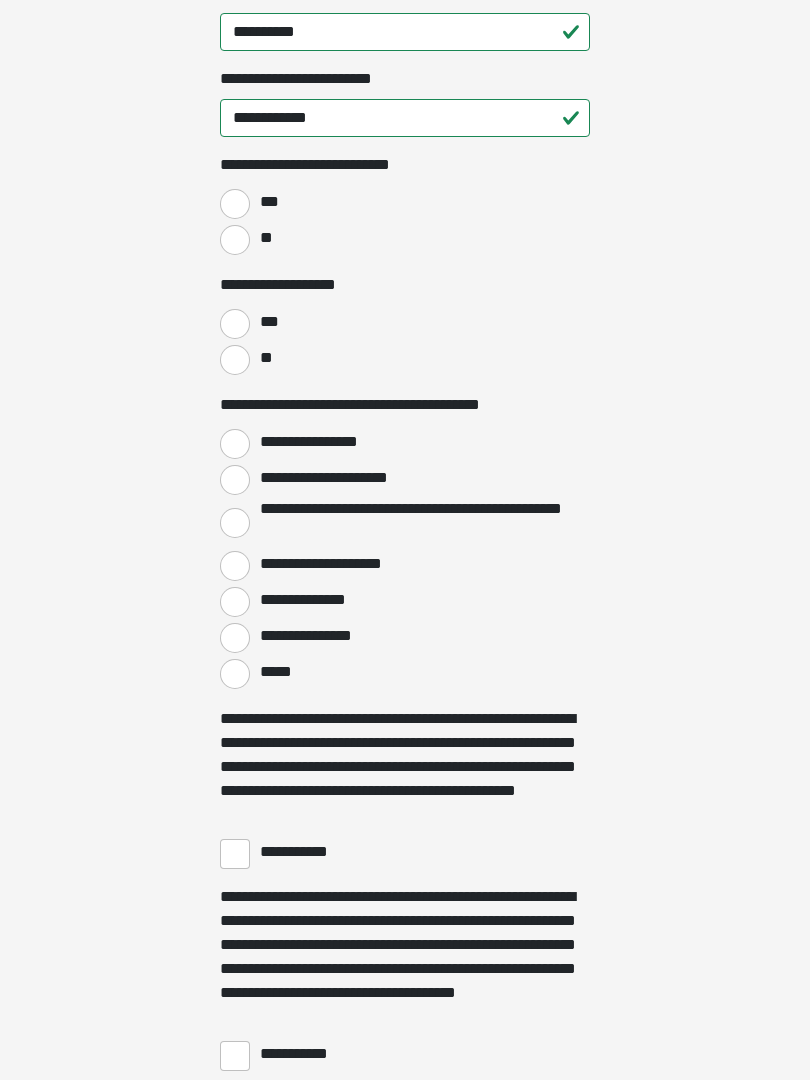 scroll, scrollTop: 2976, scrollLeft: 0, axis: vertical 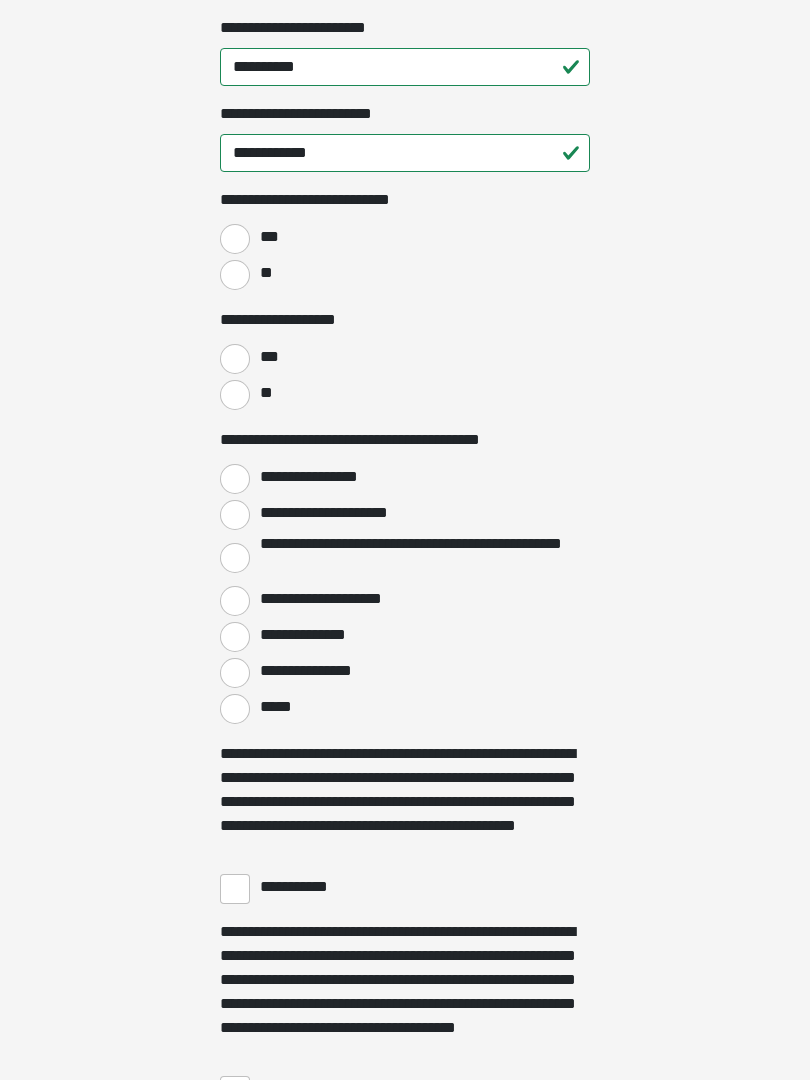 click on "**" at bounding box center [235, 275] 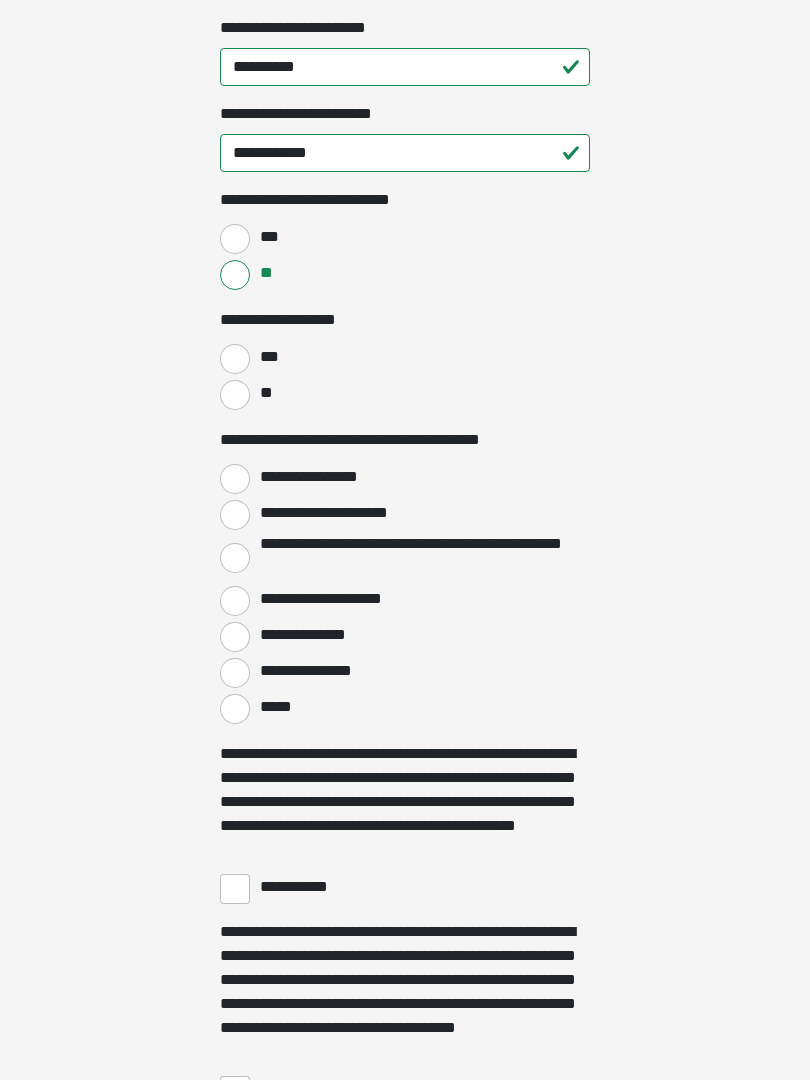 click on "**" at bounding box center [235, 395] 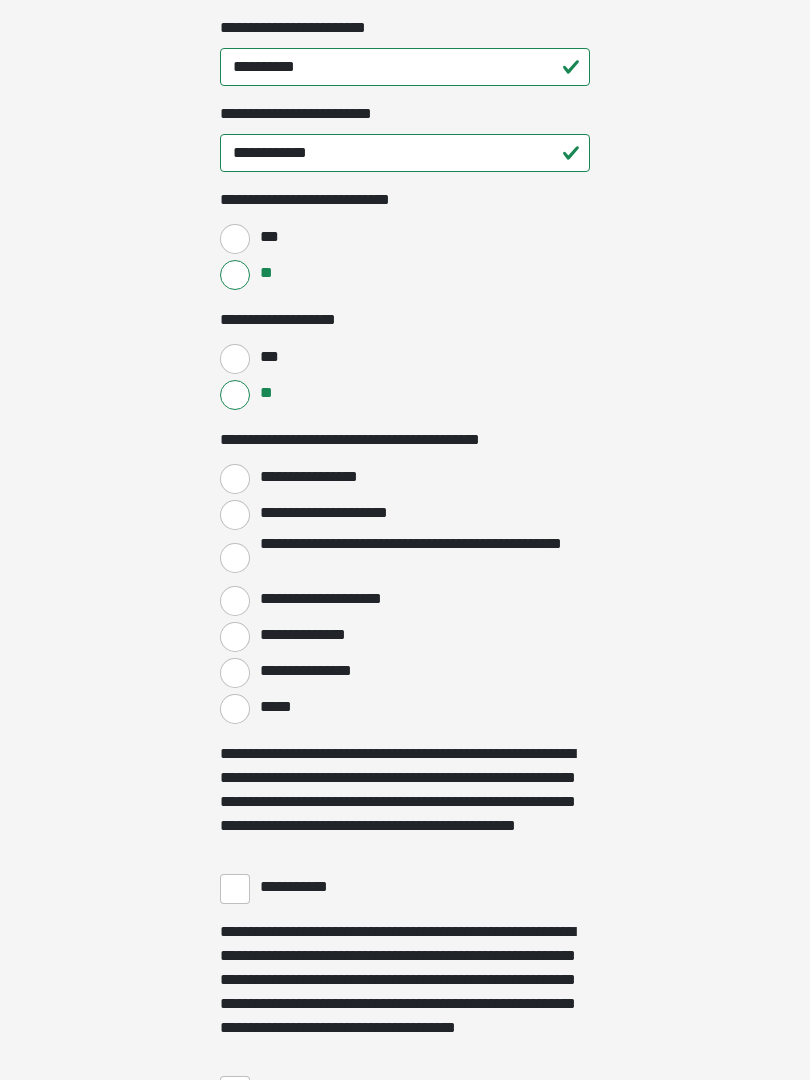 click on "**********" at bounding box center (235, 479) 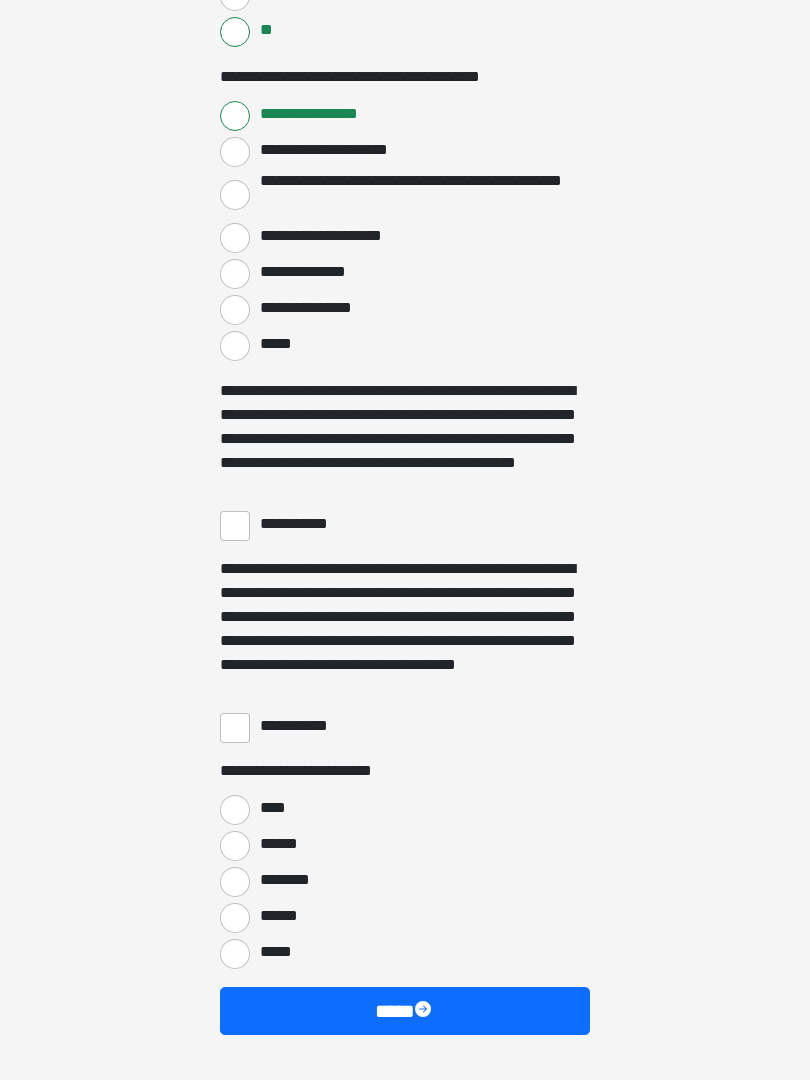 scroll, scrollTop: 3339, scrollLeft: 0, axis: vertical 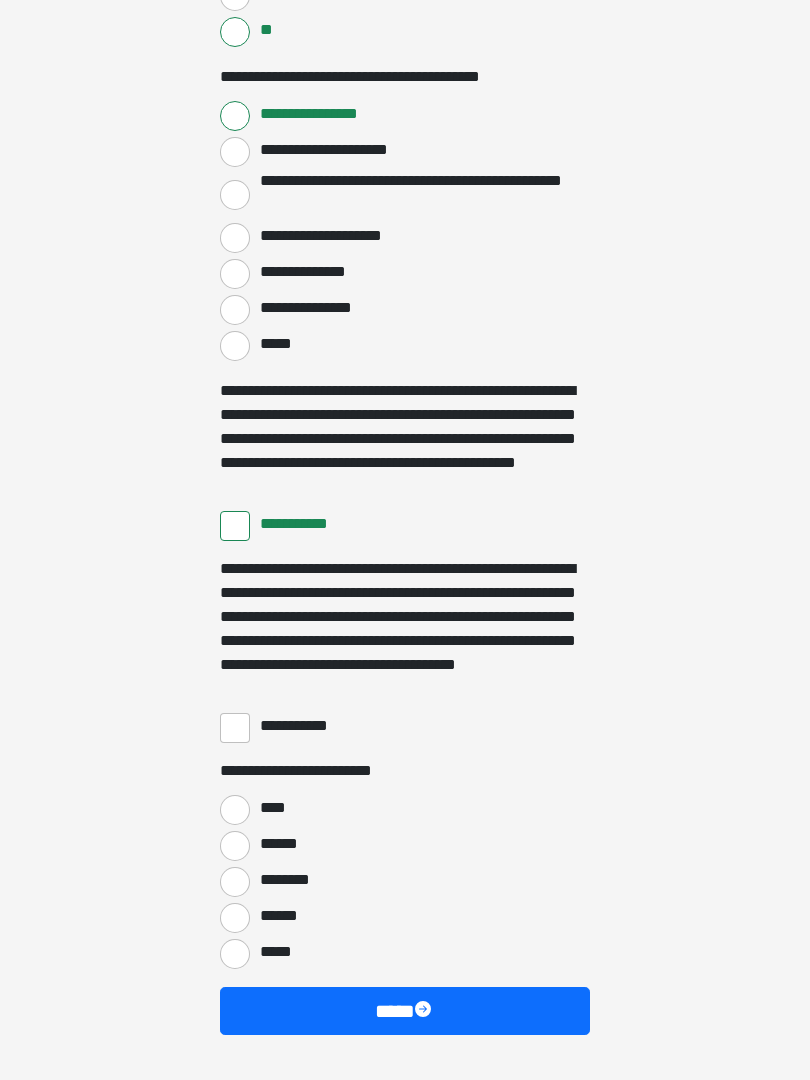 click on "**********" at bounding box center [235, 728] 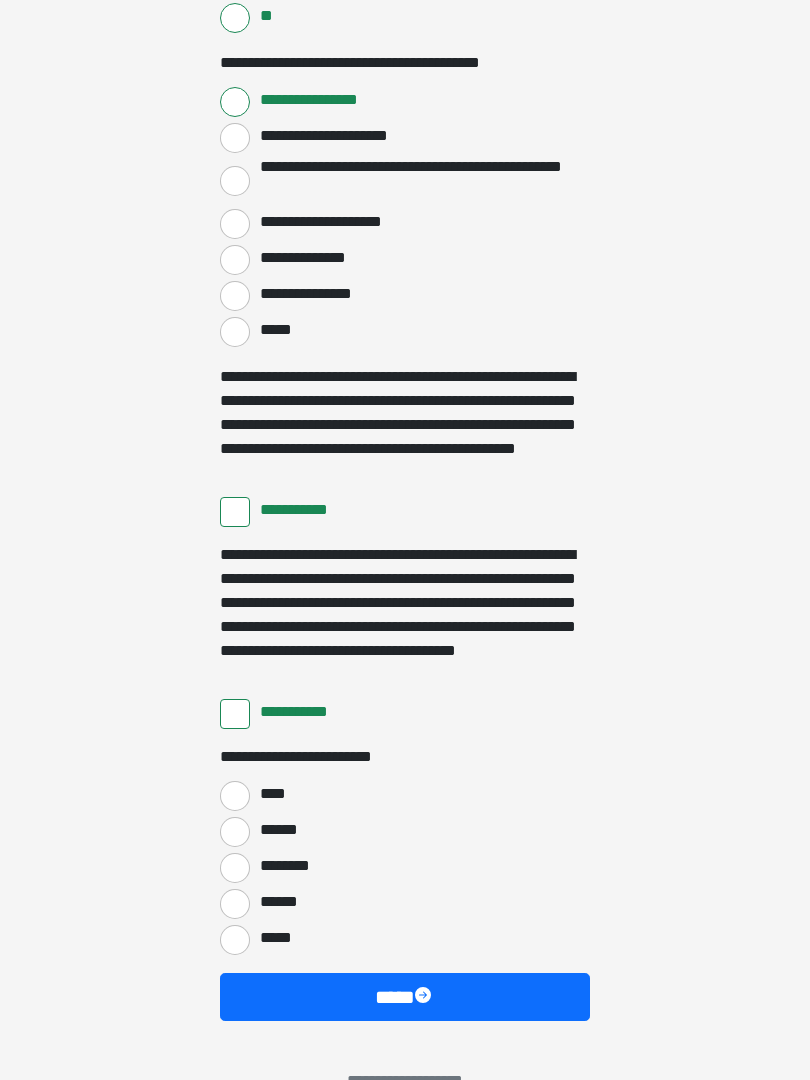 scroll, scrollTop: 3397, scrollLeft: 0, axis: vertical 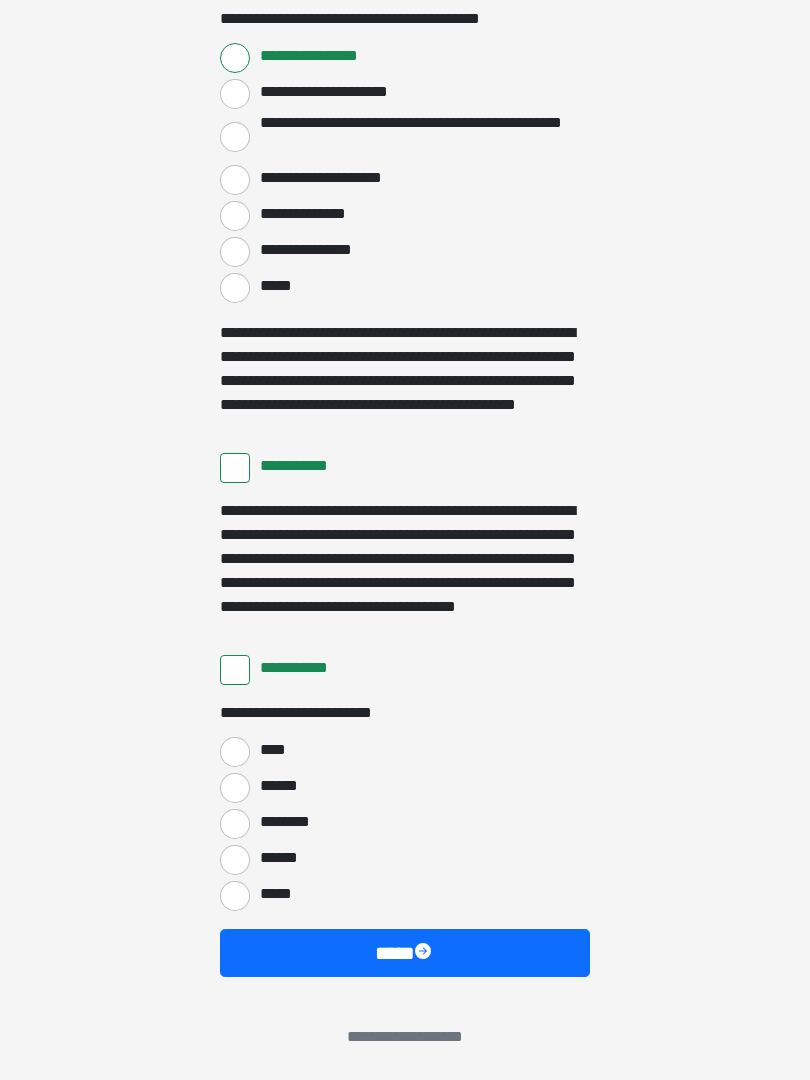 click on "****" at bounding box center (235, 752) 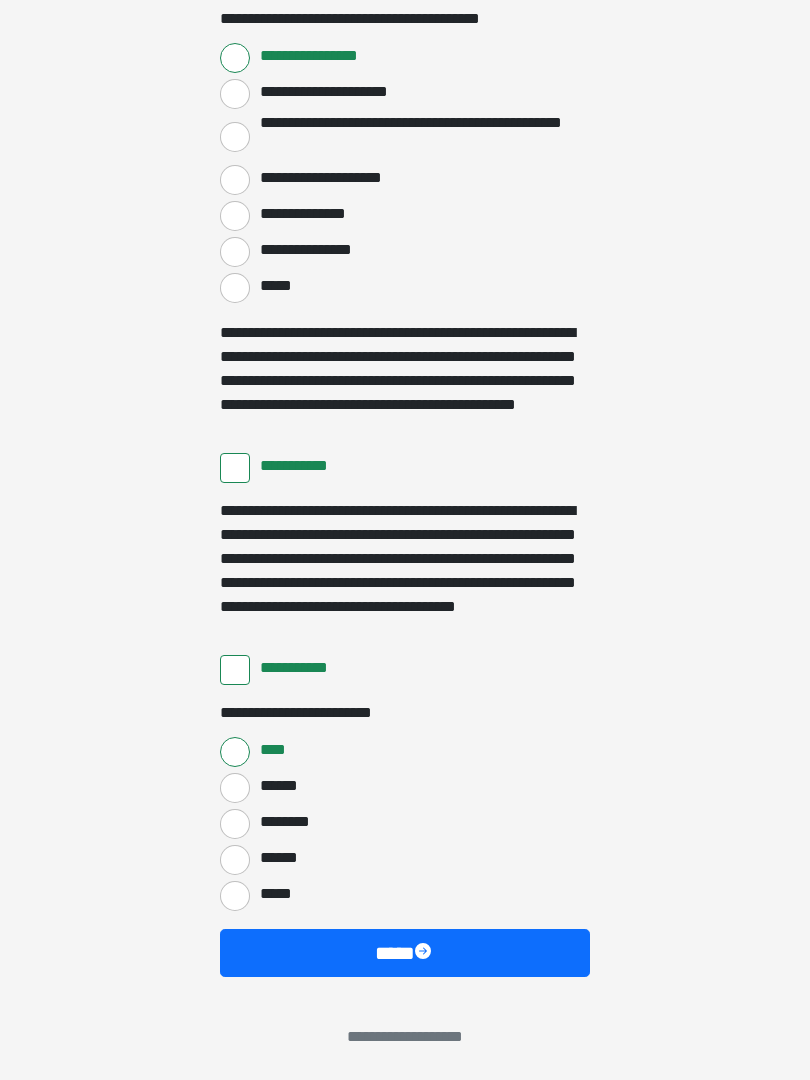 click on "****" at bounding box center [405, 953] 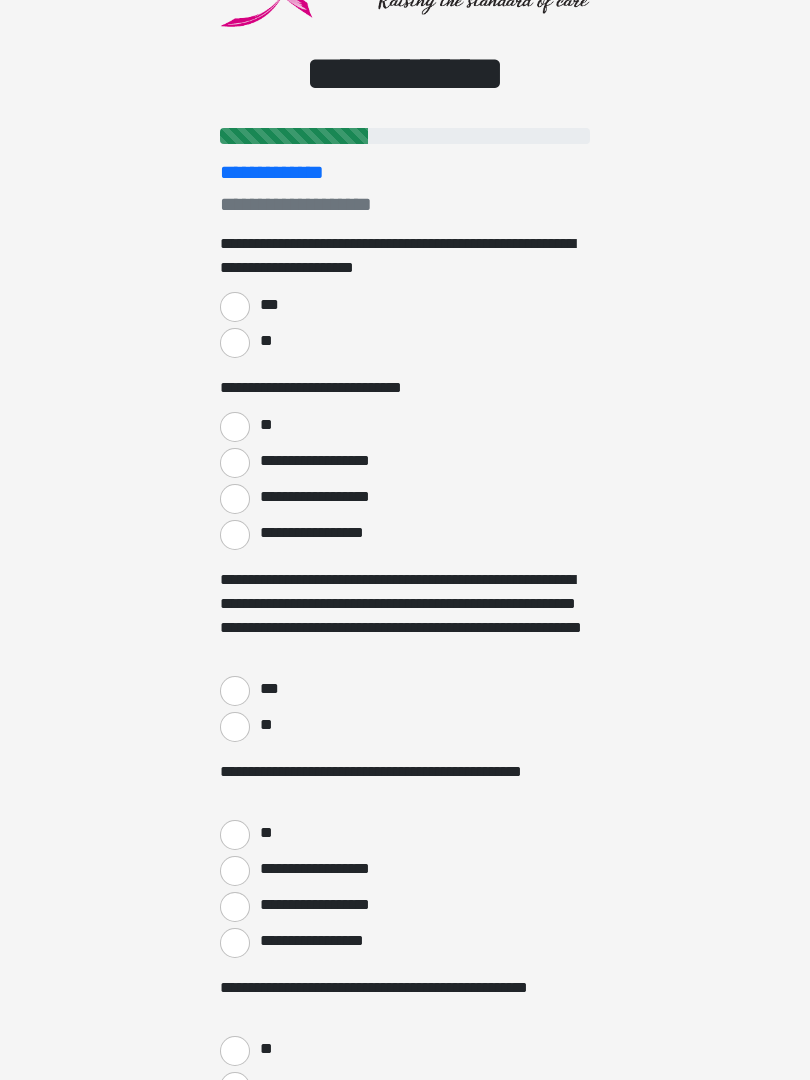 scroll, scrollTop: 0, scrollLeft: 0, axis: both 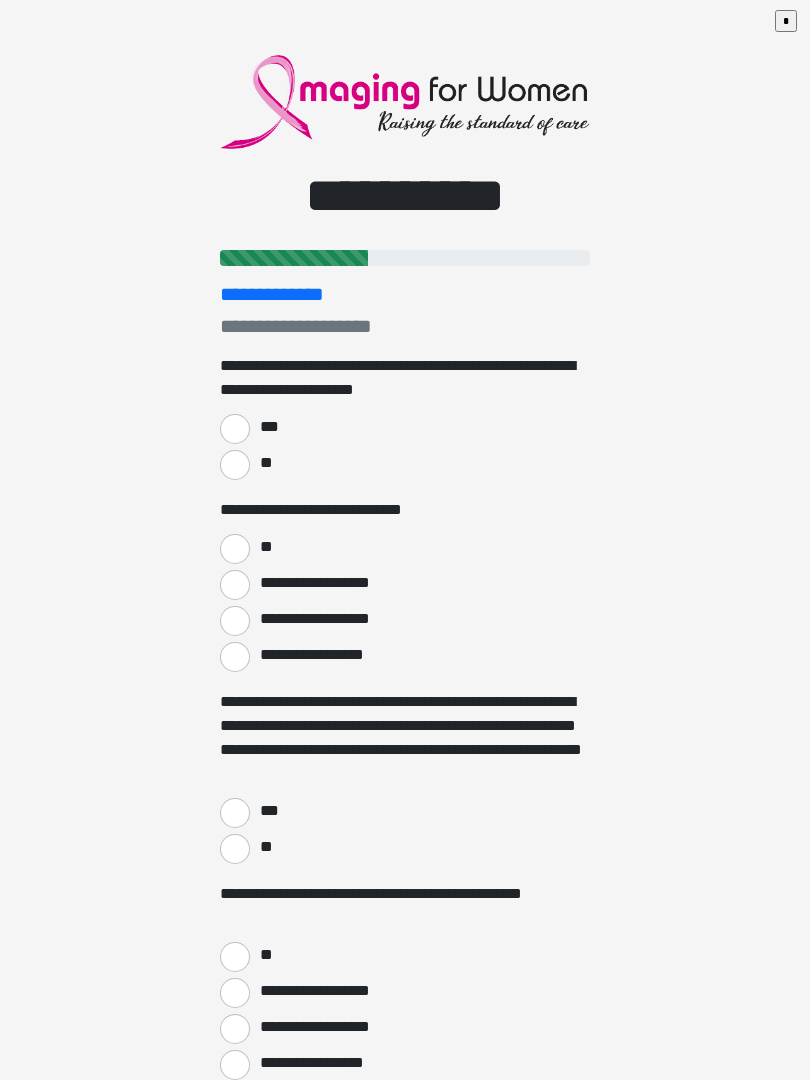 click on "***" at bounding box center [235, 429] 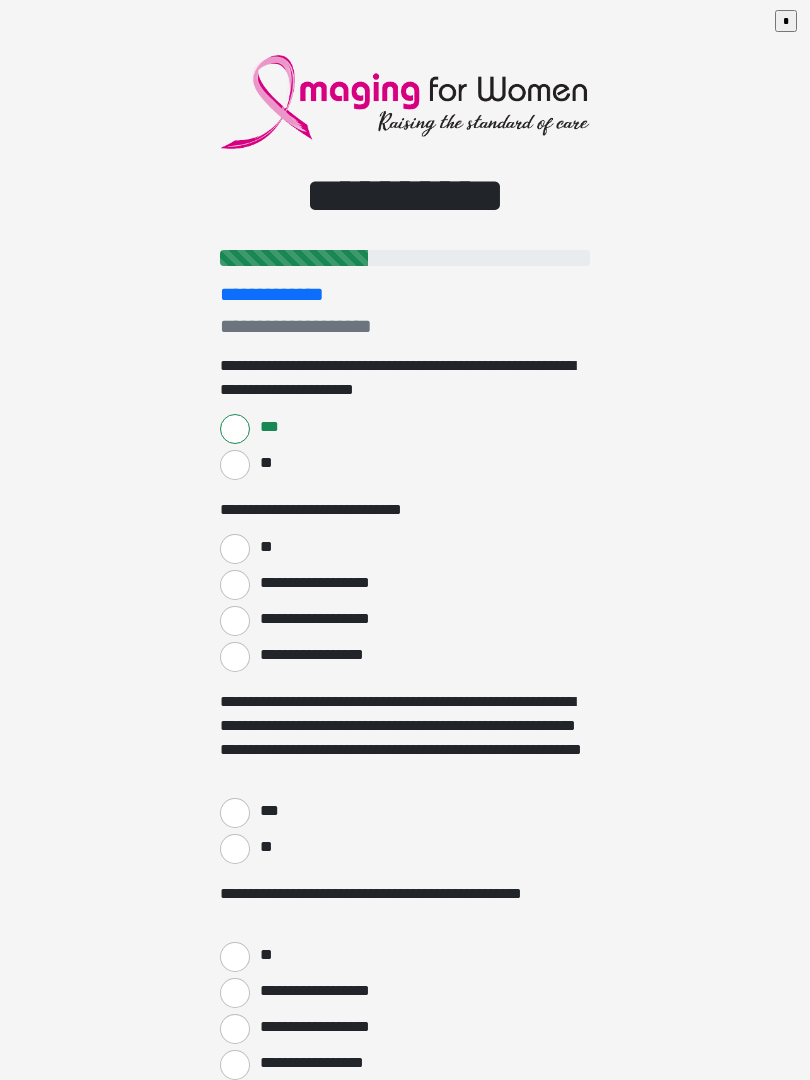 click on "**" at bounding box center (265, 547) 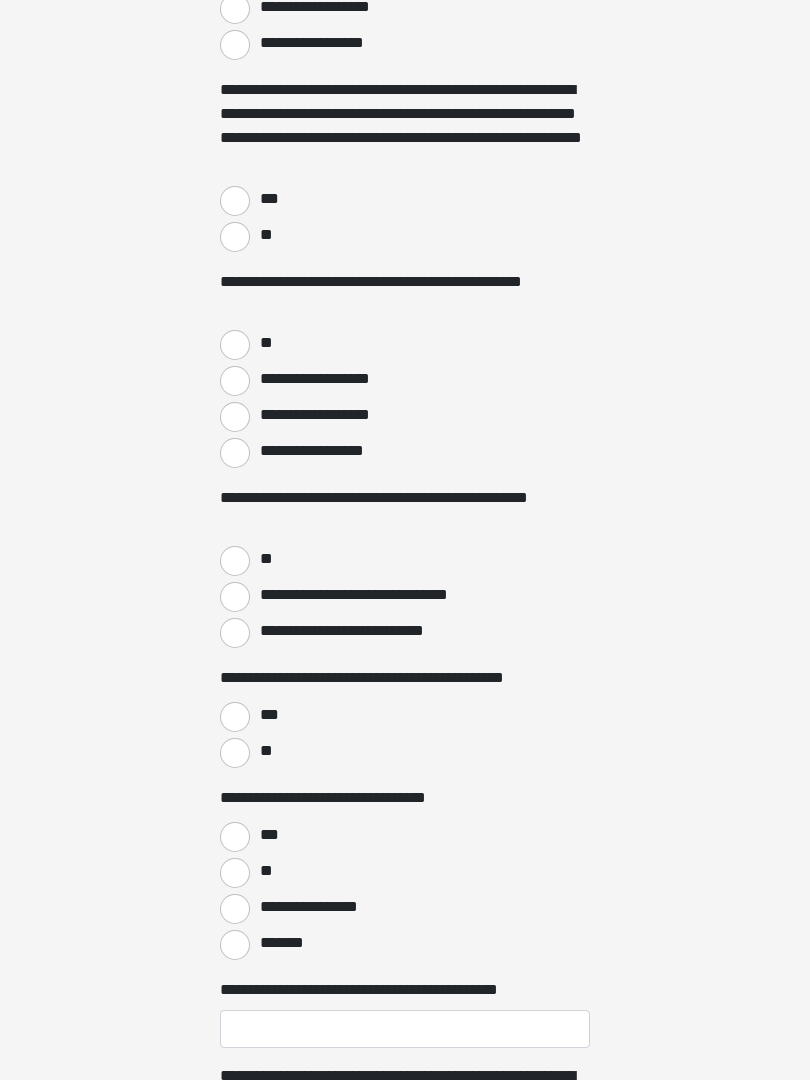 scroll, scrollTop: 613, scrollLeft: 0, axis: vertical 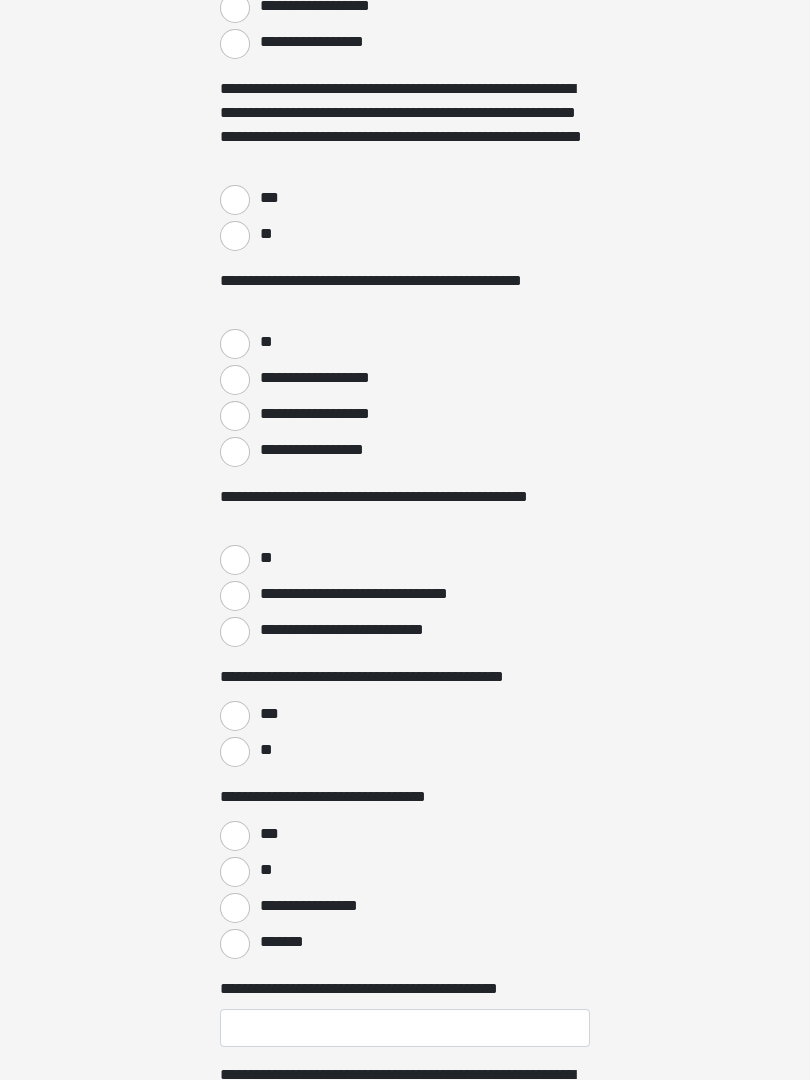 click on "***" at bounding box center [235, 200] 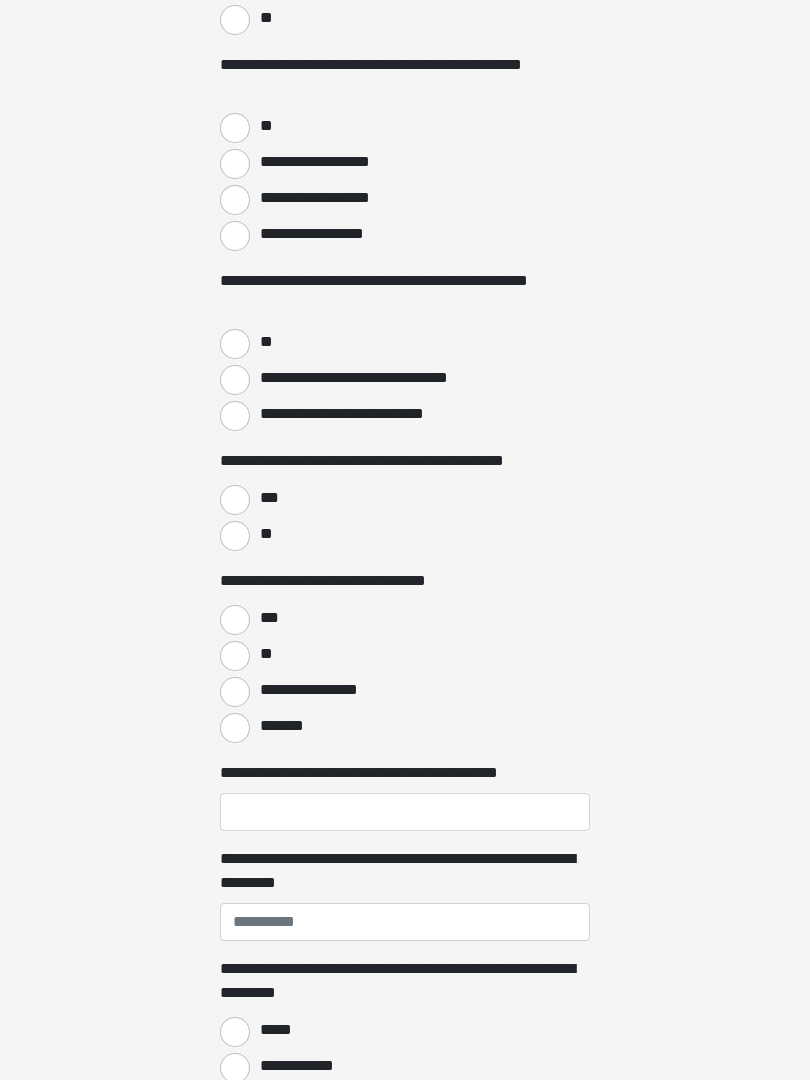 click on "**" at bounding box center [265, 126] 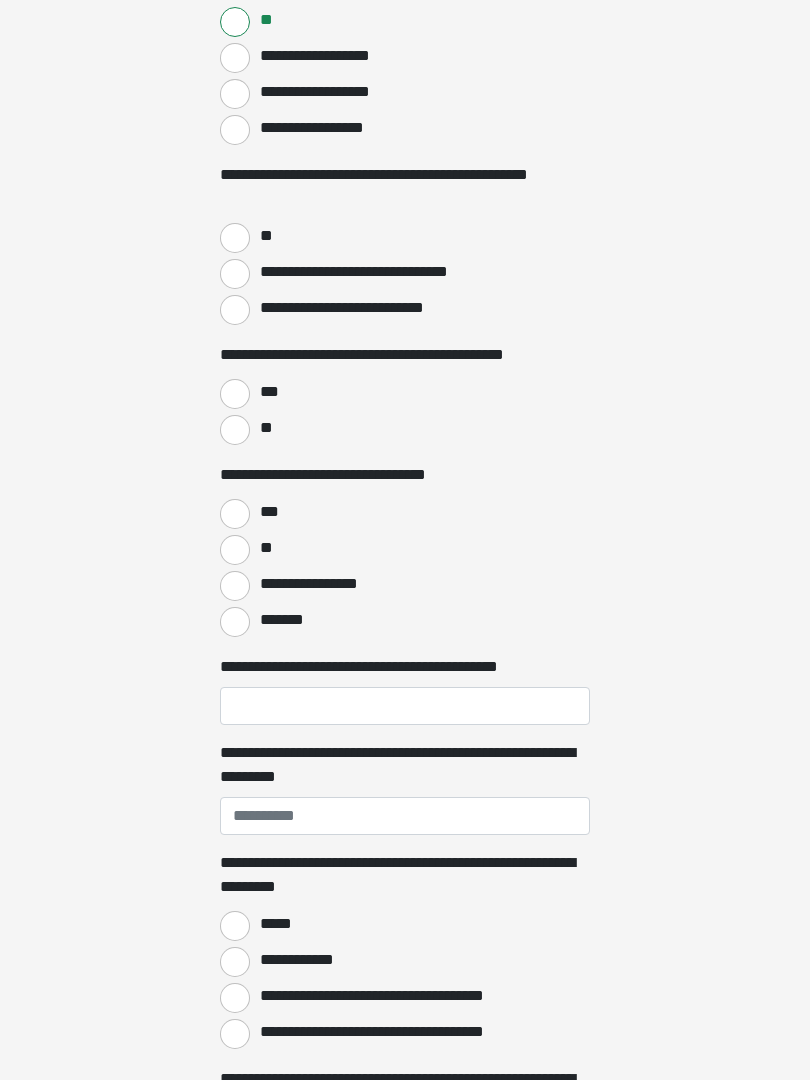 click on "**" at bounding box center [235, 239] 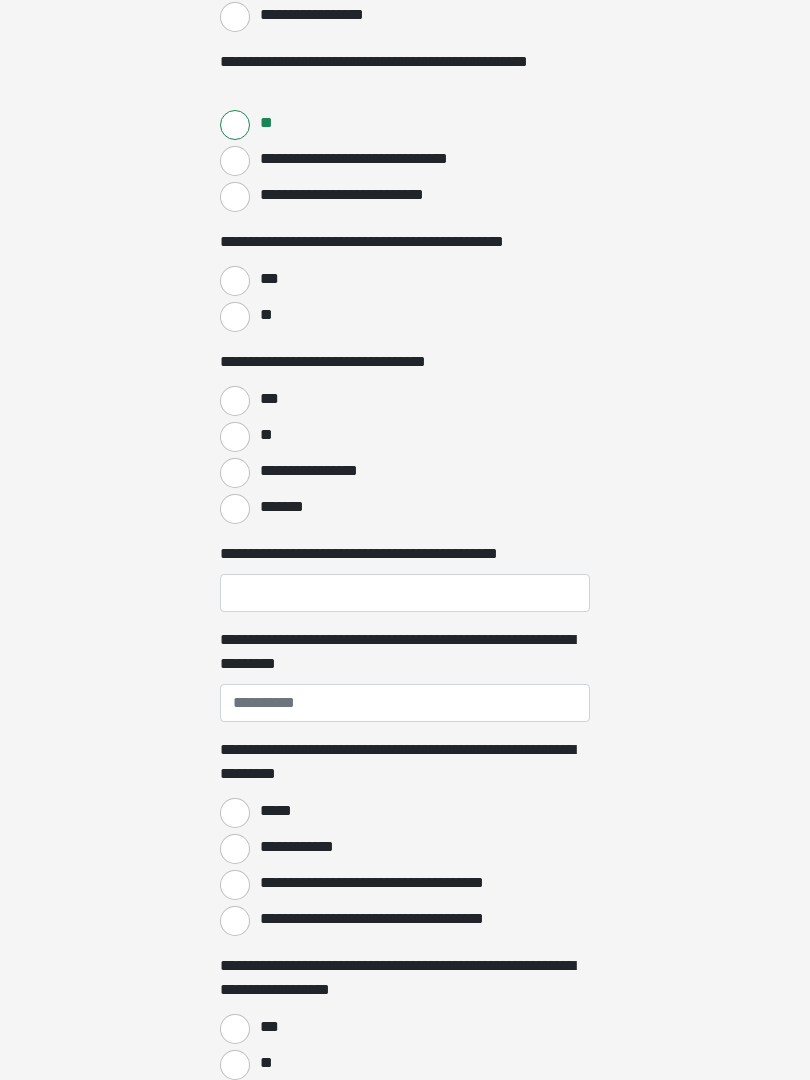 click on "***" at bounding box center (235, 282) 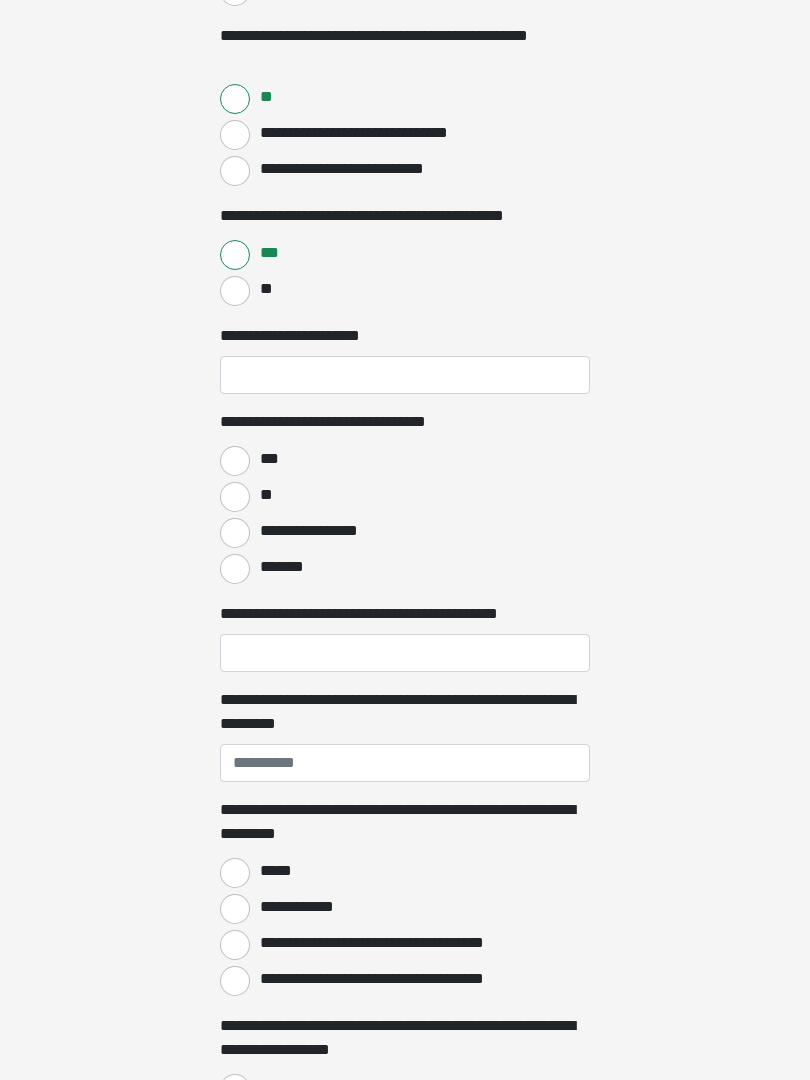 scroll, scrollTop: 1086, scrollLeft: 0, axis: vertical 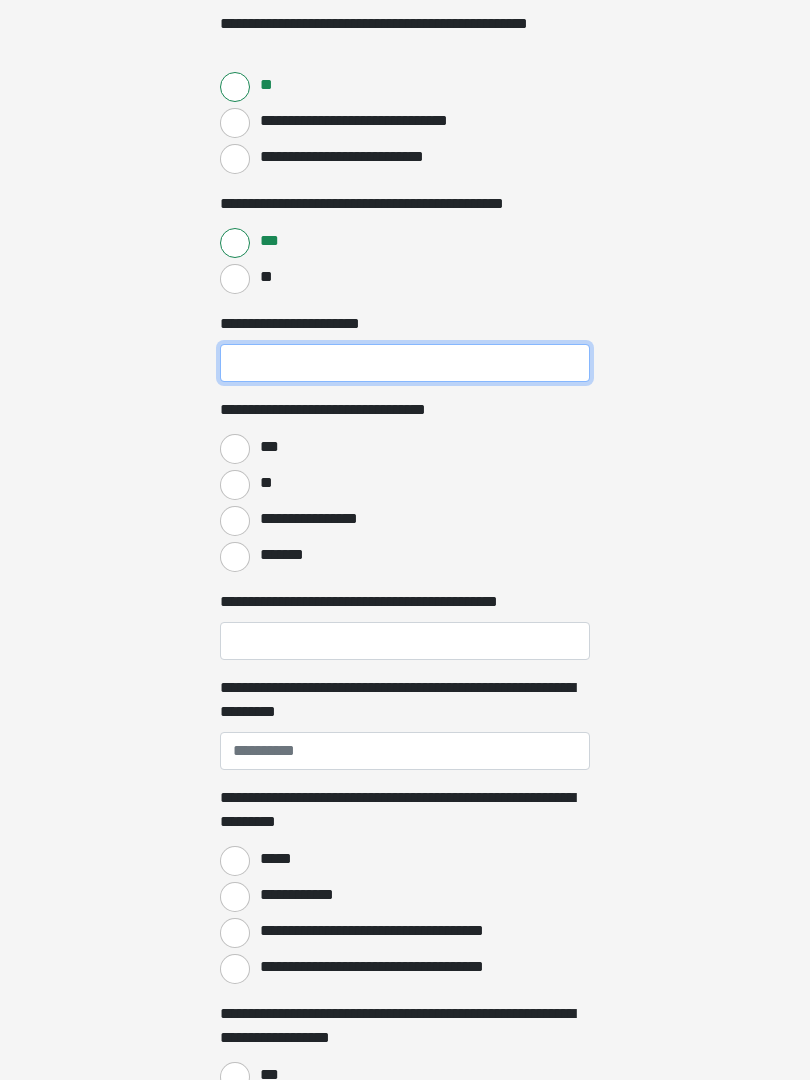 click on "**********" at bounding box center [405, 363] 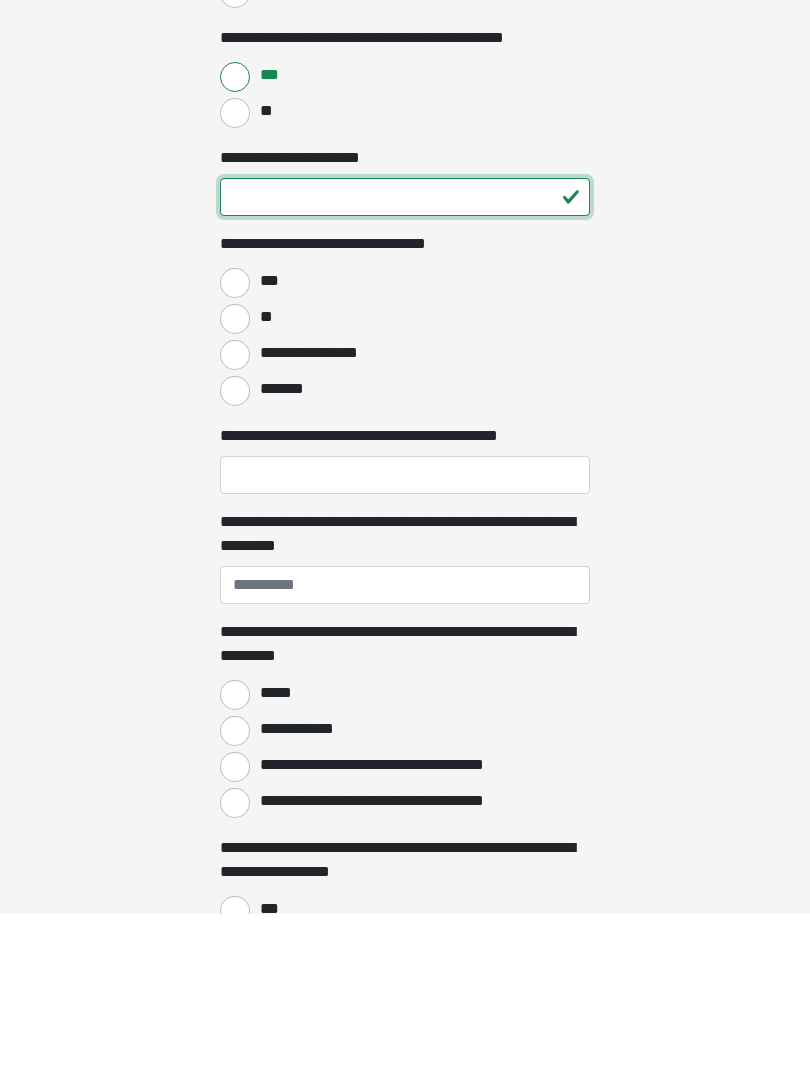 type on "**" 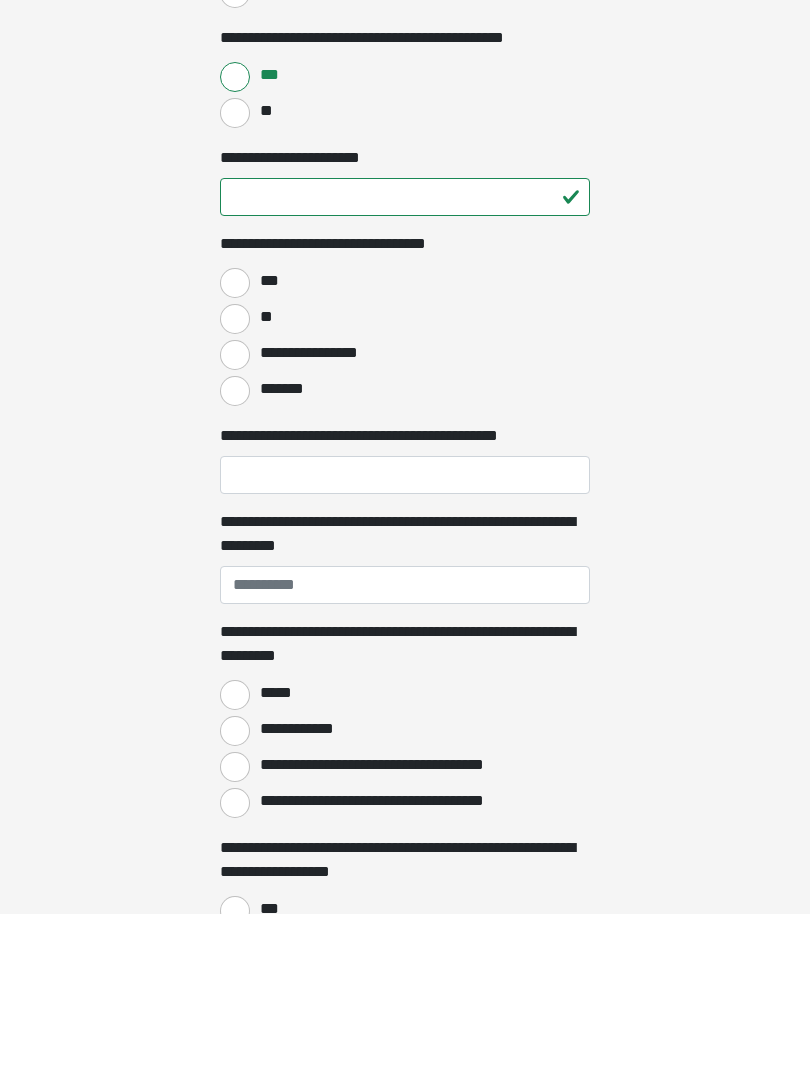 click on "***" at bounding box center [235, 449] 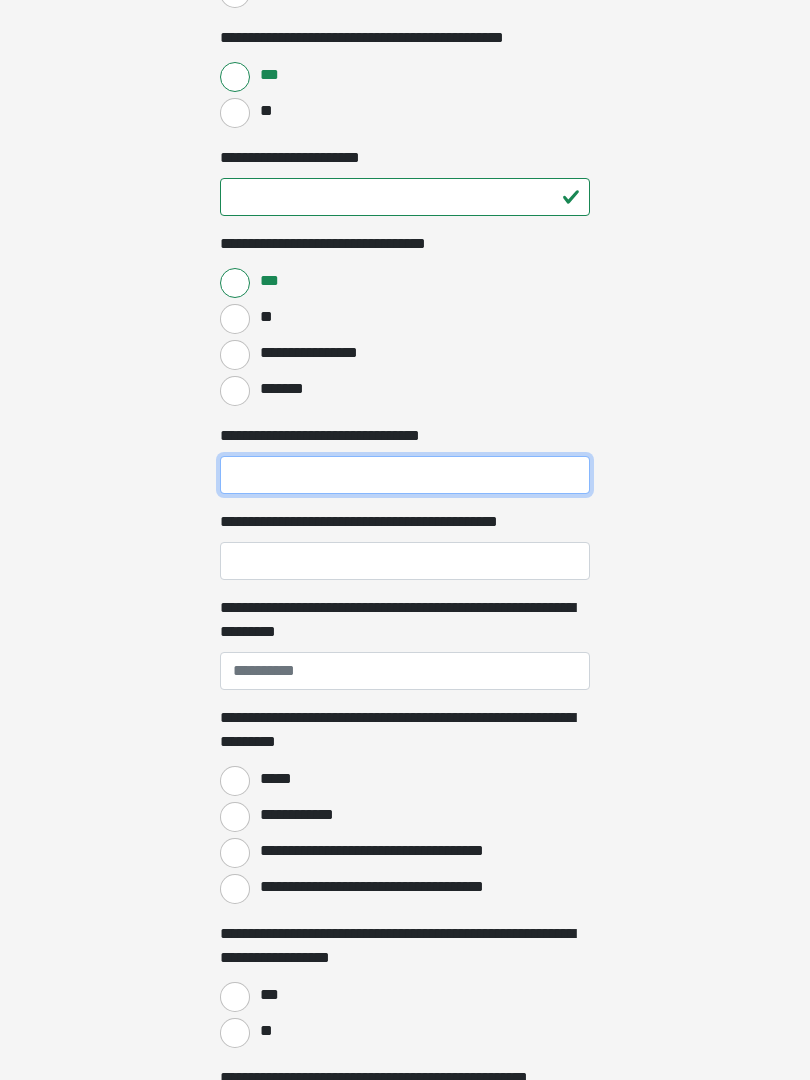 click on "**********" at bounding box center [405, 475] 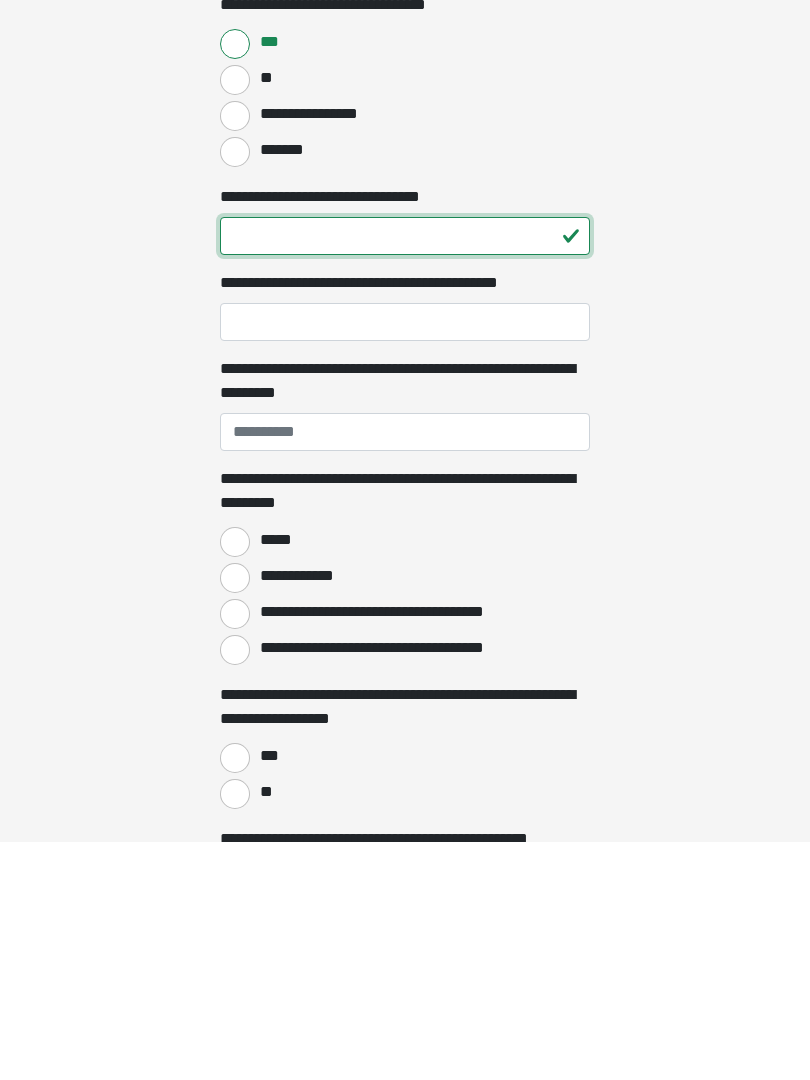 type on "**" 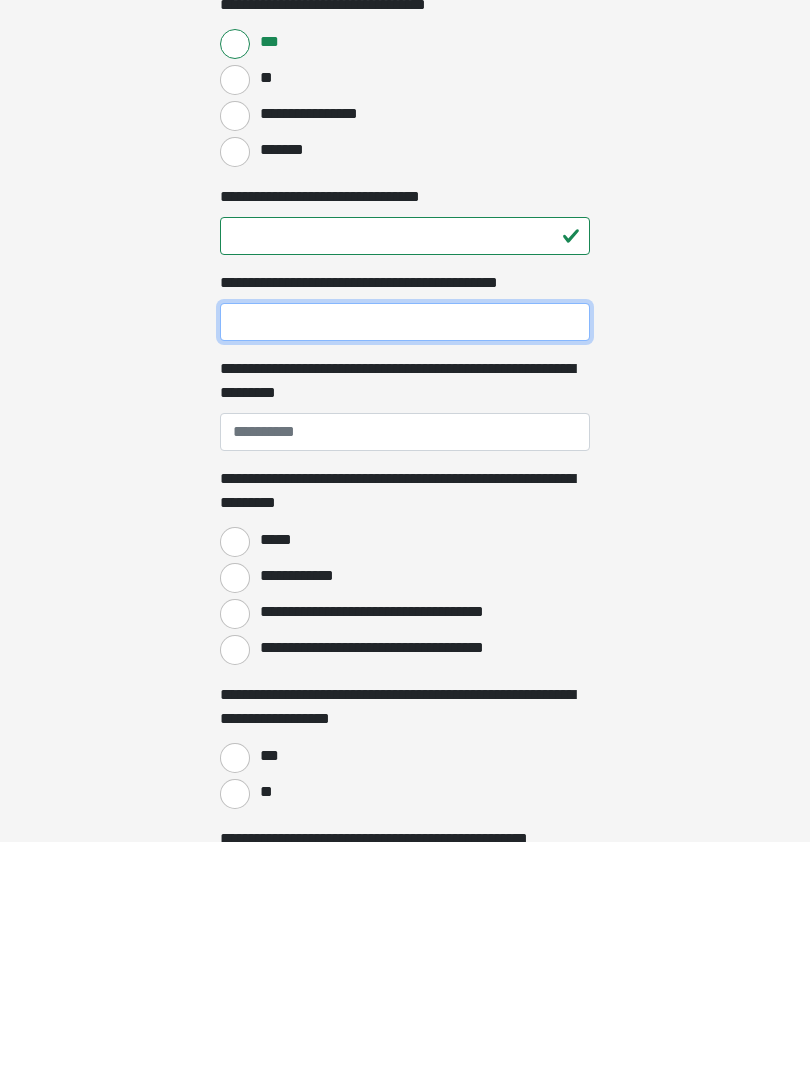 click on "**********" at bounding box center [405, 561] 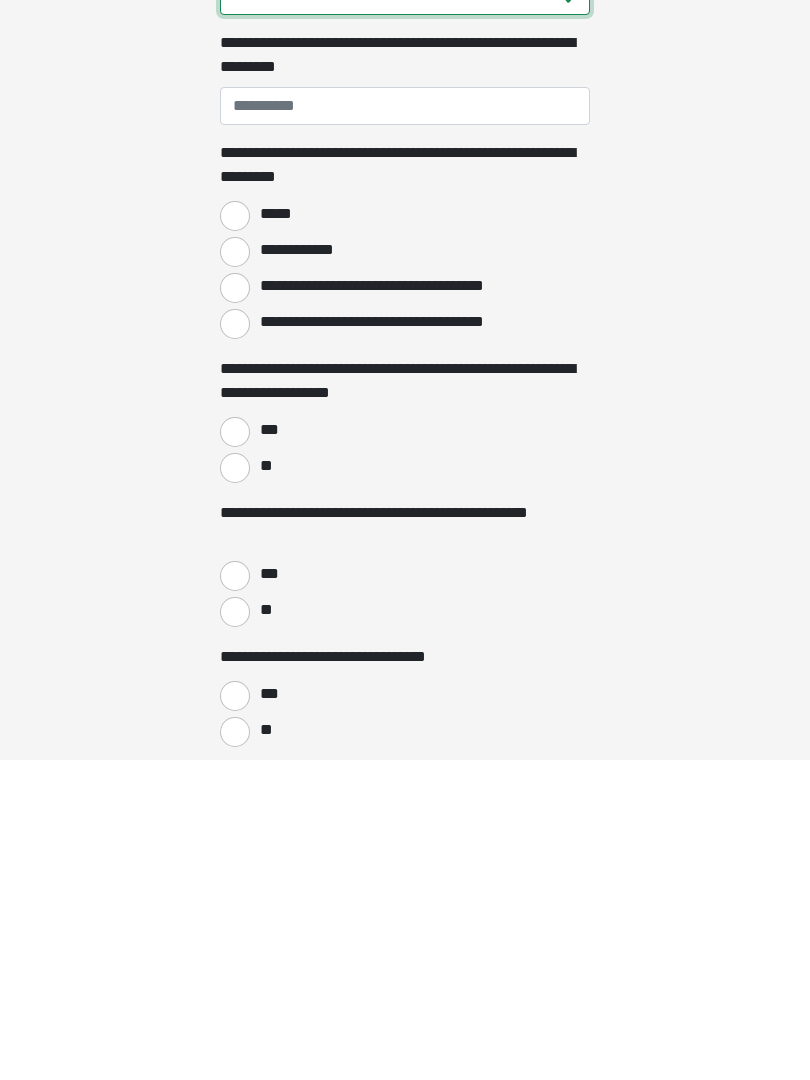 scroll, scrollTop: 1499, scrollLeft: 0, axis: vertical 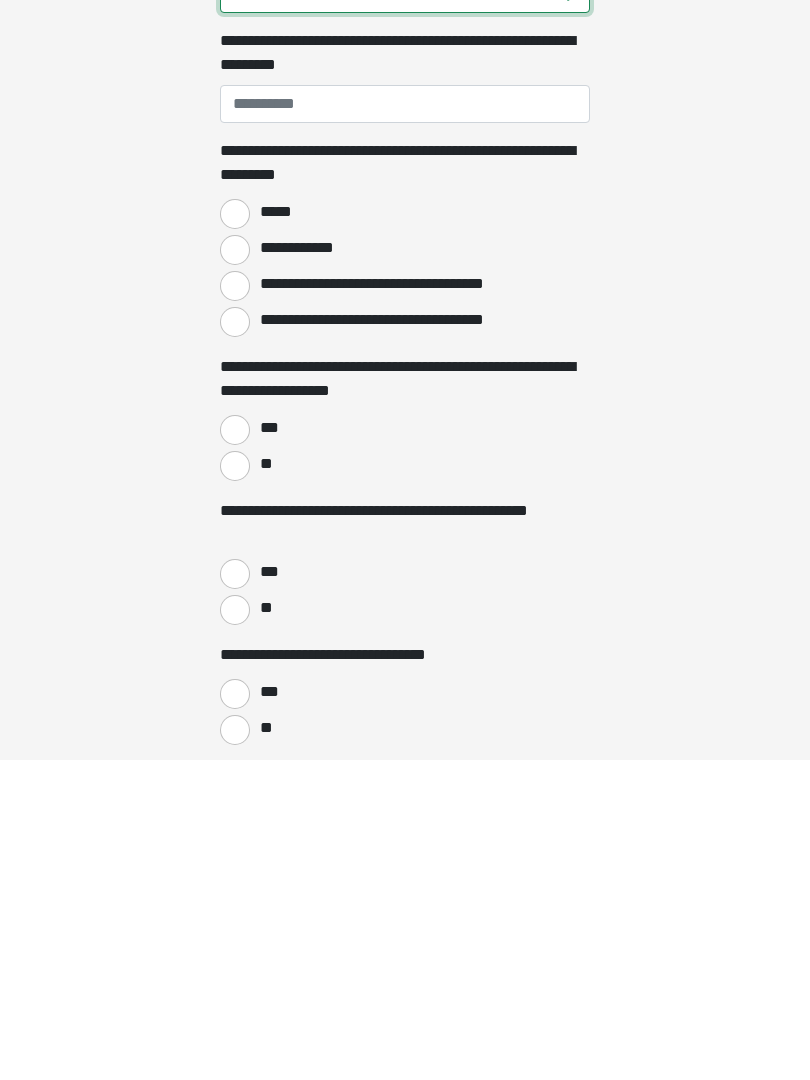 type on "**" 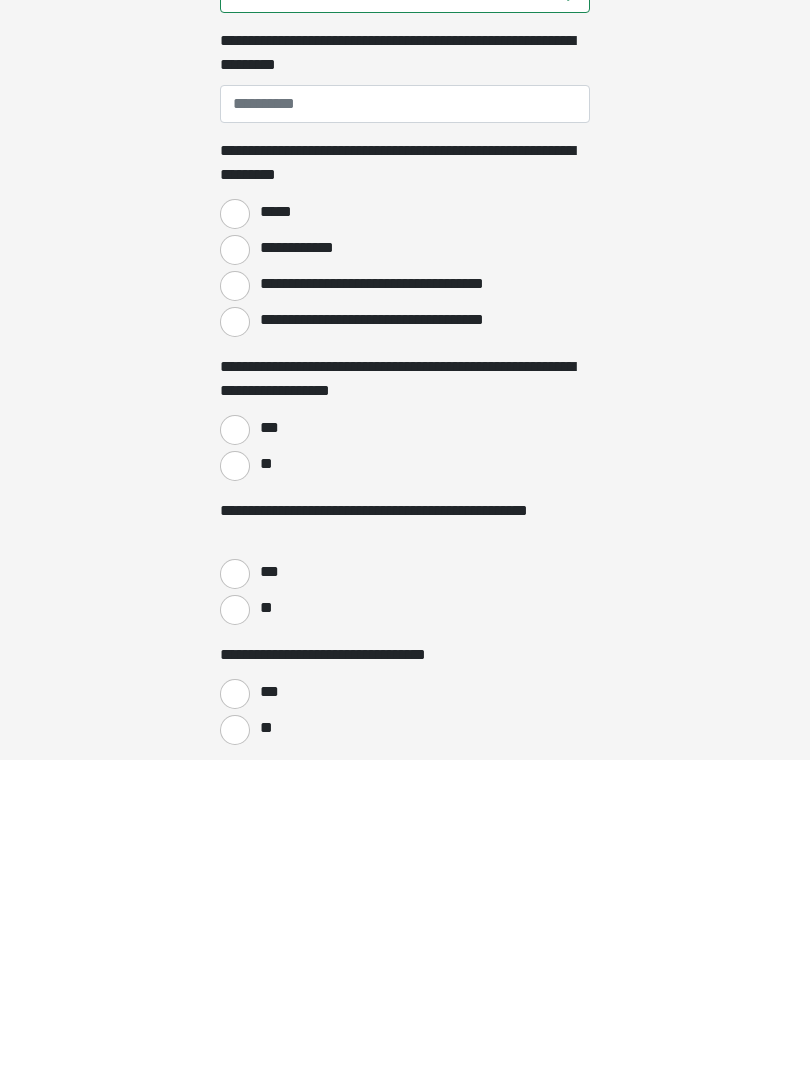 click on "*****" at bounding box center (235, 534) 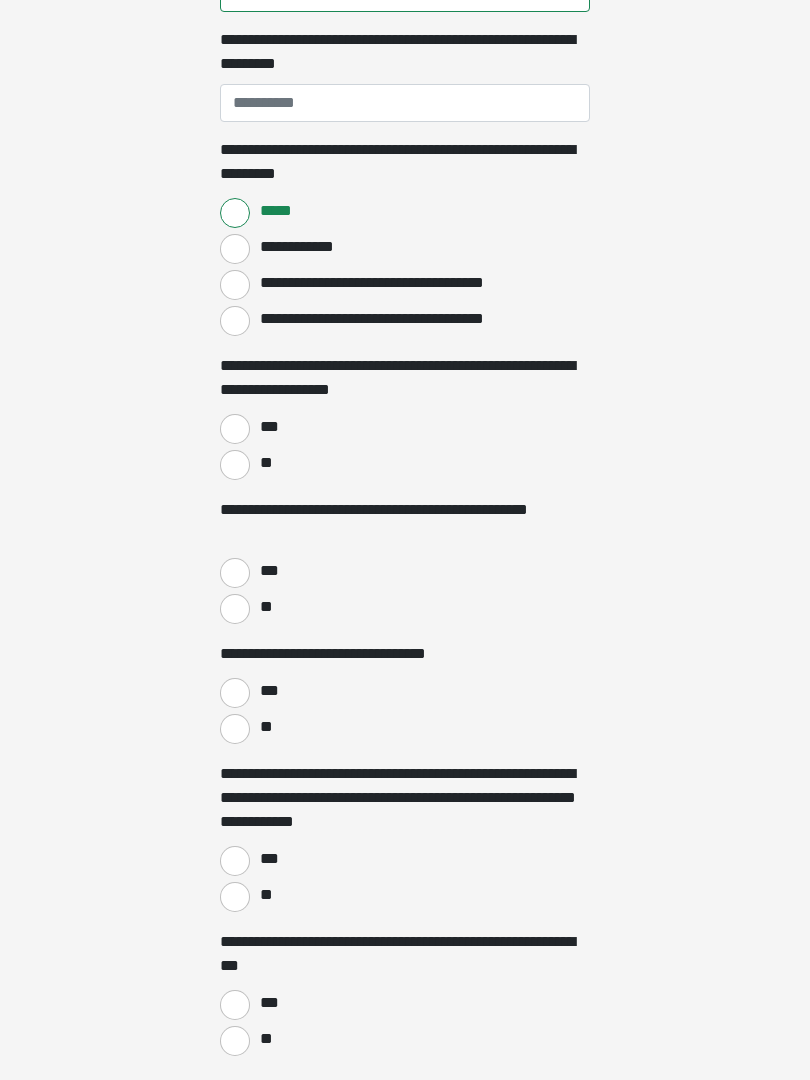 click on "**" at bounding box center (235, 465) 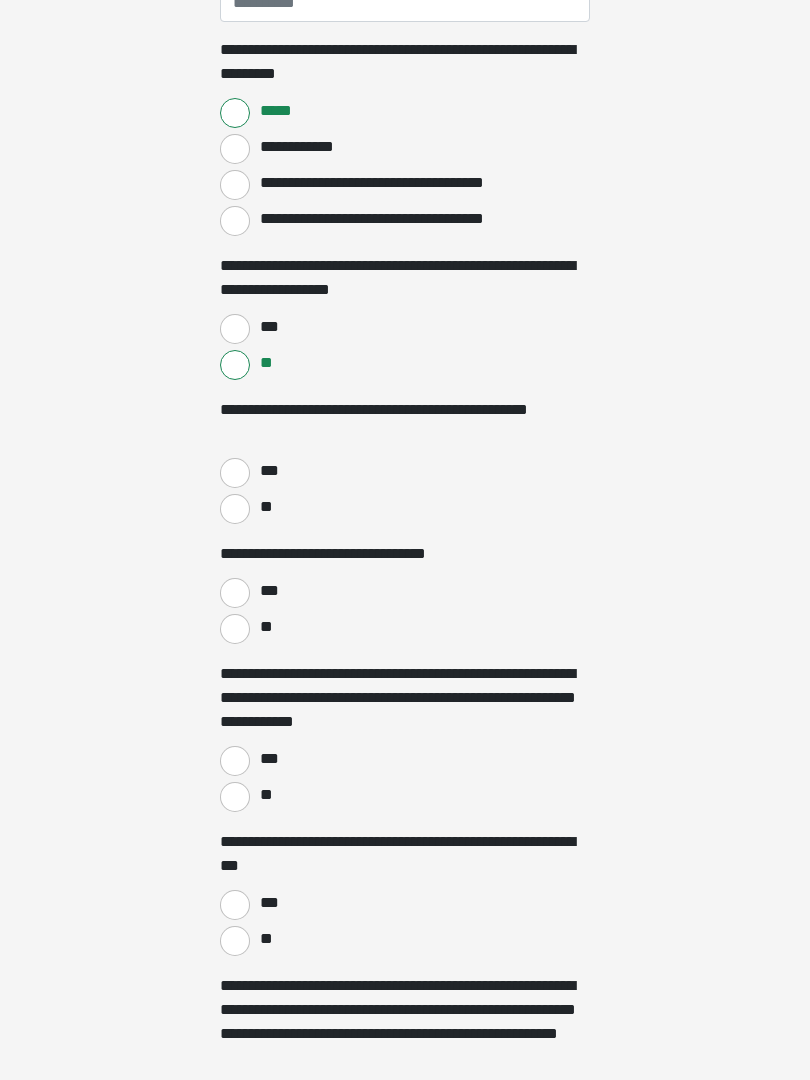 scroll, scrollTop: 1924, scrollLeft: 0, axis: vertical 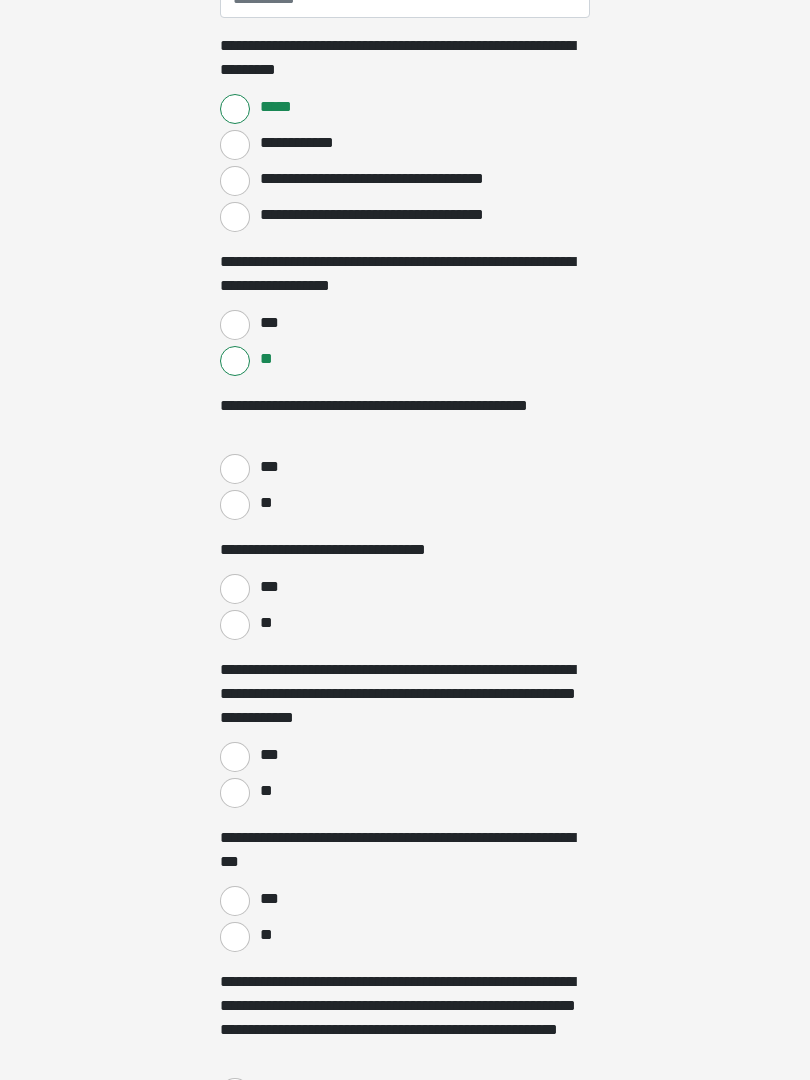 click on "**" at bounding box center (235, 505) 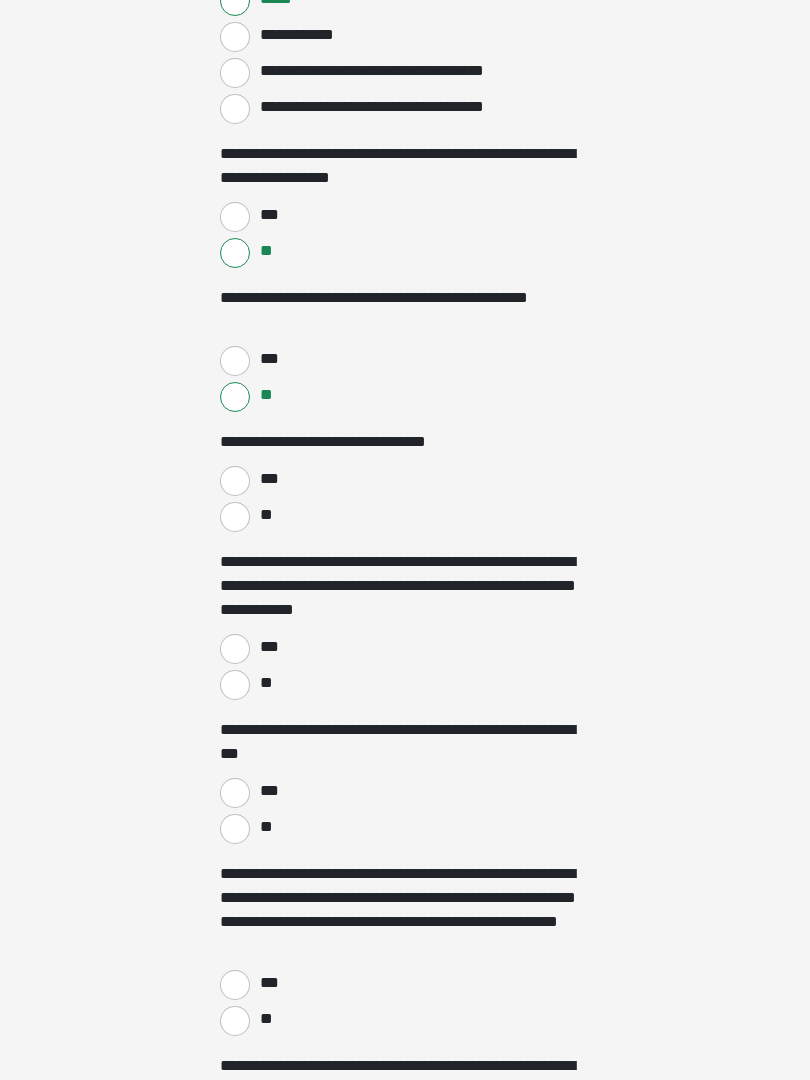 scroll, scrollTop: 2050, scrollLeft: 0, axis: vertical 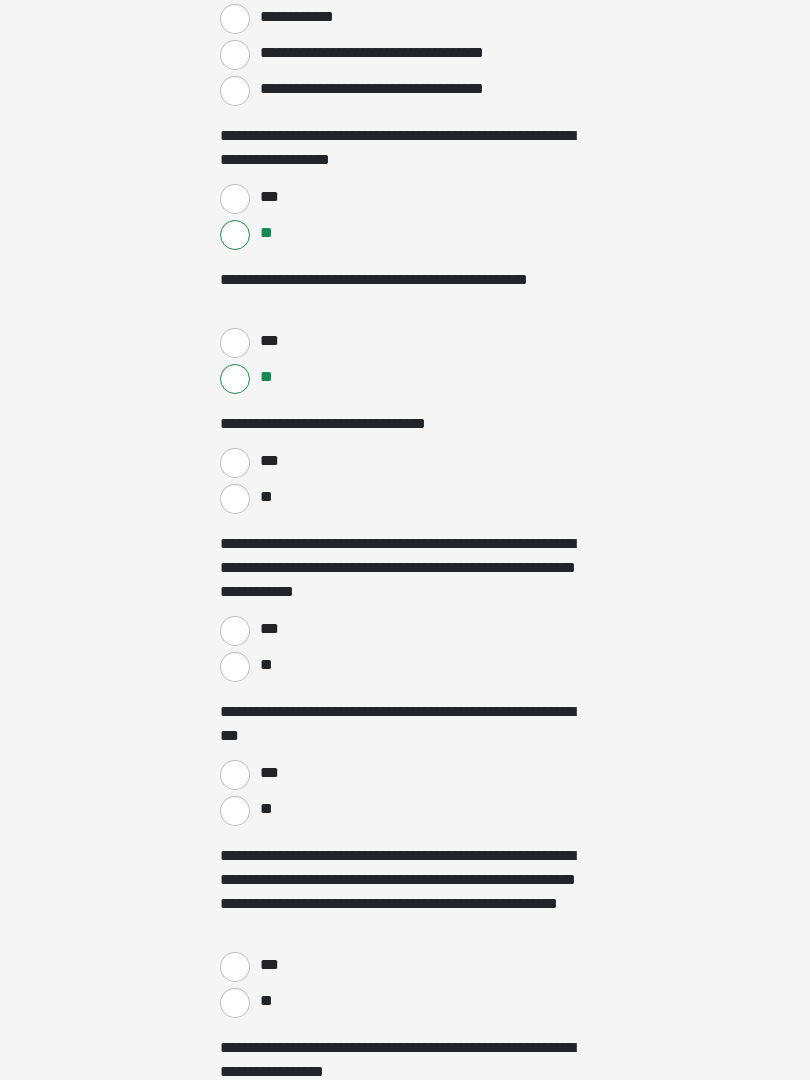 click on "**" at bounding box center (235, 499) 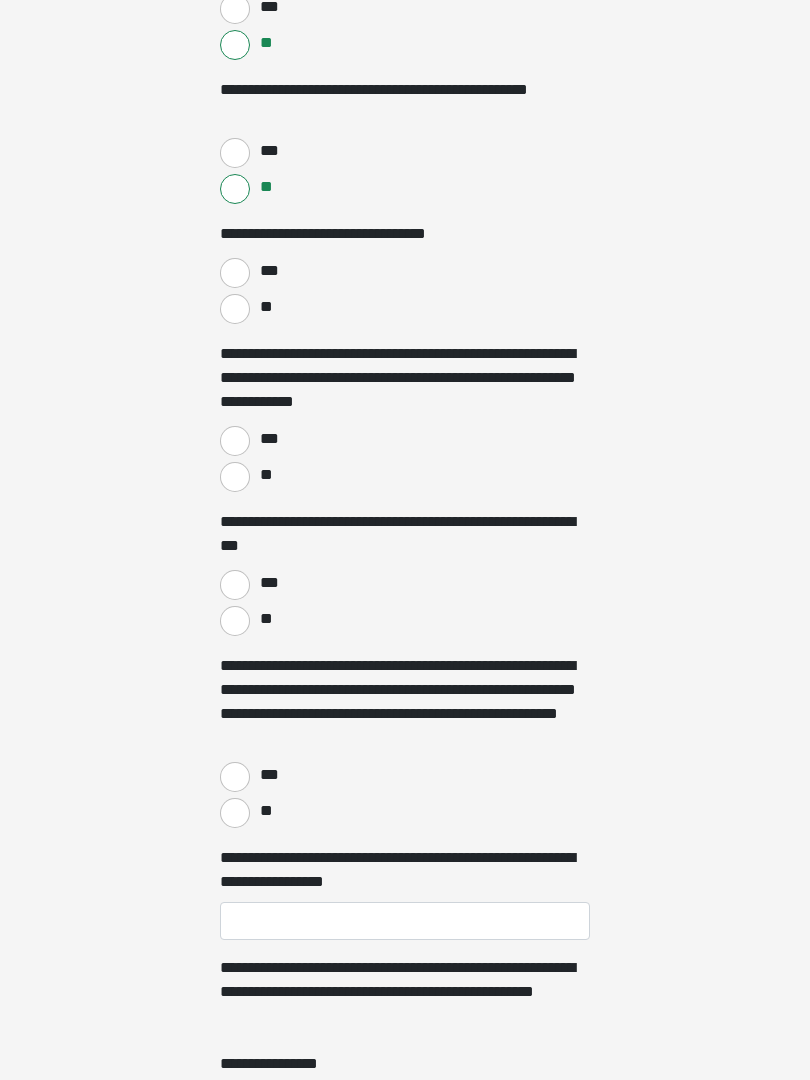 click on "***" at bounding box center (235, 442) 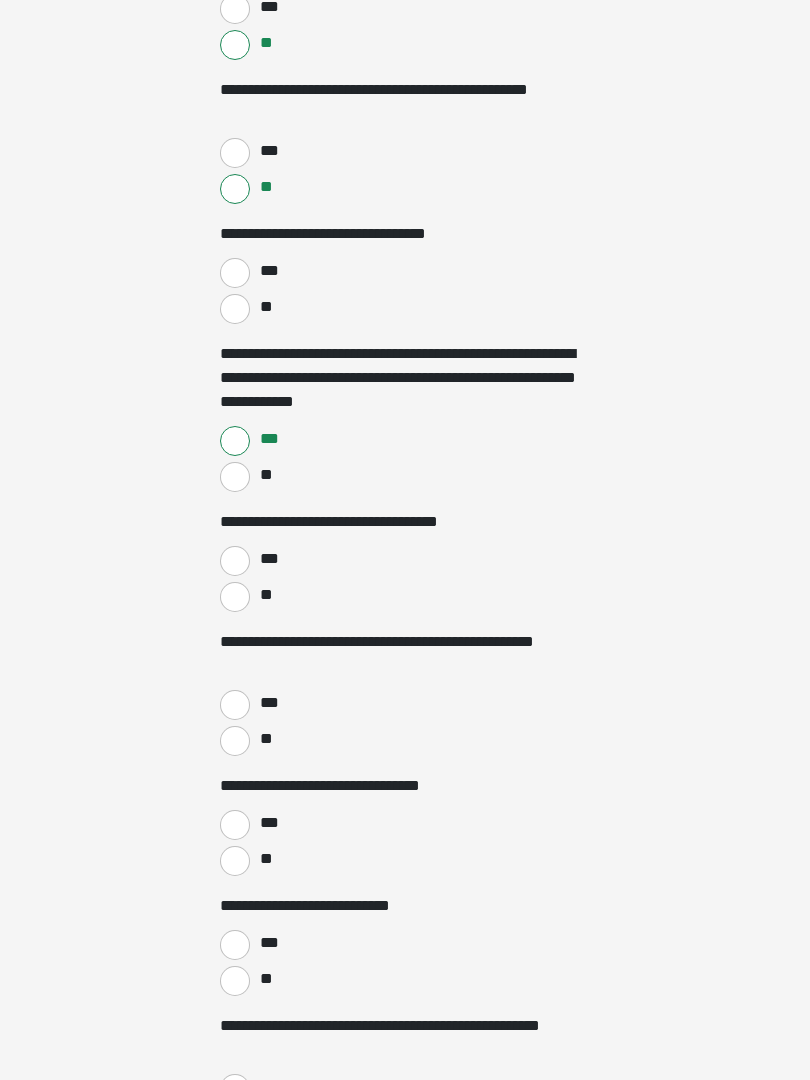 click on "**" at bounding box center [235, 477] 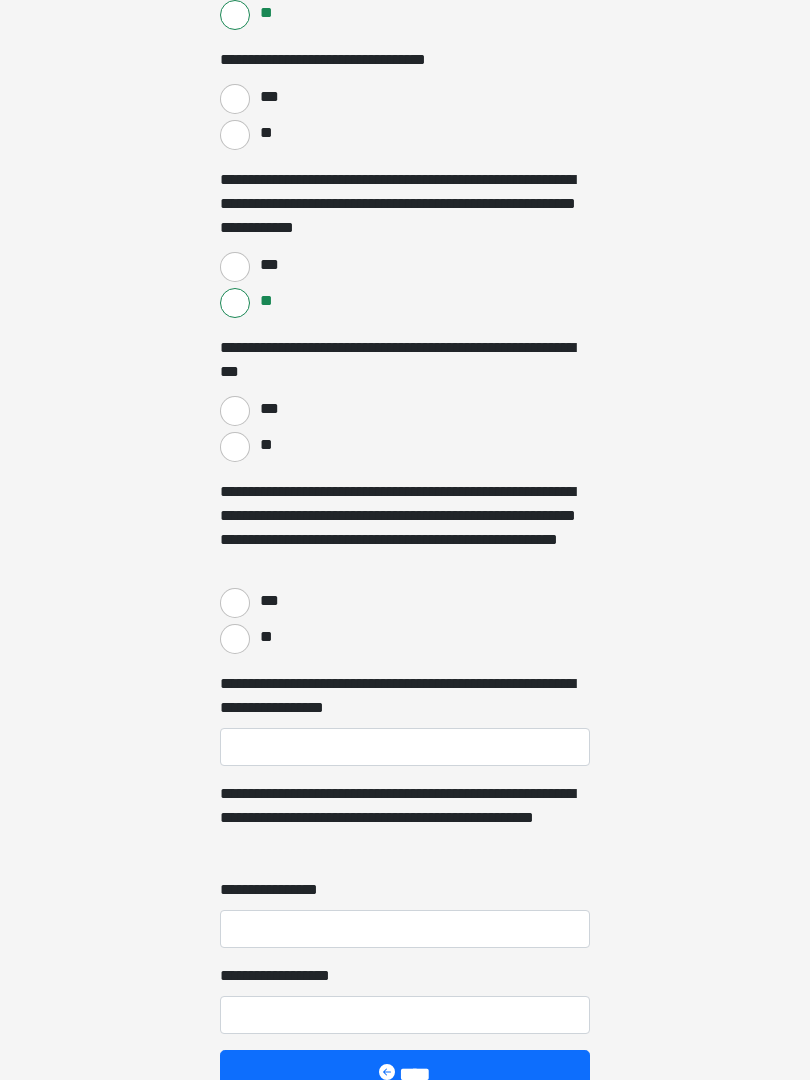 scroll, scrollTop: 2426, scrollLeft: 0, axis: vertical 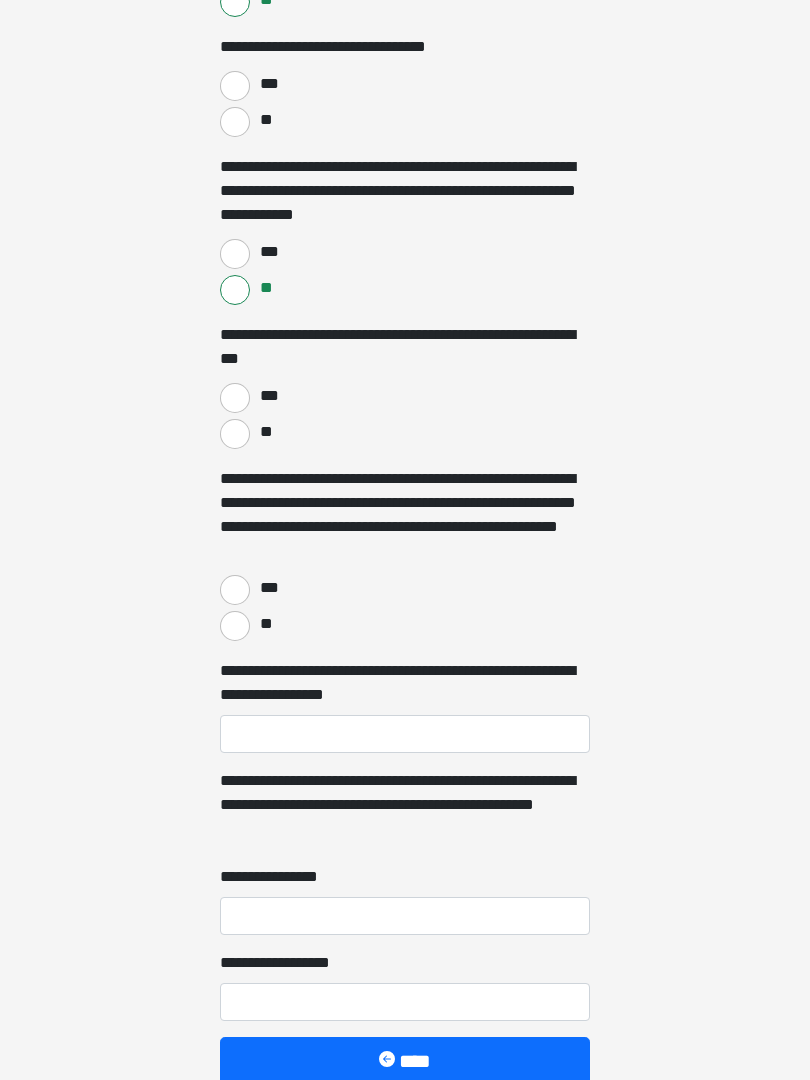 click on "**" at bounding box center [235, 435] 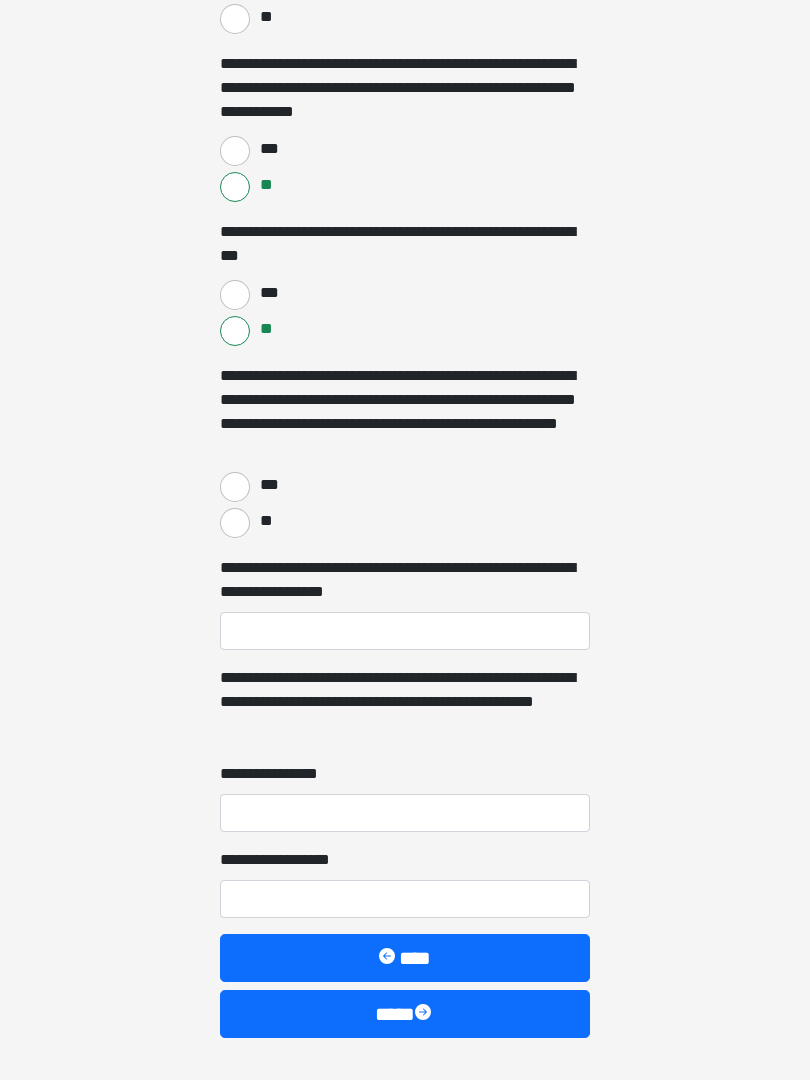 click on "**" at bounding box center [235, 524] 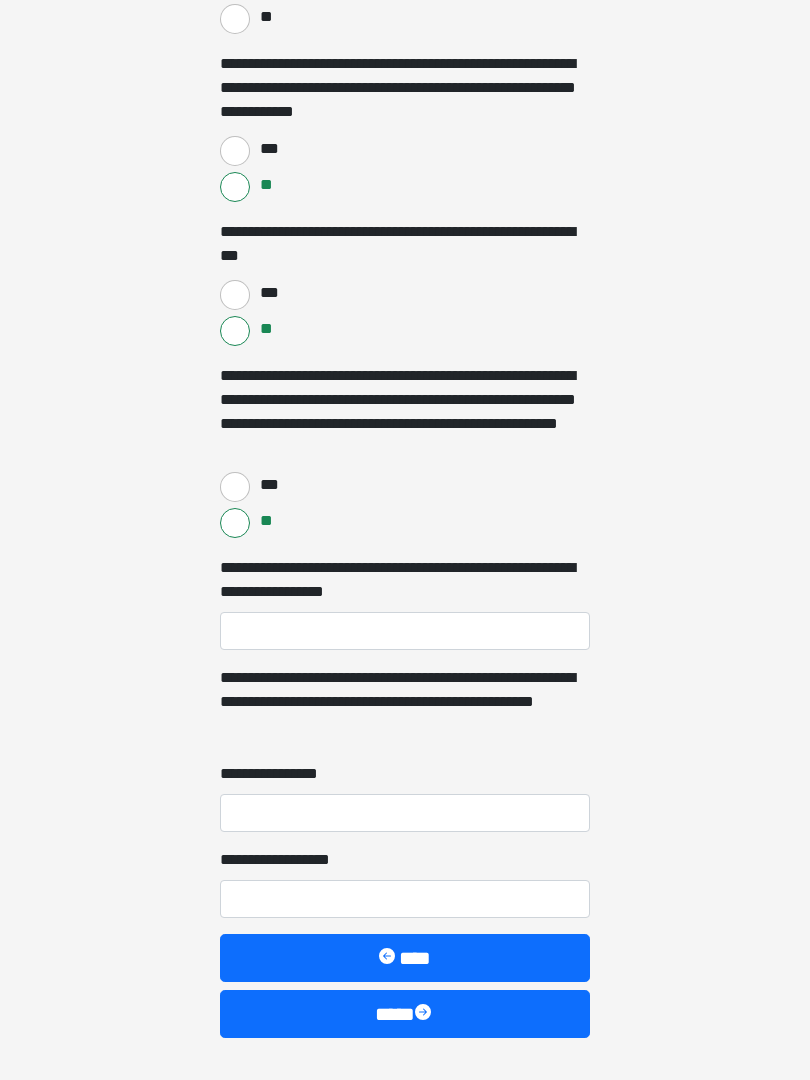 scroll, scrollTop: 2591, scrollLeft: 0, axis: vertical 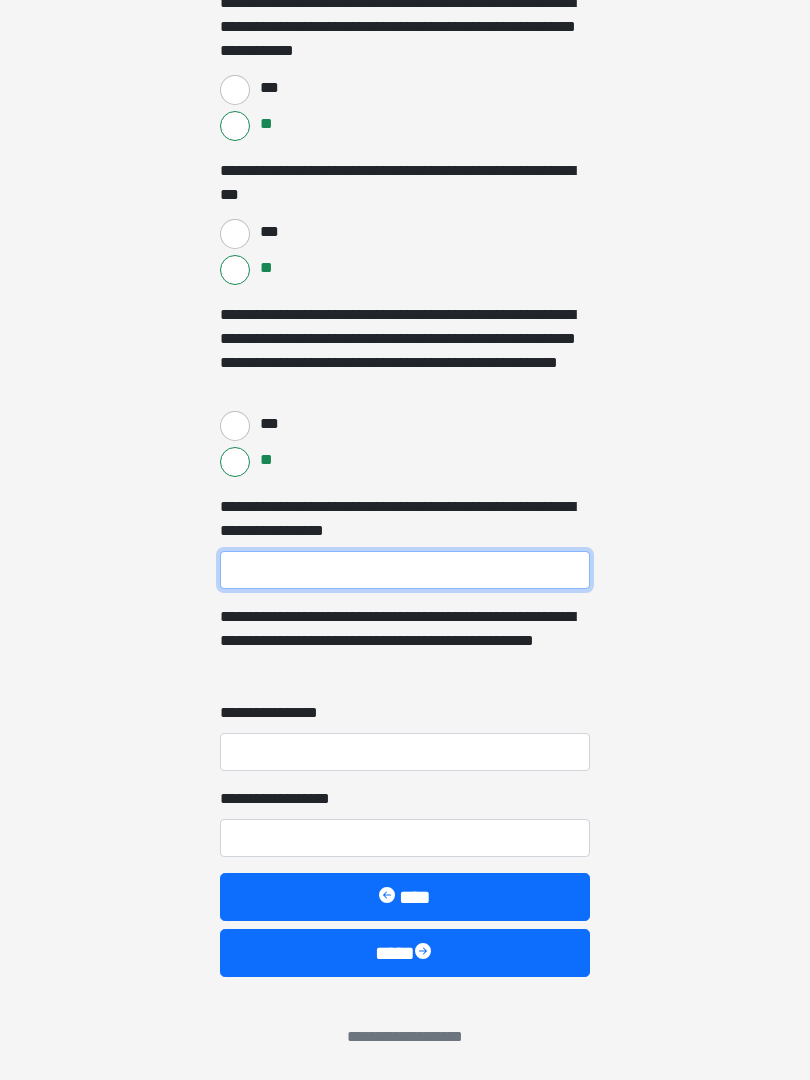 click on "**********" at bounding box center [405, 570] 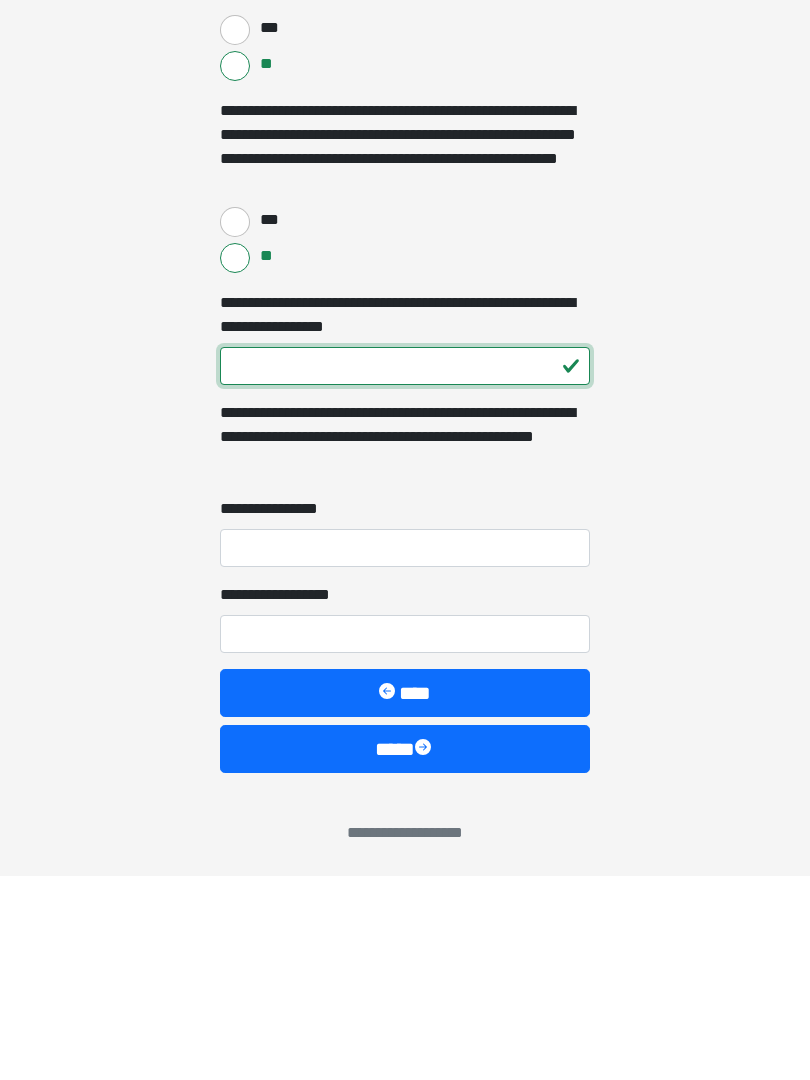 type on "***" 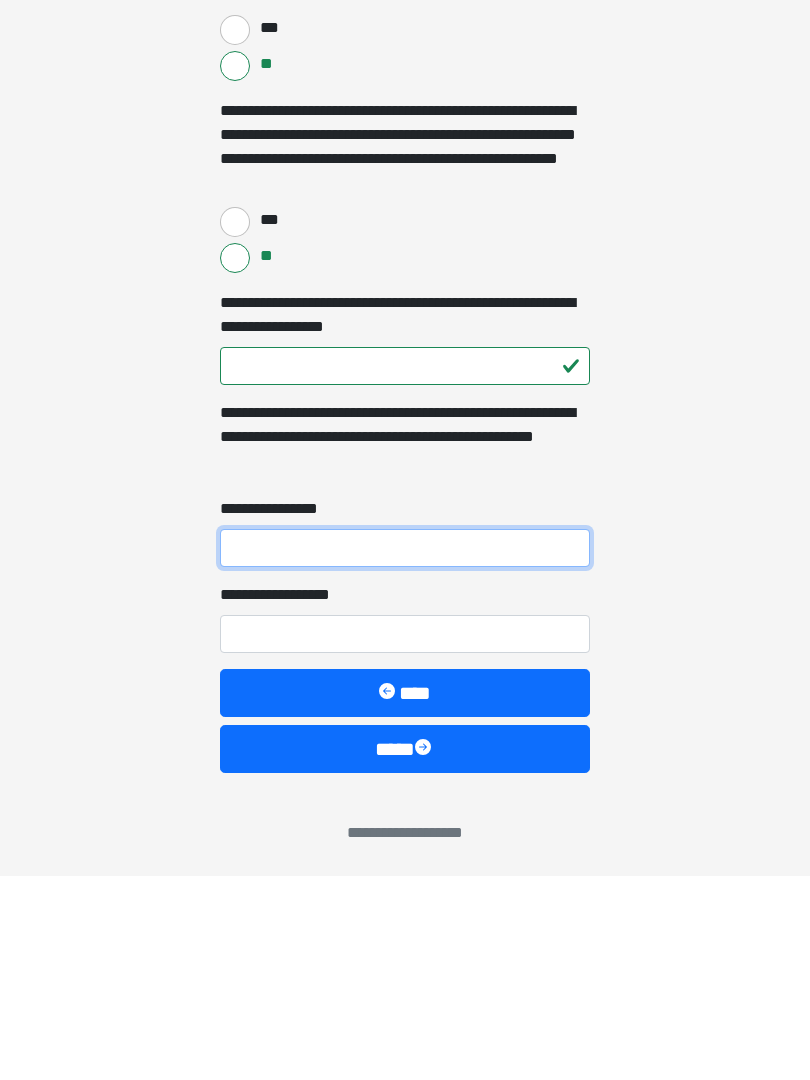 click on "**********" at bounding box center [405, 752] 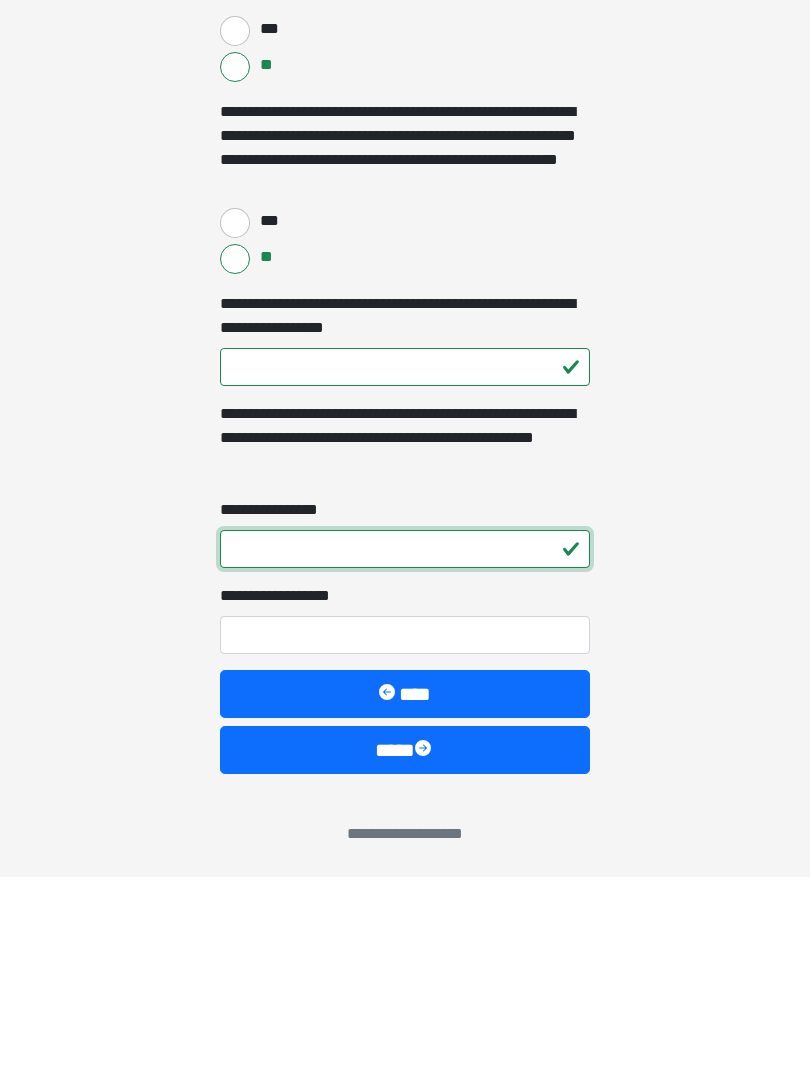 type on "*" 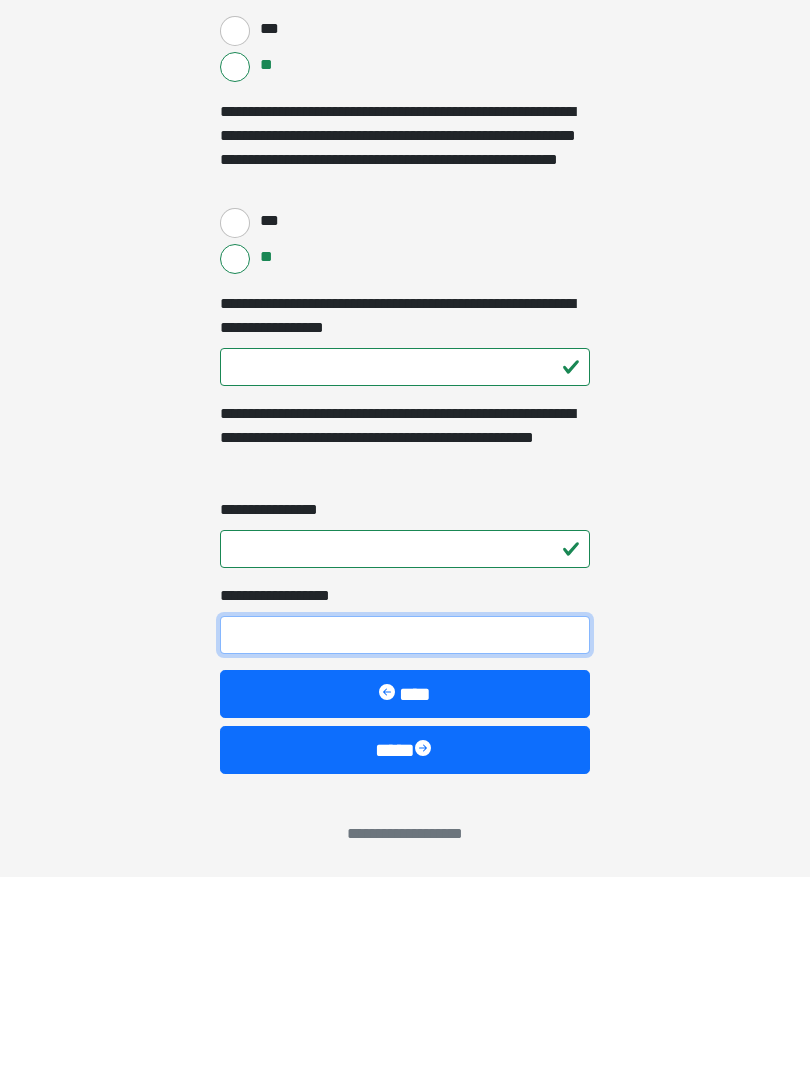 click on "**********" at bounding box center [405, 838] 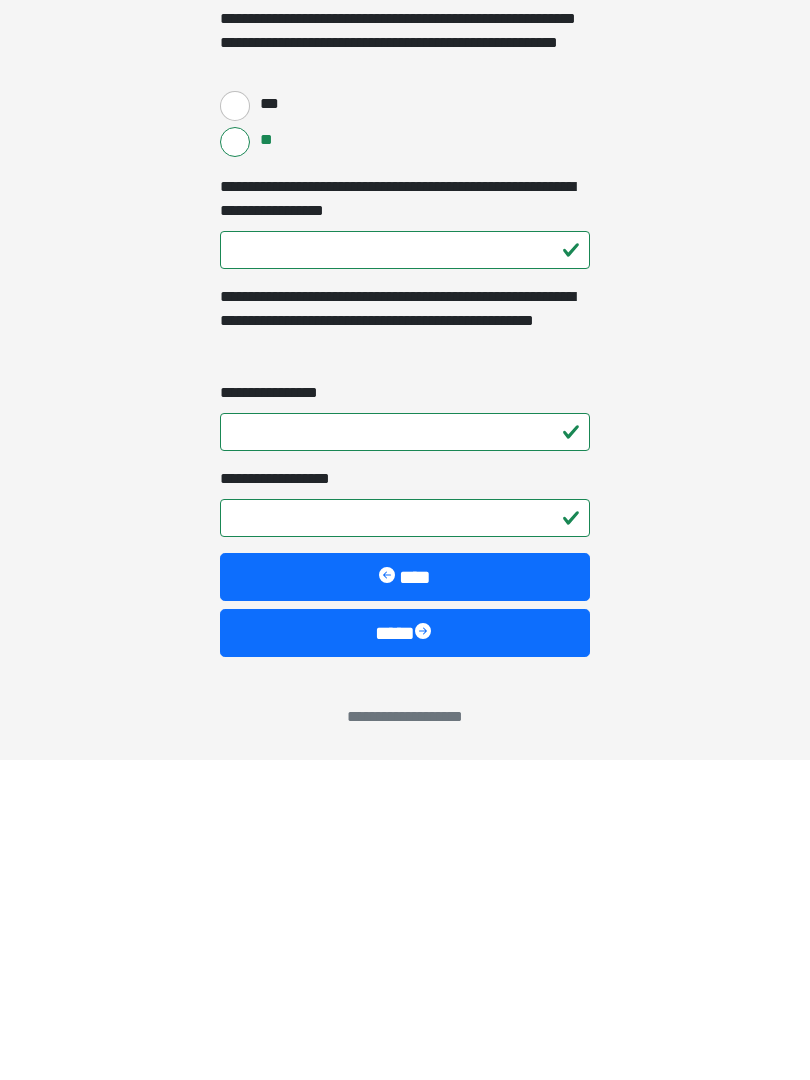 click on "****" at bounding box center (405, 953) 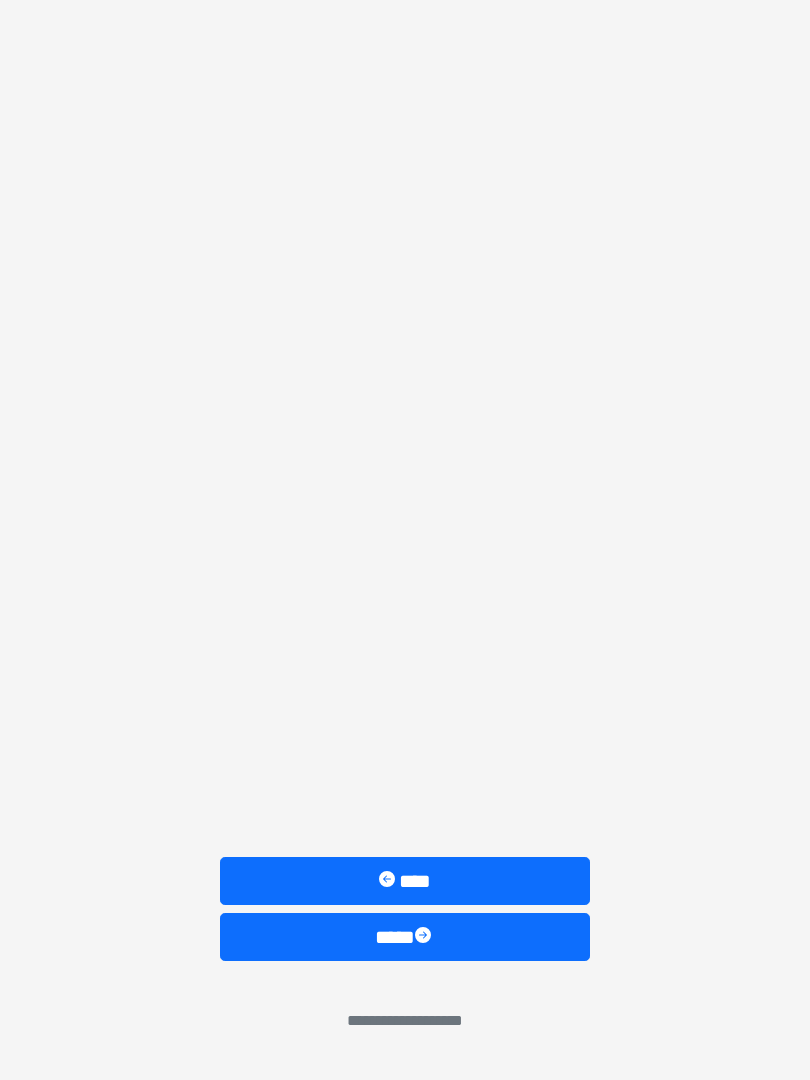 scroll, scrollTop: 0, scrollLeft: 0, axis: both 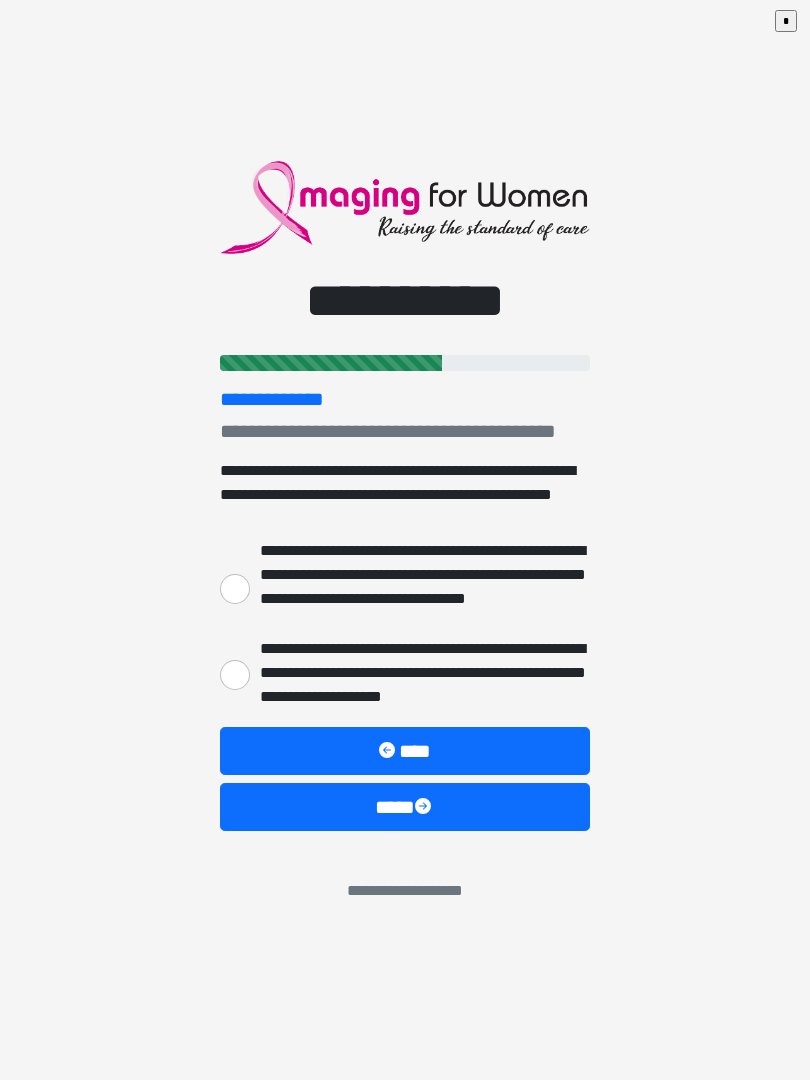 click on "****" at bounding box center (405, 807) 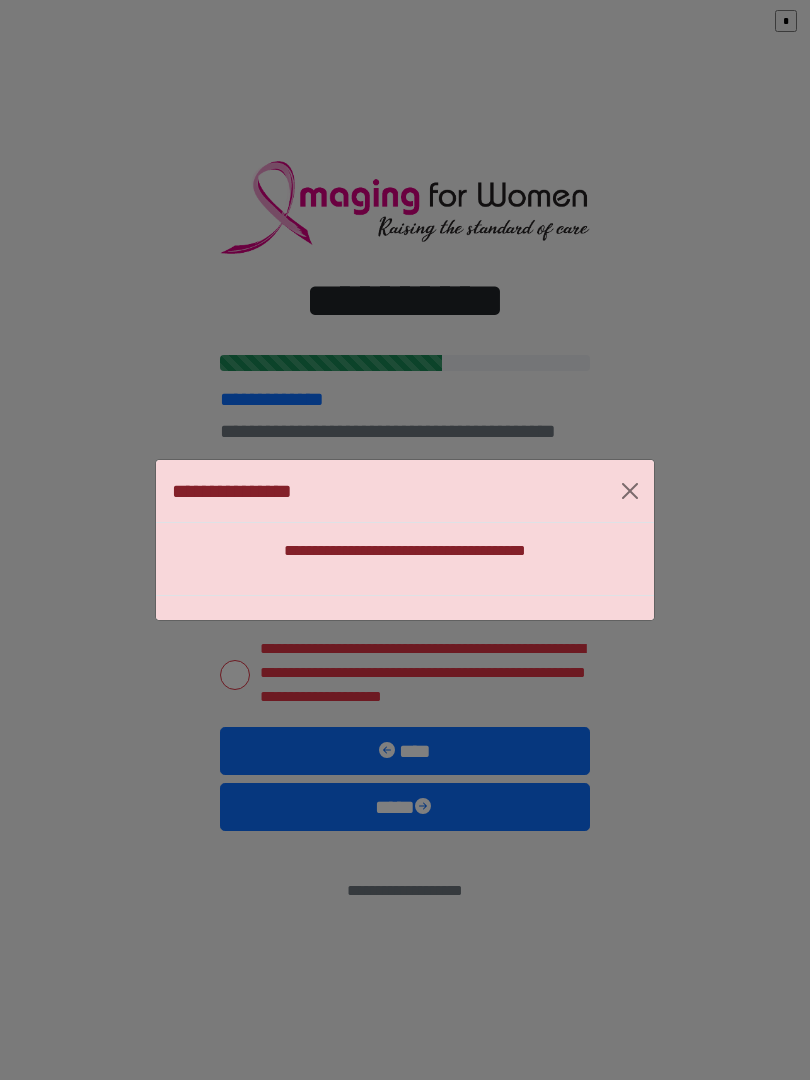 click at bounding box center [630, 491] 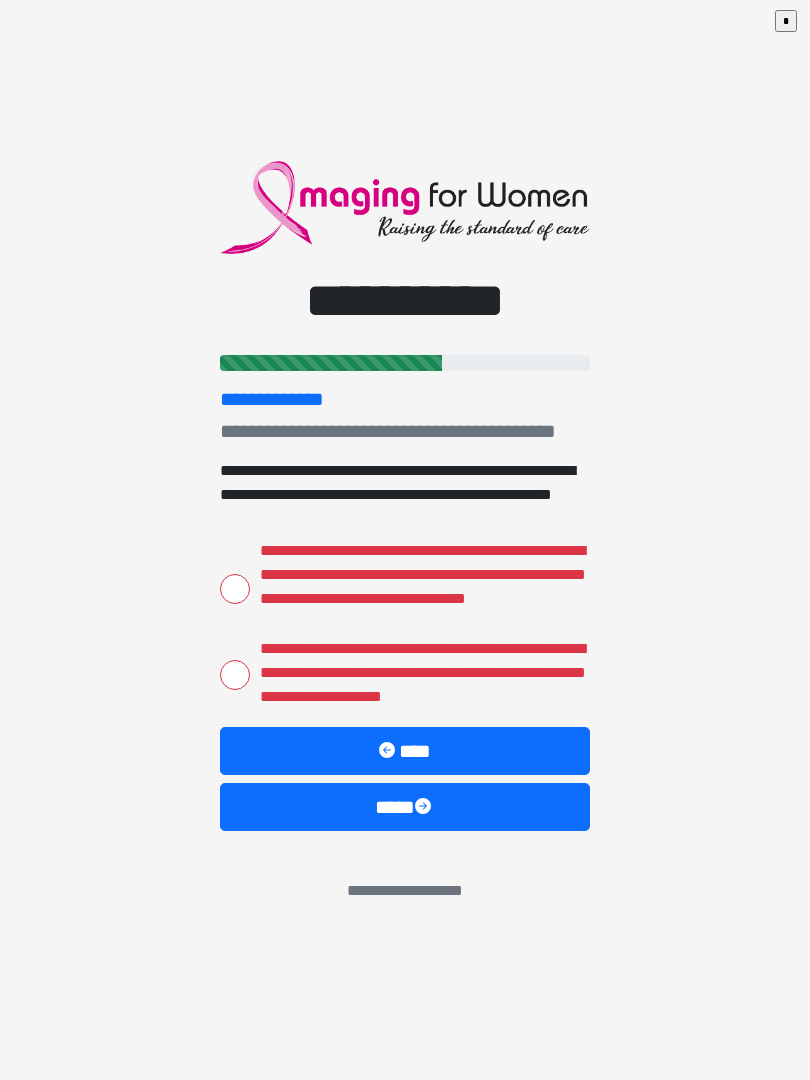 click on "**********" at bounding box center (235, 589) 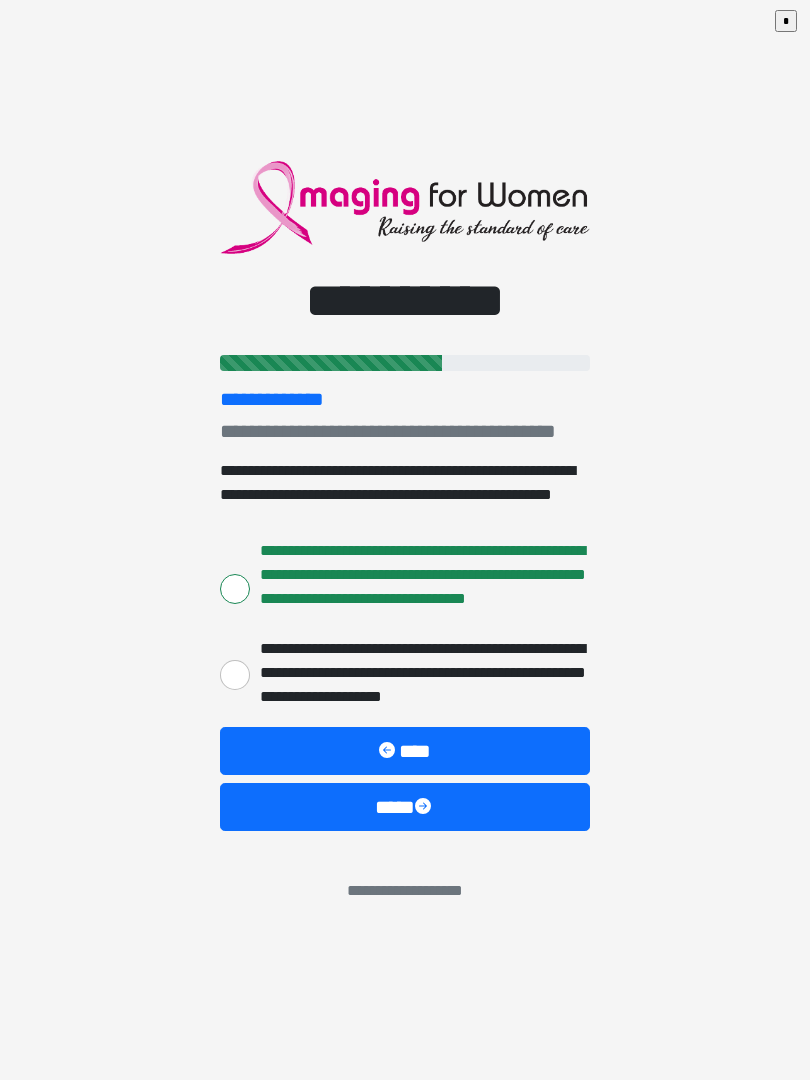 click on "****" at bounding box center (405, 807) 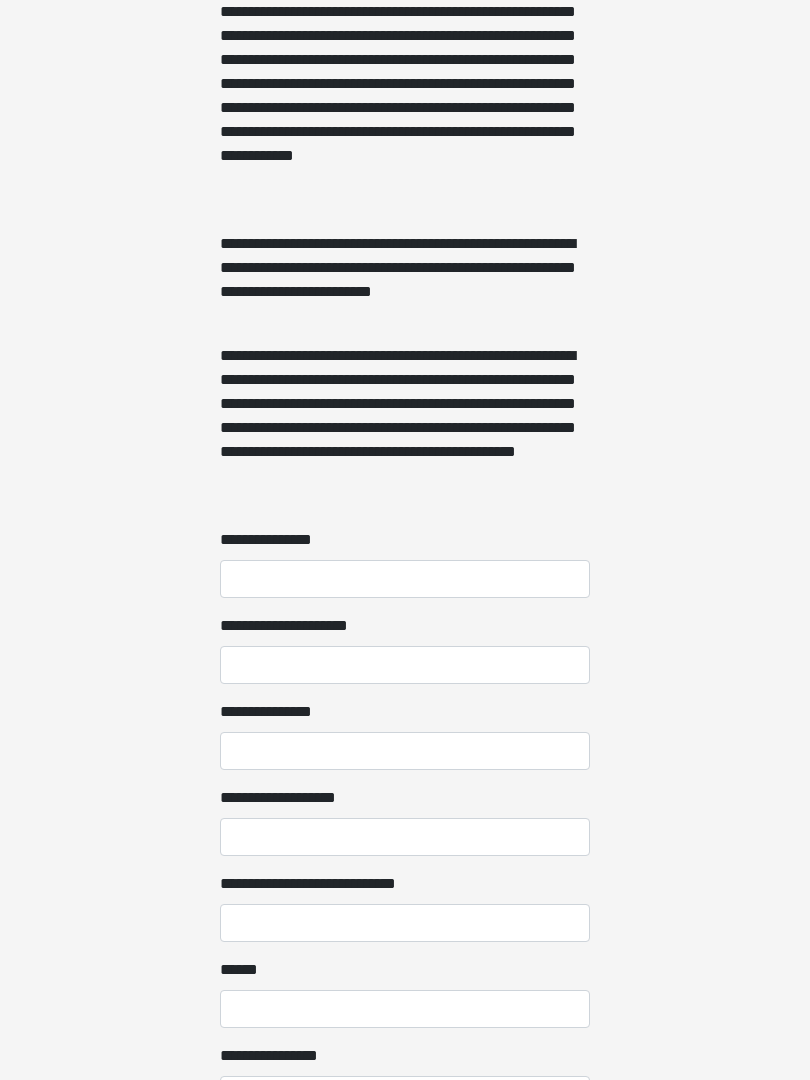 scroll, scrollTop: 1210, scrollLeft: 0, axis: vertical 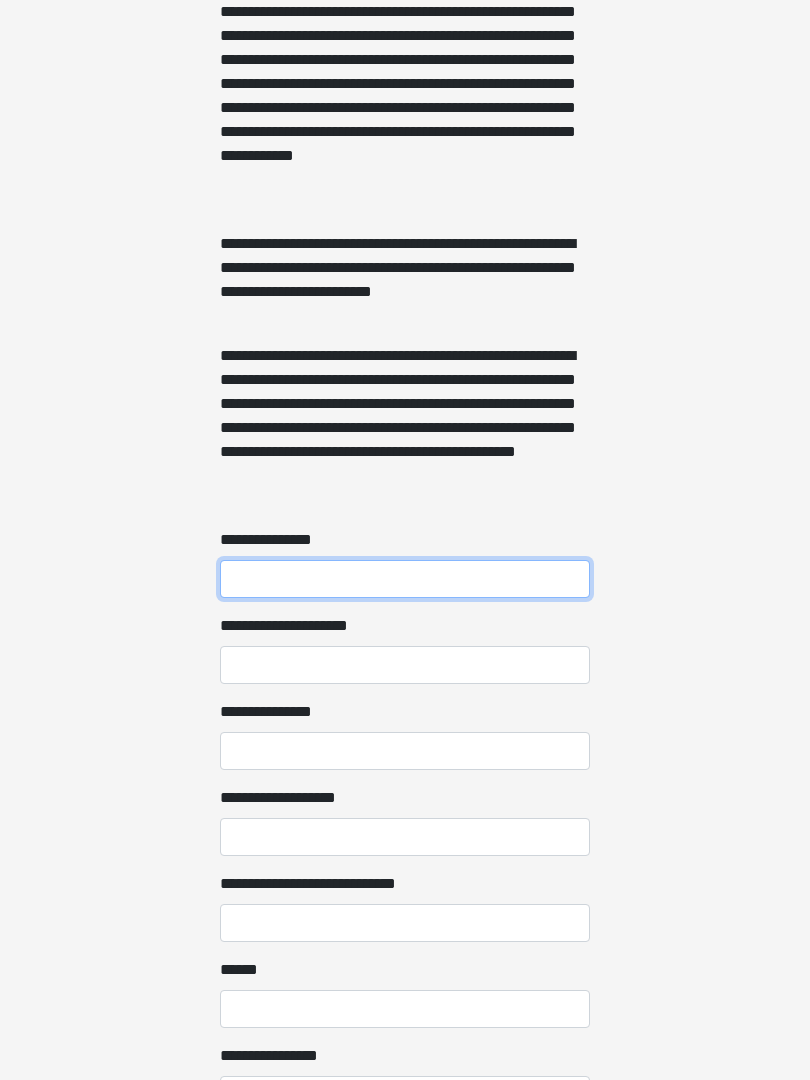 click on "**********" at bounding box center [405, 579] 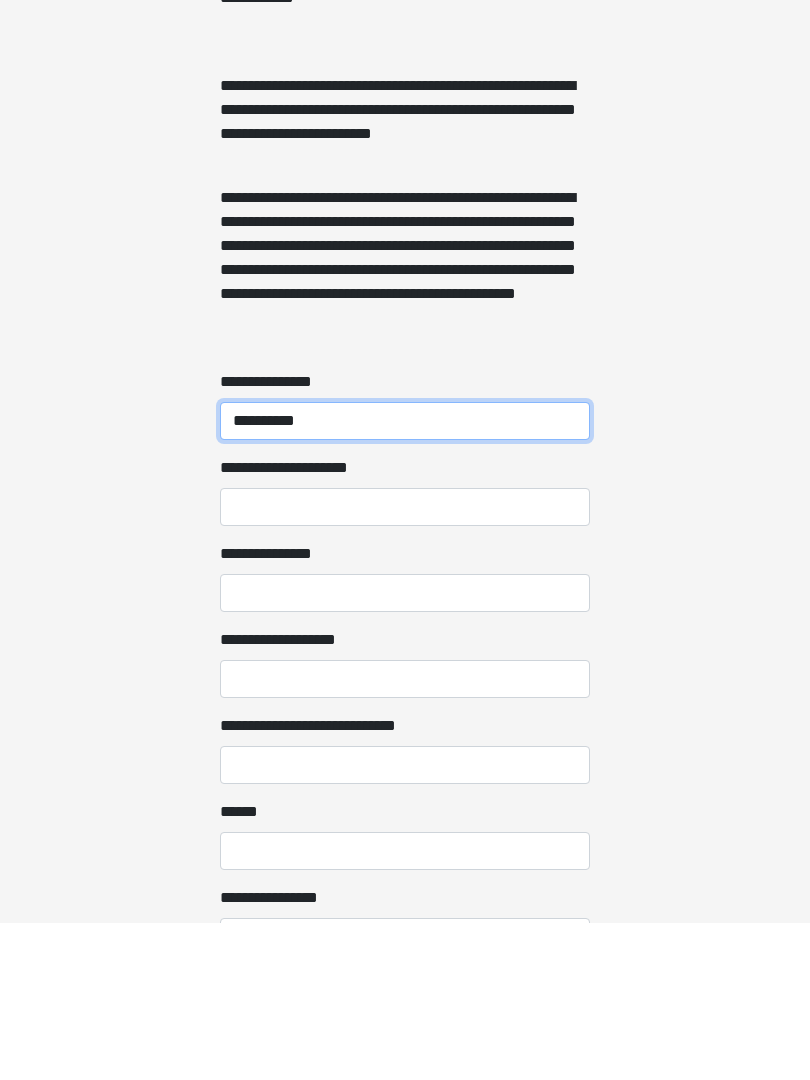 type on "**********" 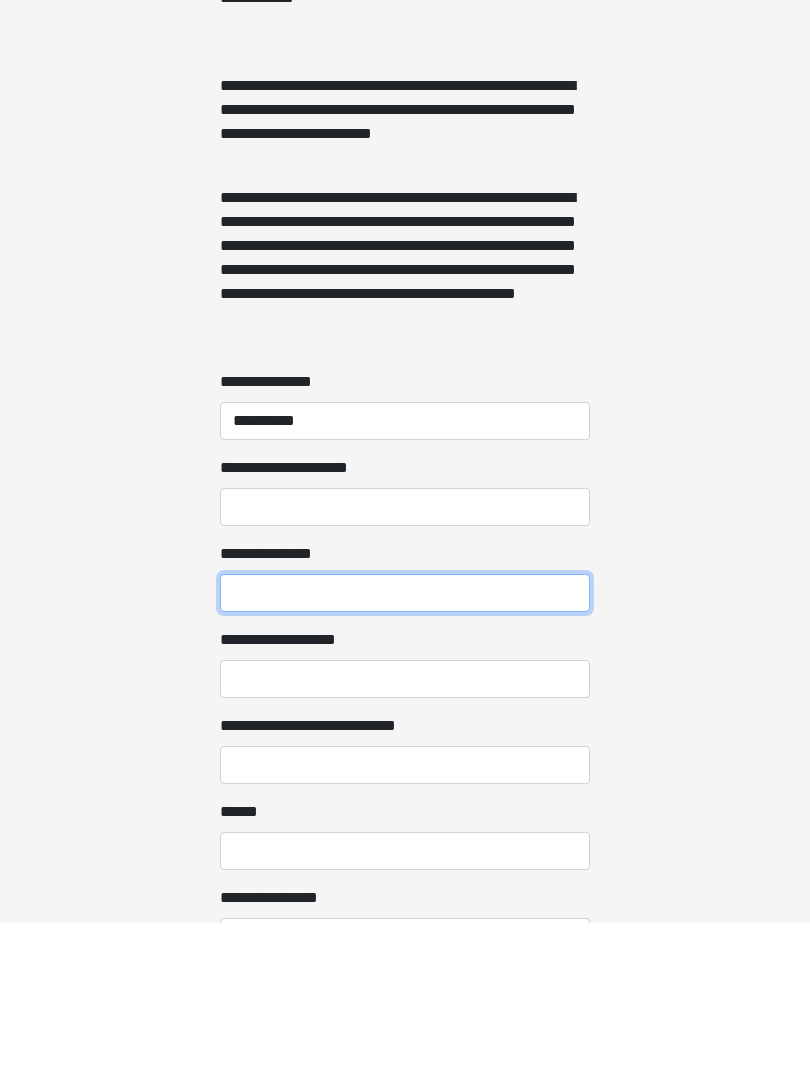 click on "**********" at bounding box center [405, 751] 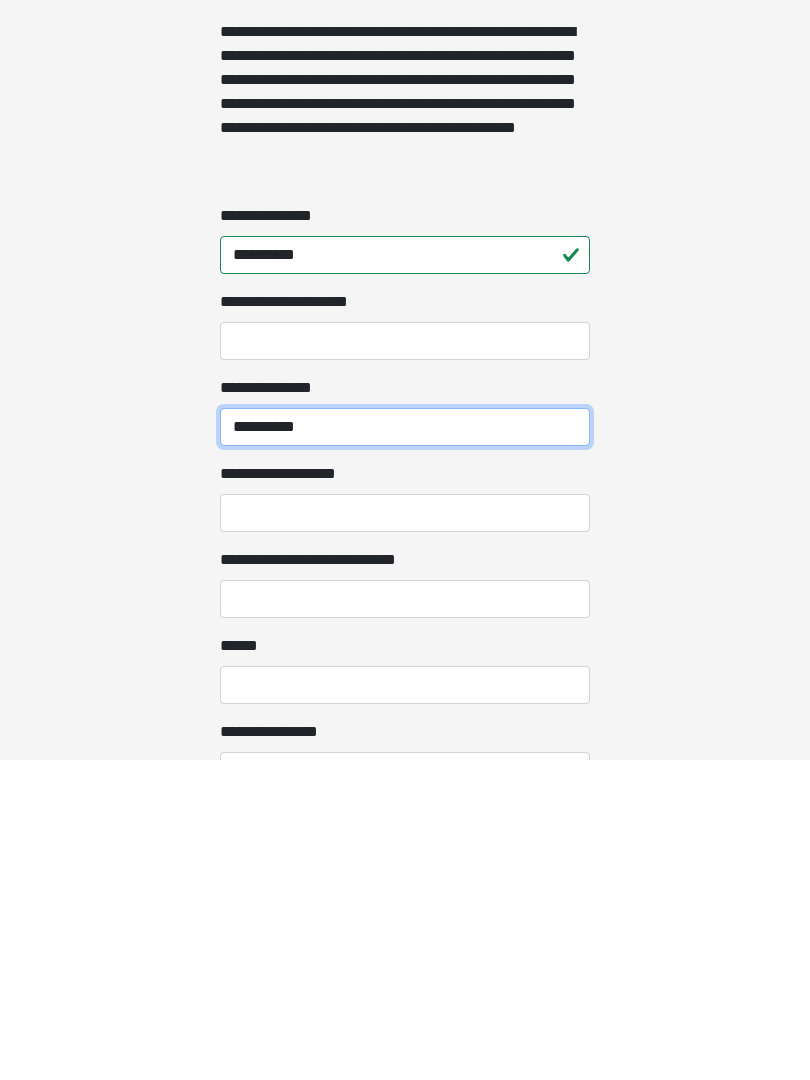 scroll, scrollTop: 1218, scrollLeft: 0, axis: vertical 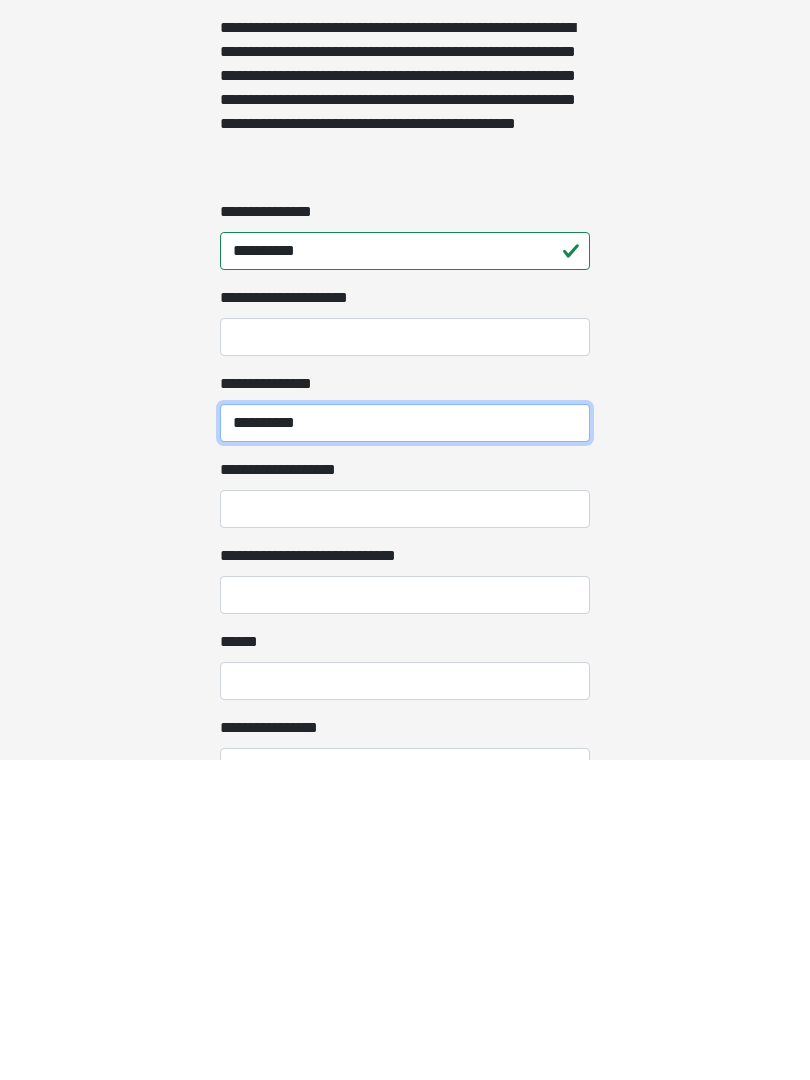 type on "**********" 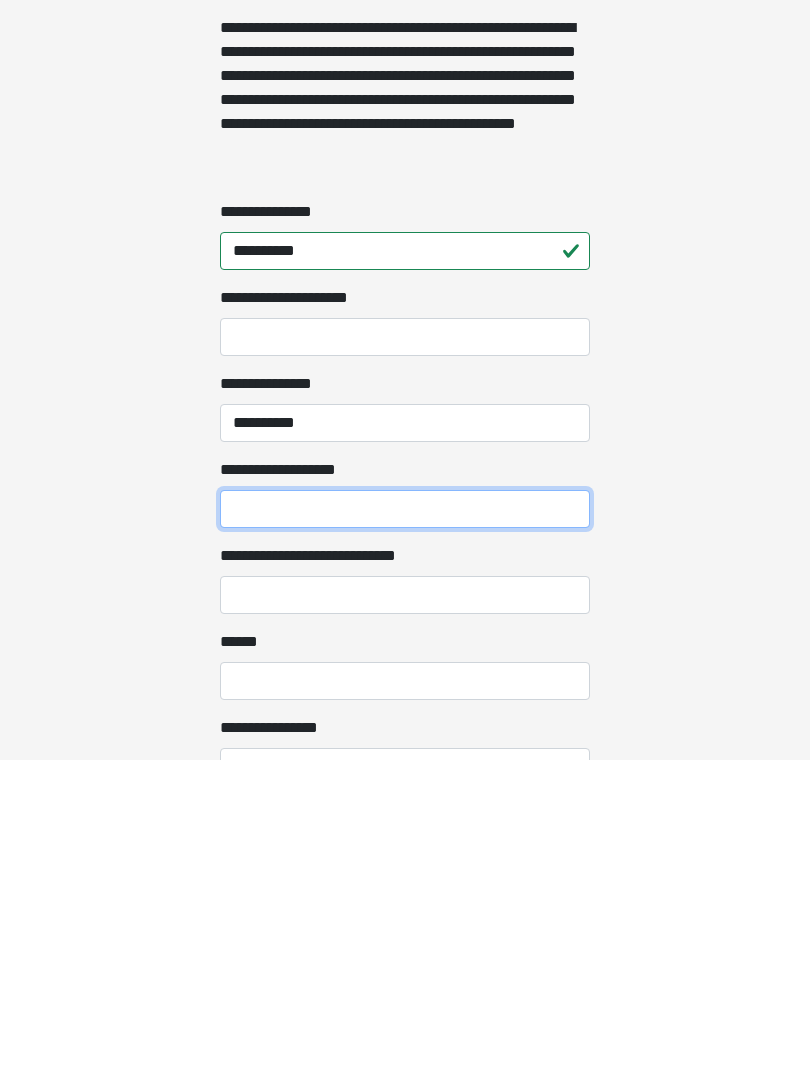 click on "**********" at bounding box center [405, 829] 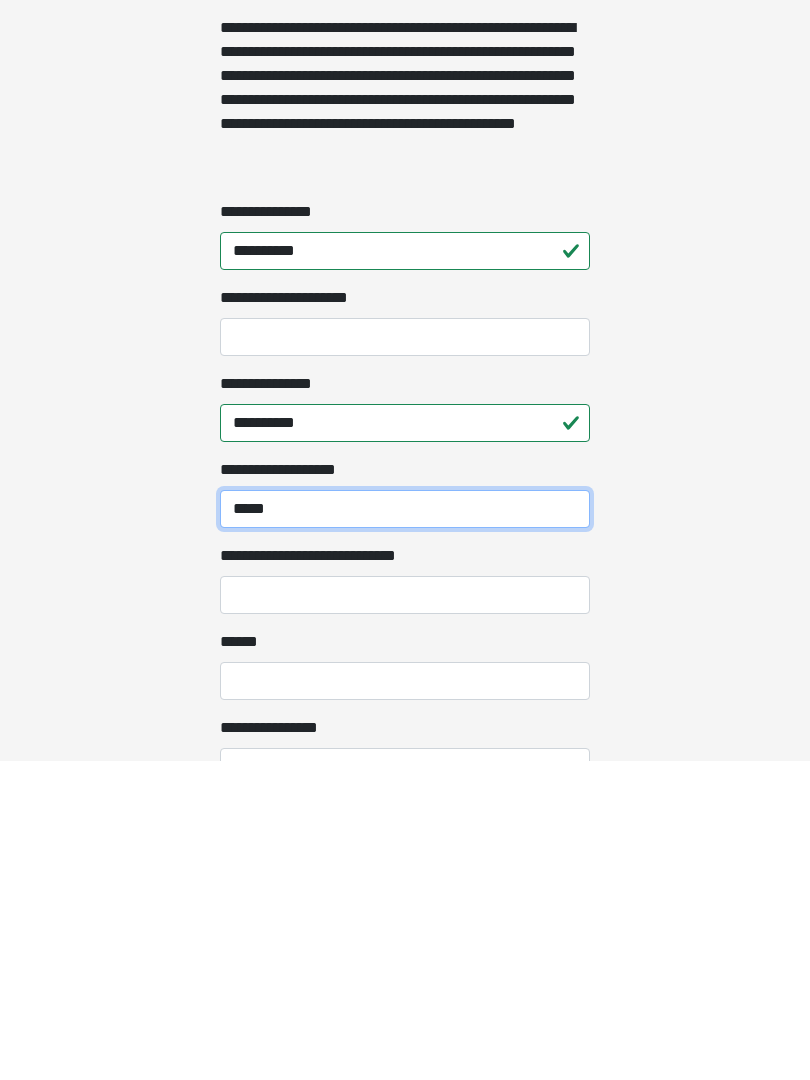 scroll, scrollTop: 1260, scrollLeft: 0, axis: vertical 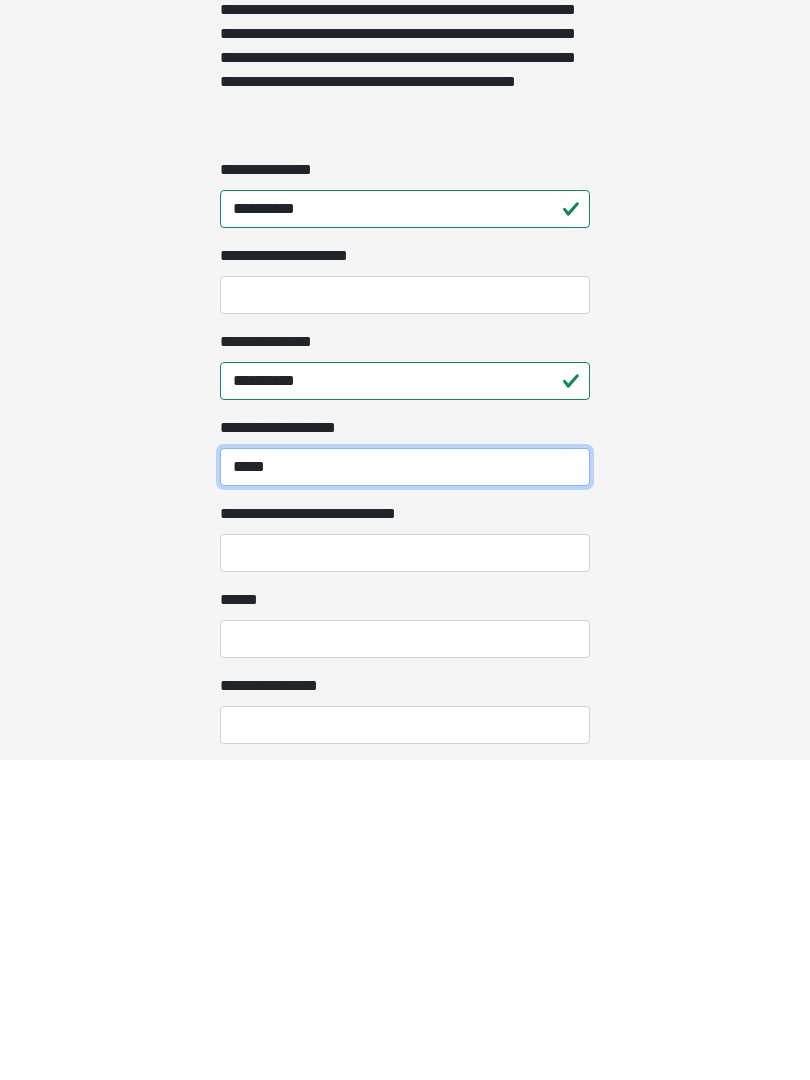 type on "*****" 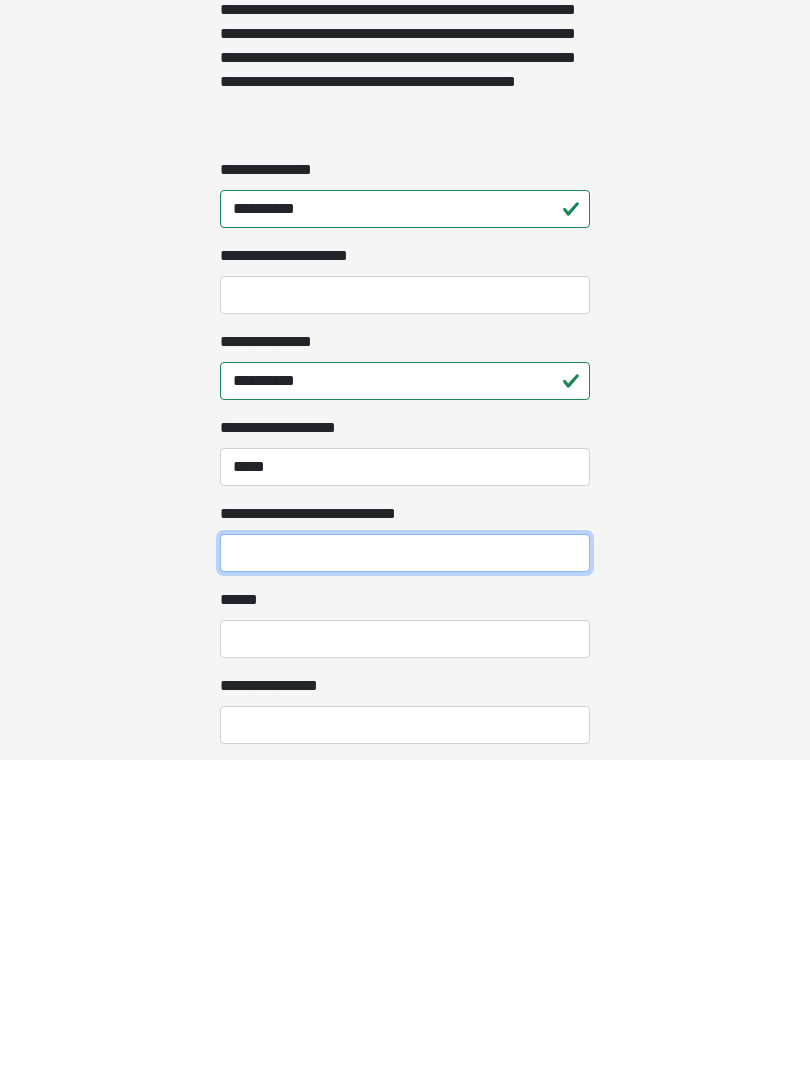 click on "**********" at bounding box center [405, 873] 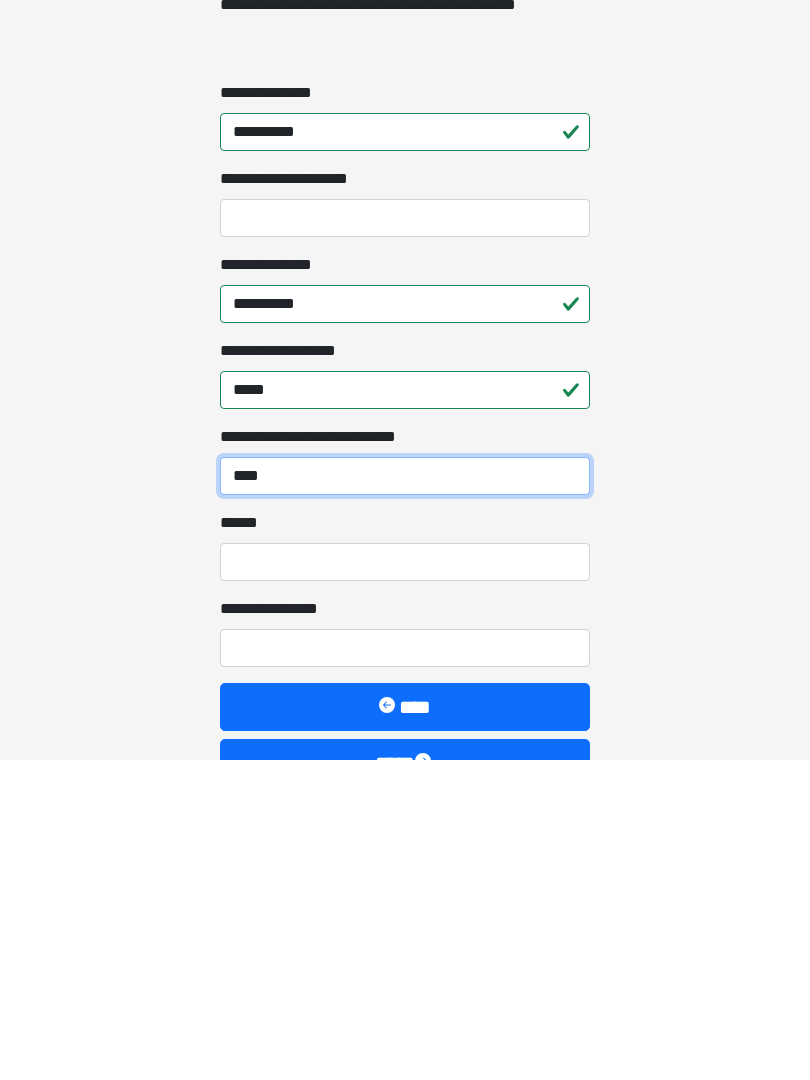 scroll, scrollTop: 1340, scrollLeft: 0, axis: vertical 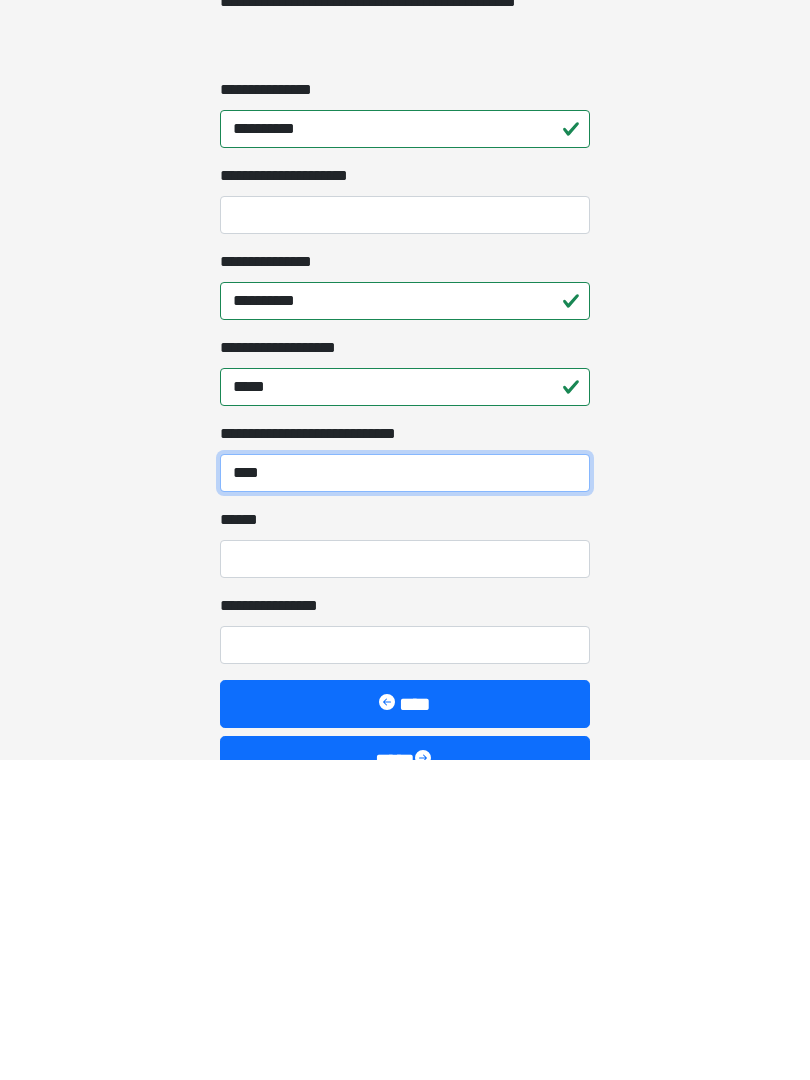 type on "****" 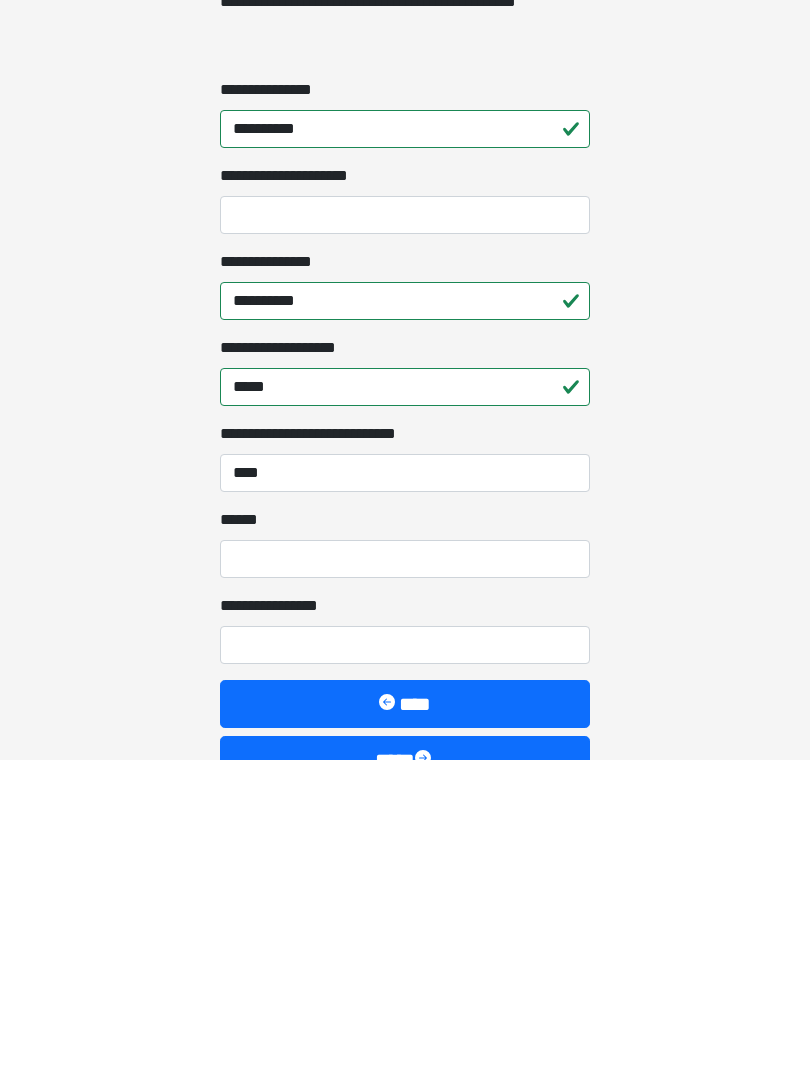 click on "**** *" at bounding box center [405, 879] 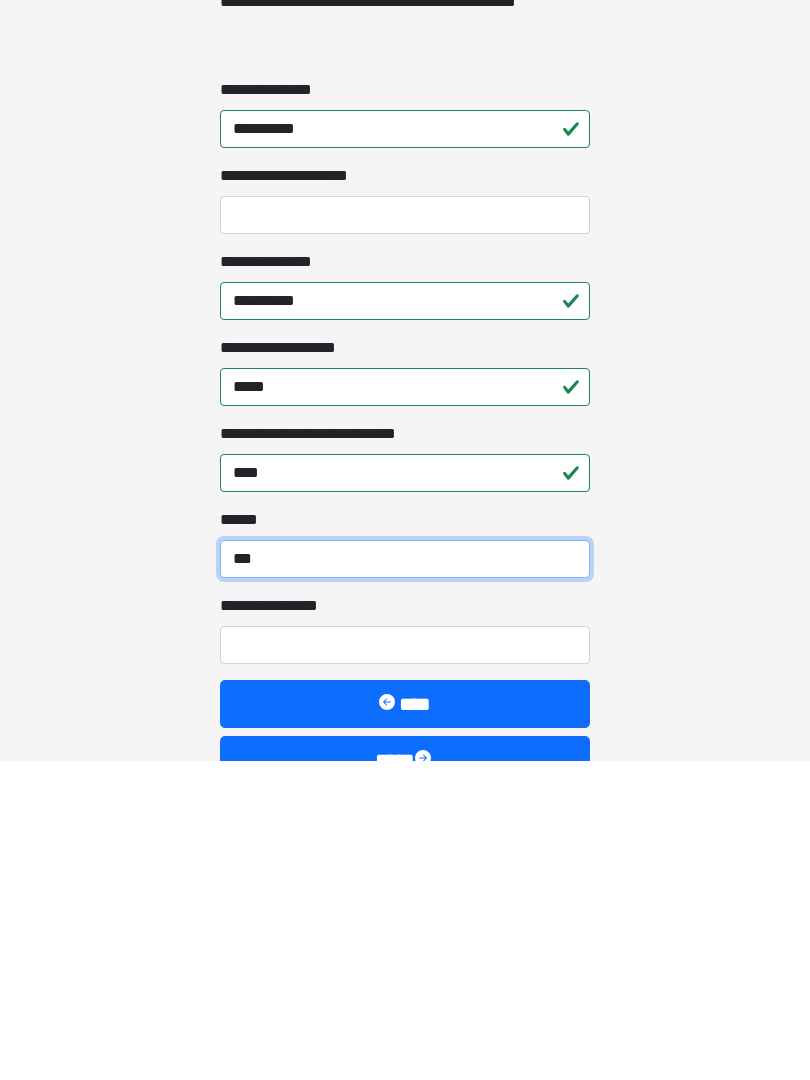 type on "***" 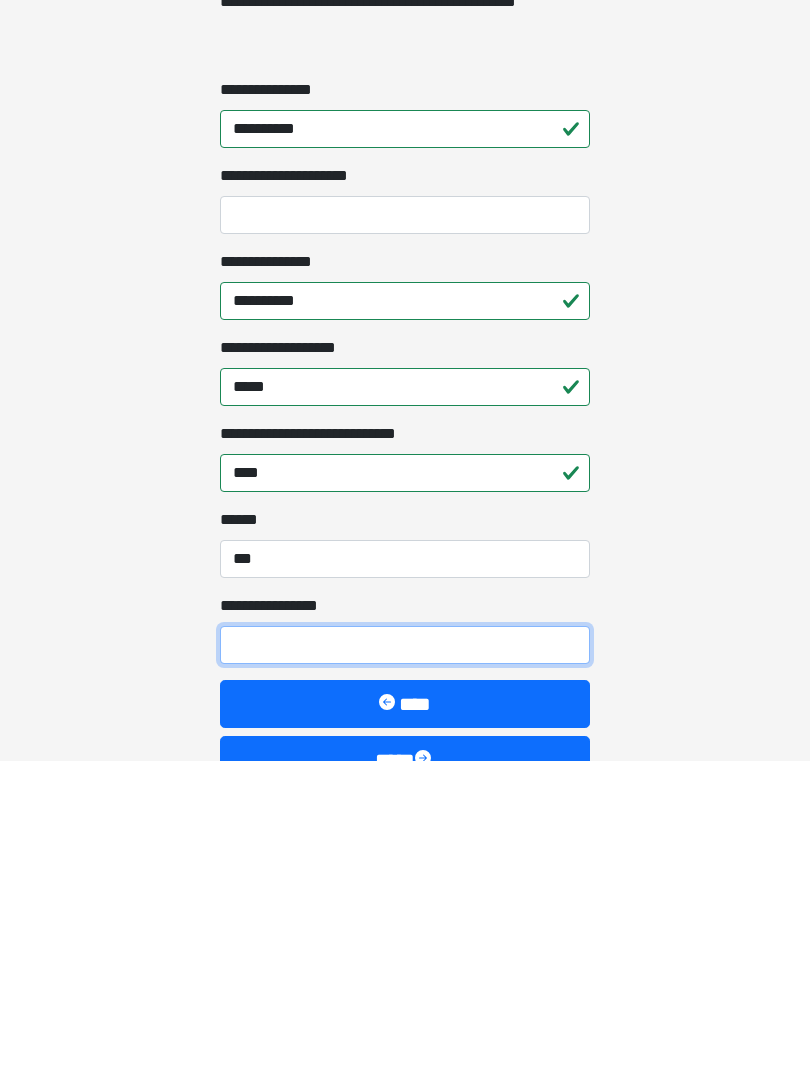 click on "**********" at bounding box center [405, 965] 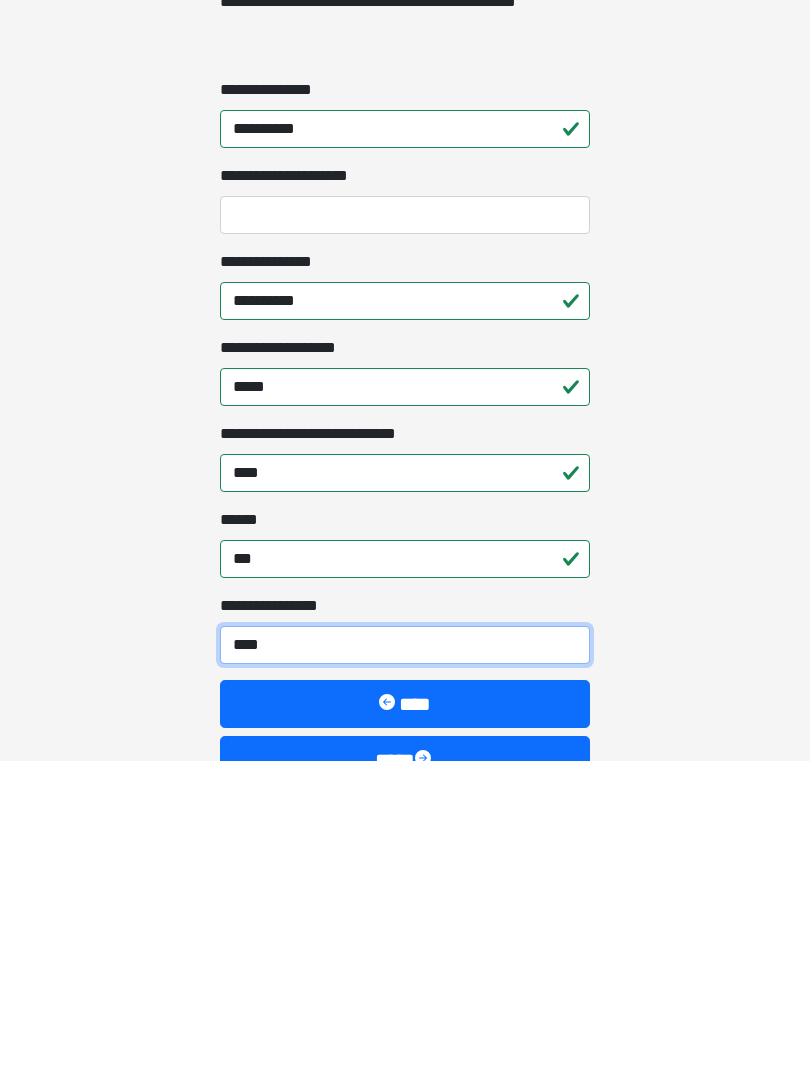type on "*****" 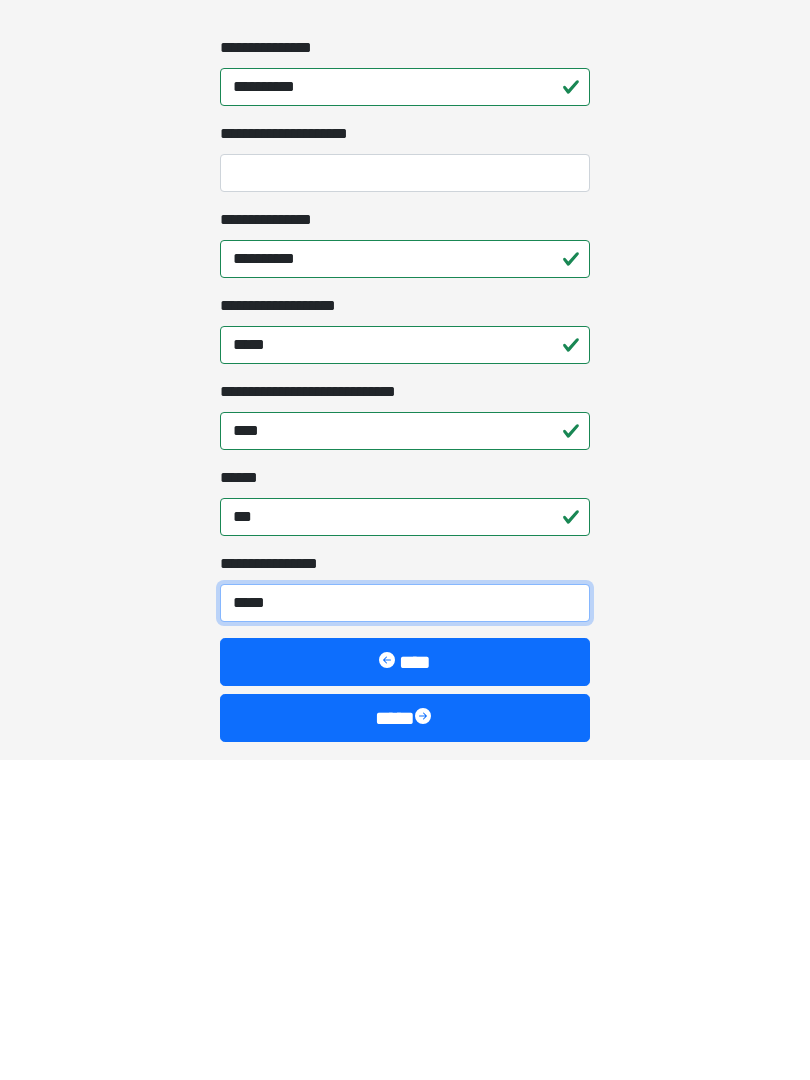 scroll, scrollTop: 1391, scrollLeft: 0, axis: vertical 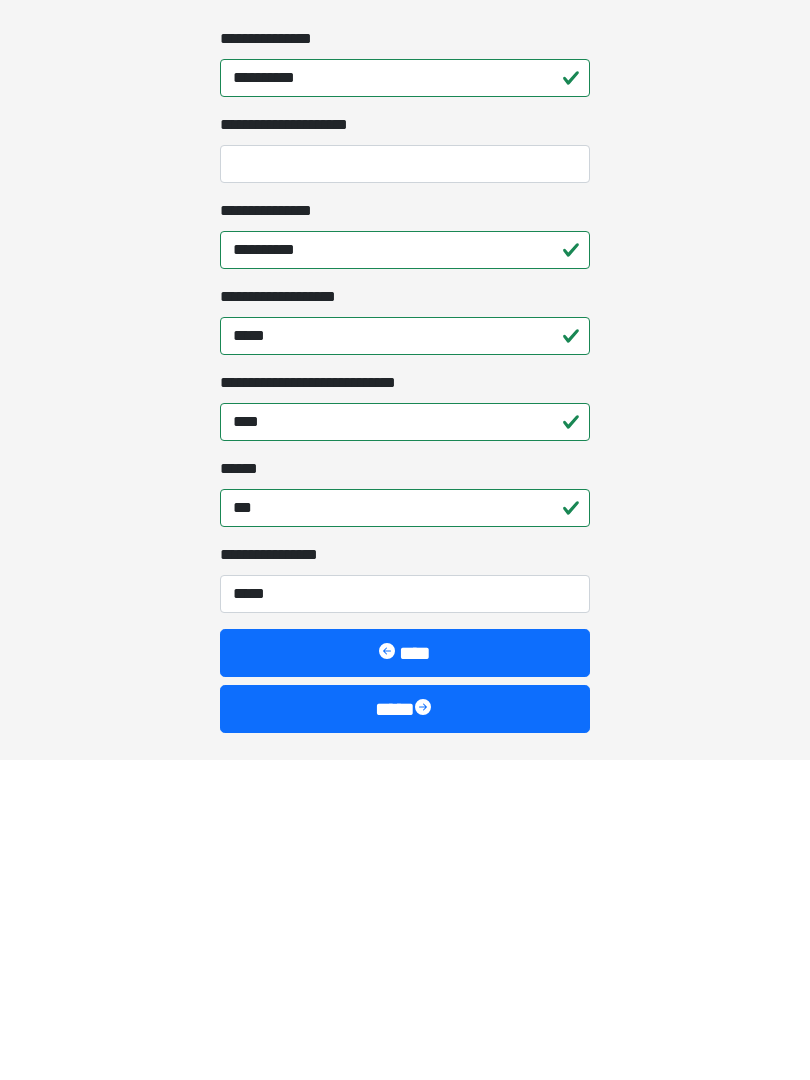 click on "****" at bounding box center [405, 1029] 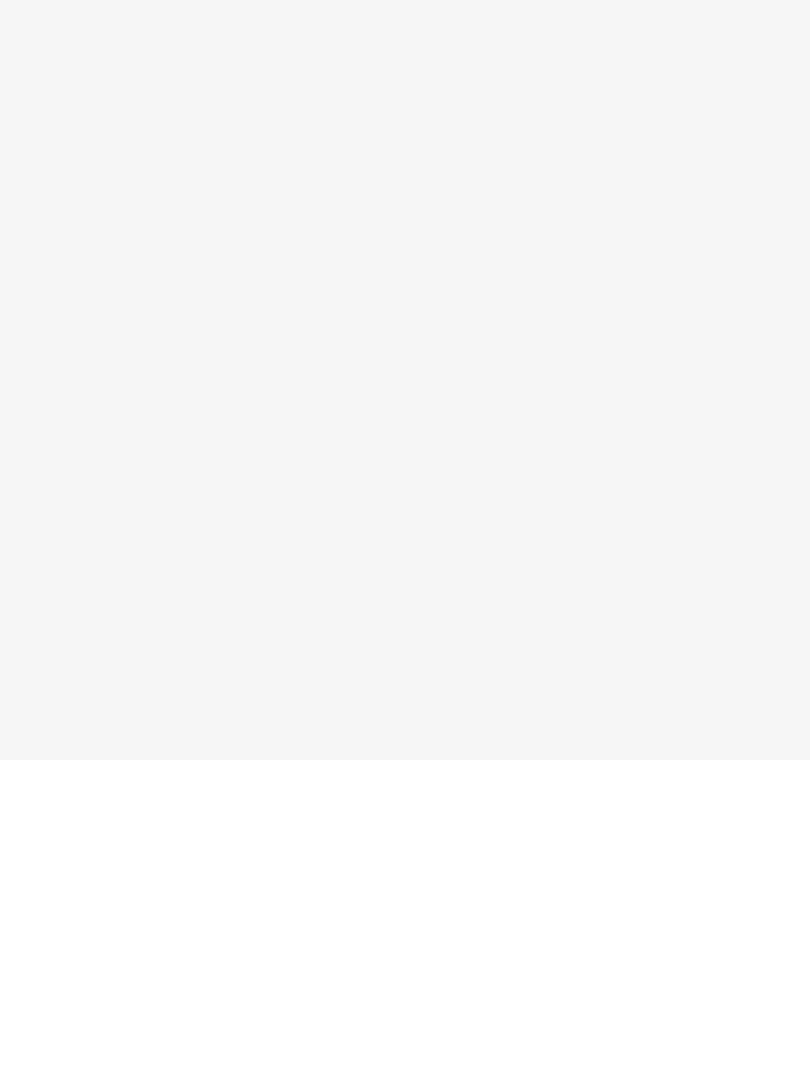 scroll, scrollTop: 0, scrollLeft: 0, axis: both 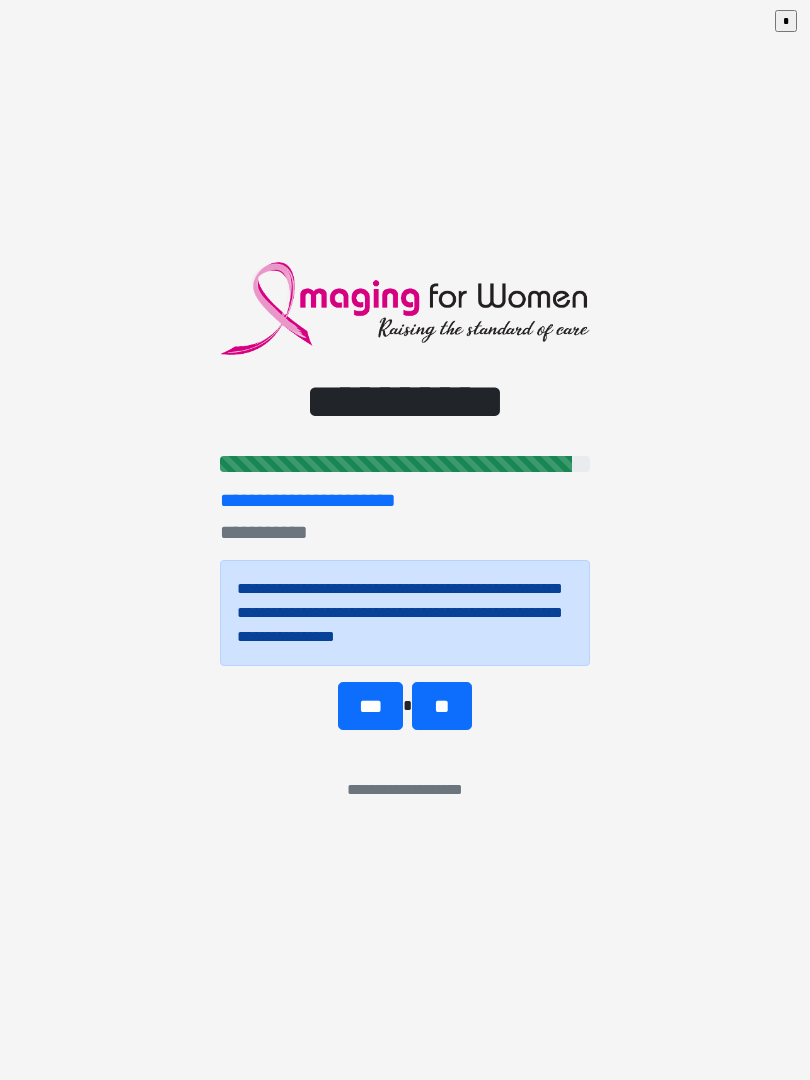click on "***" at bounding box center (370, 706) 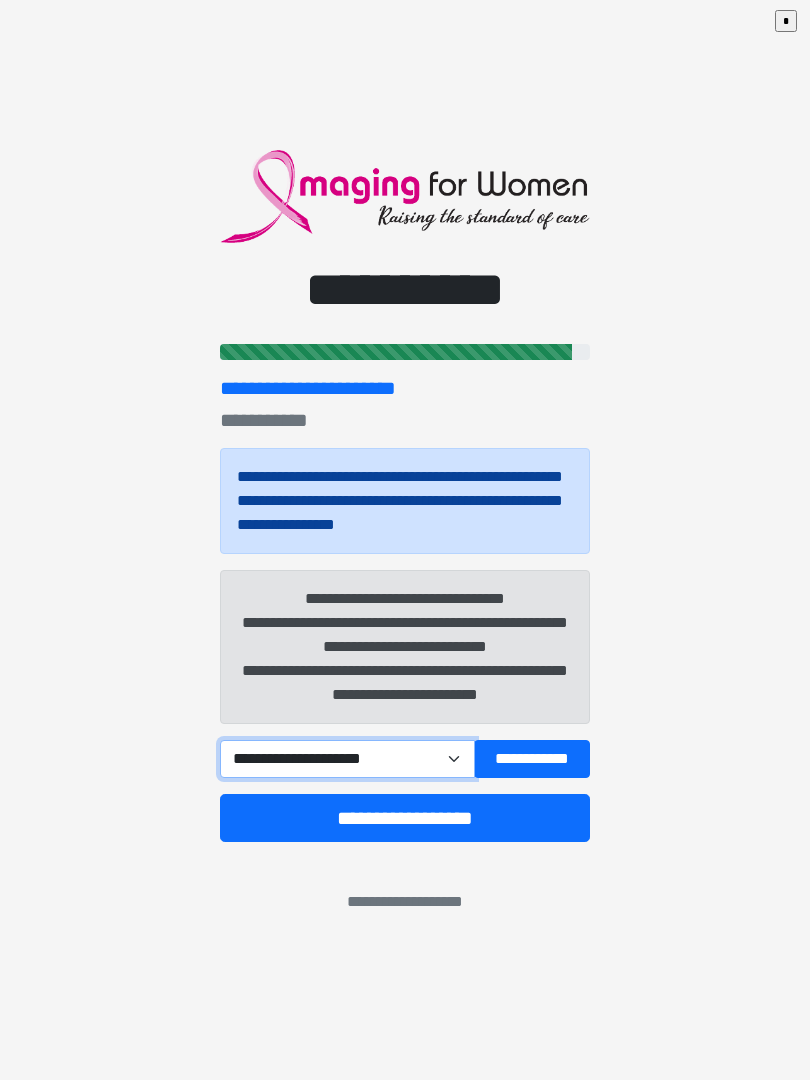 click on "**********" at bounding box center (347, 759) 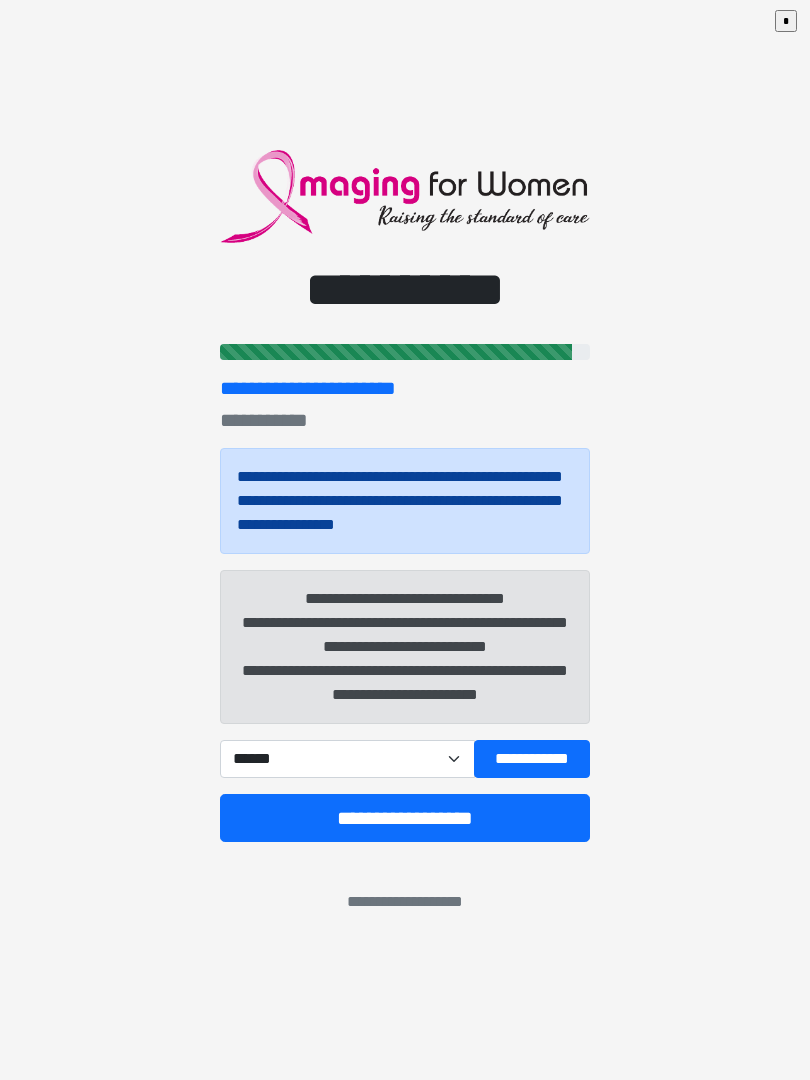 click on "**********" at bounding box center (532, 759) 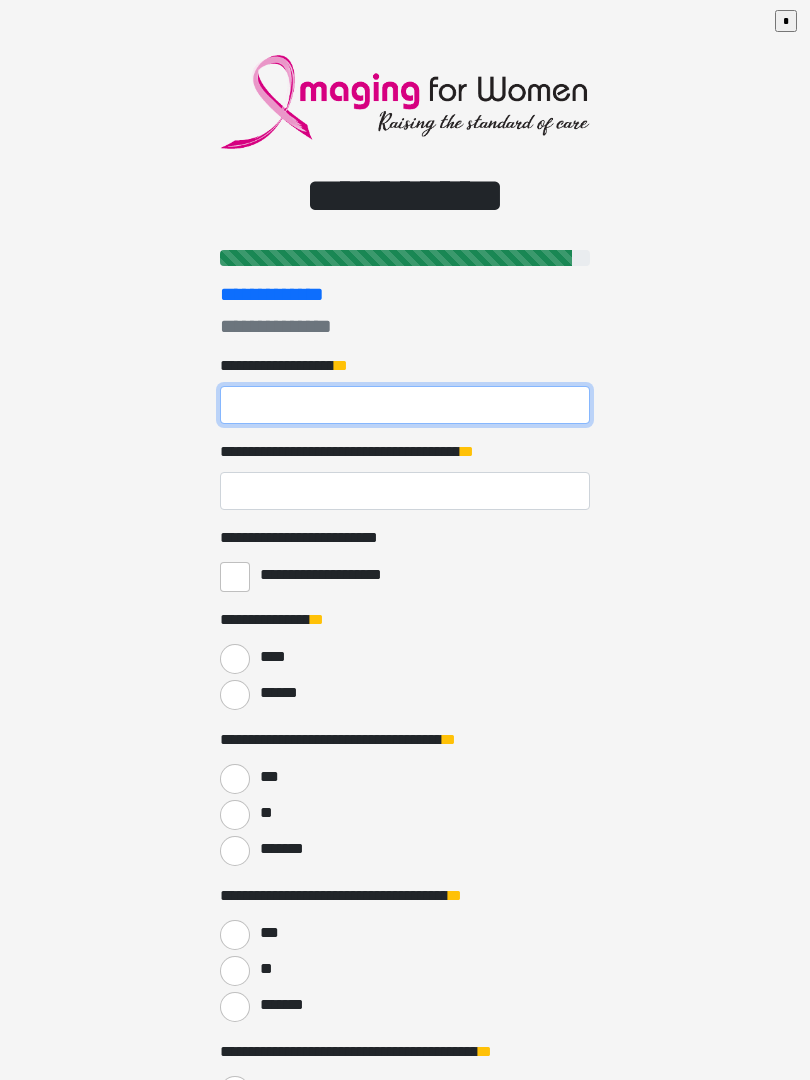 click on "**********" at bounding box center [405, 405] 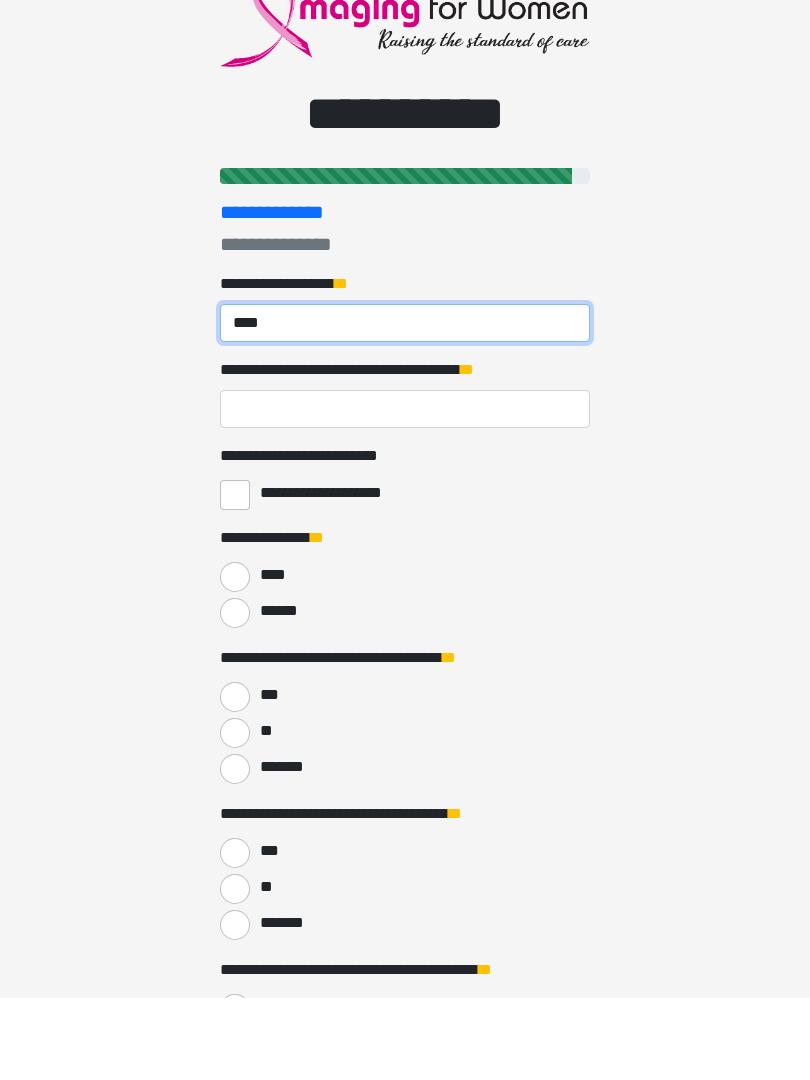 type on "****" 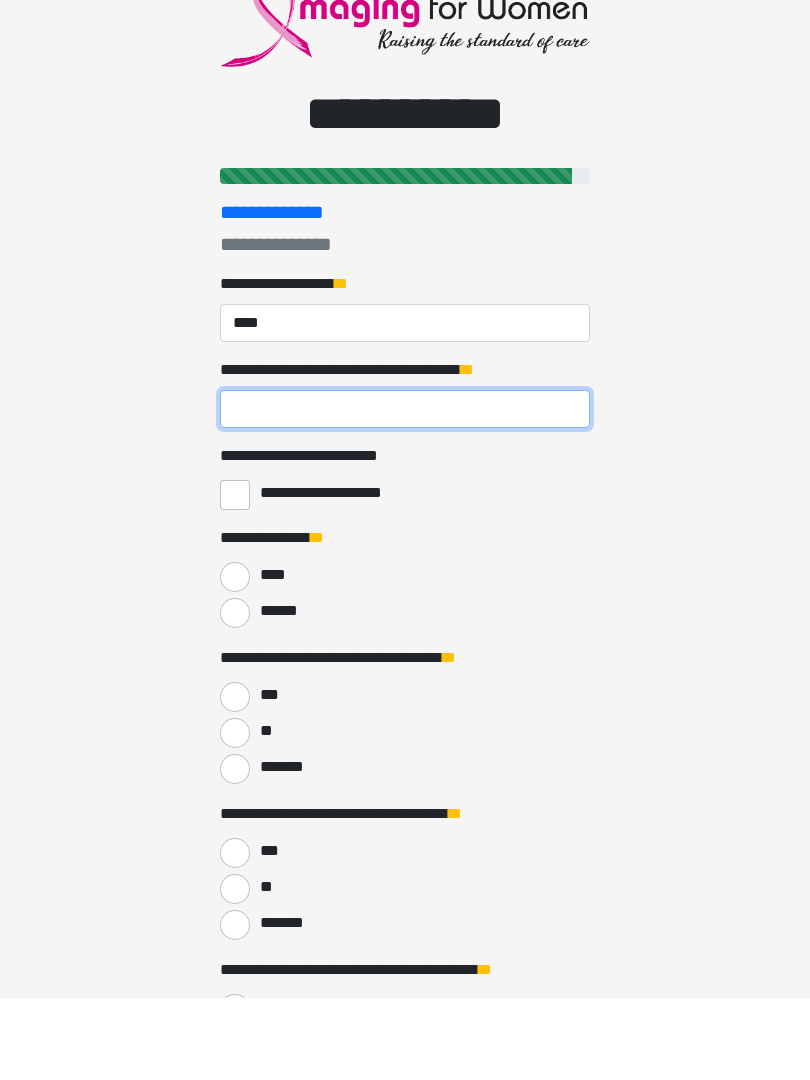 click on "**********" at bounding box center [405, 491] 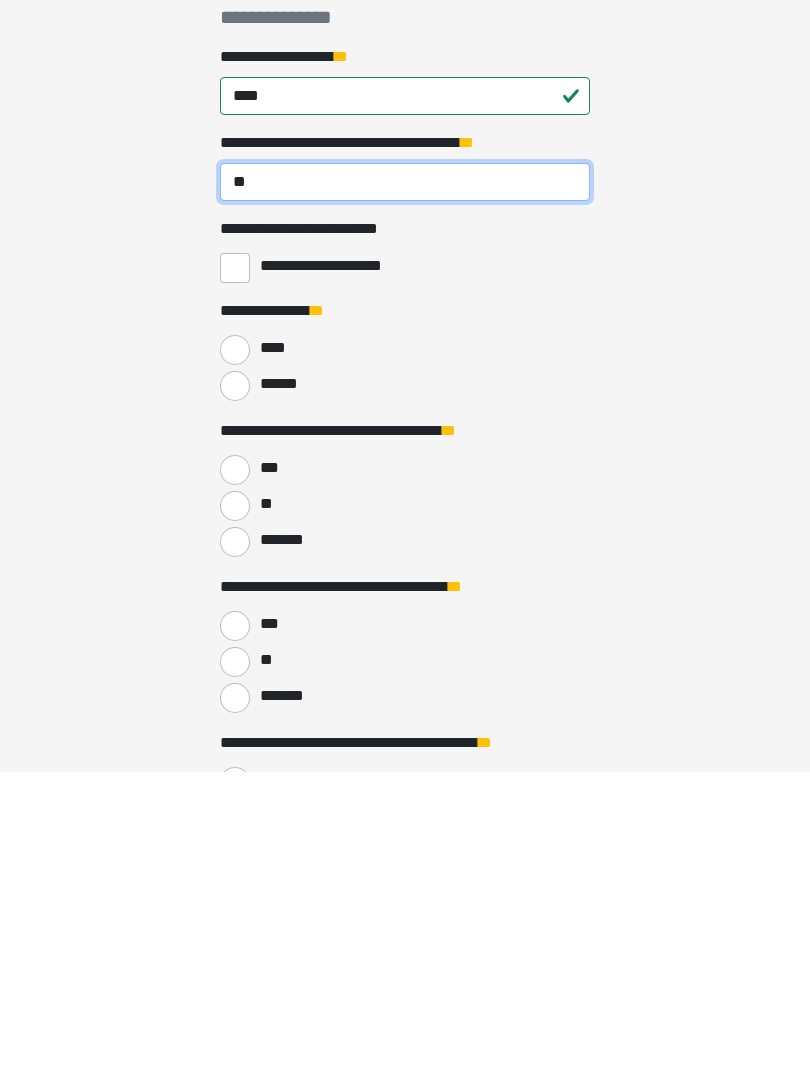 type on "**" 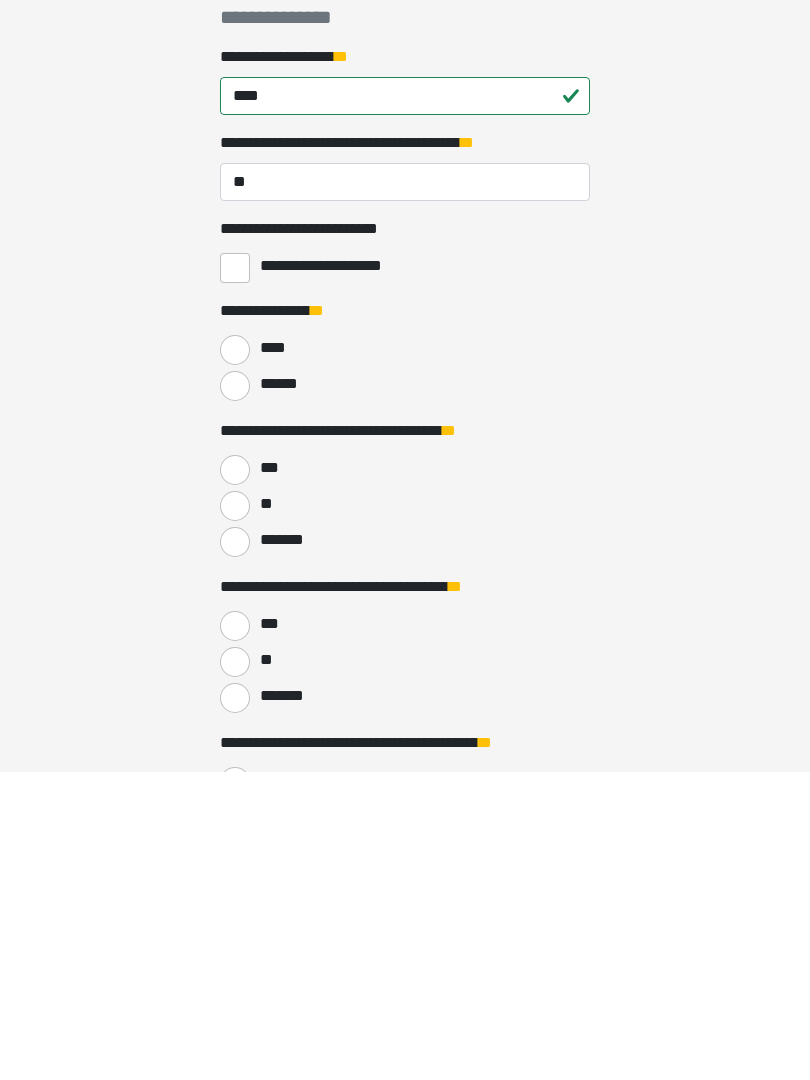 click on "******" at bounding box center [235, 695] 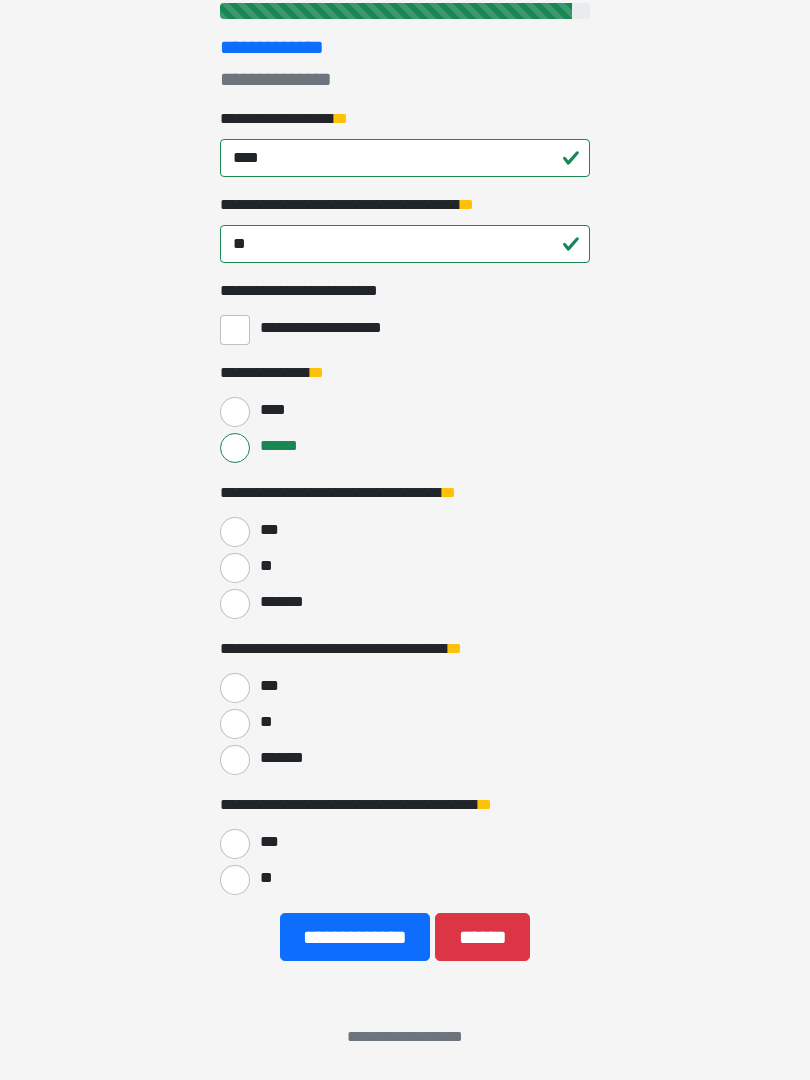 click on "***" at bounding box center [235, 532] 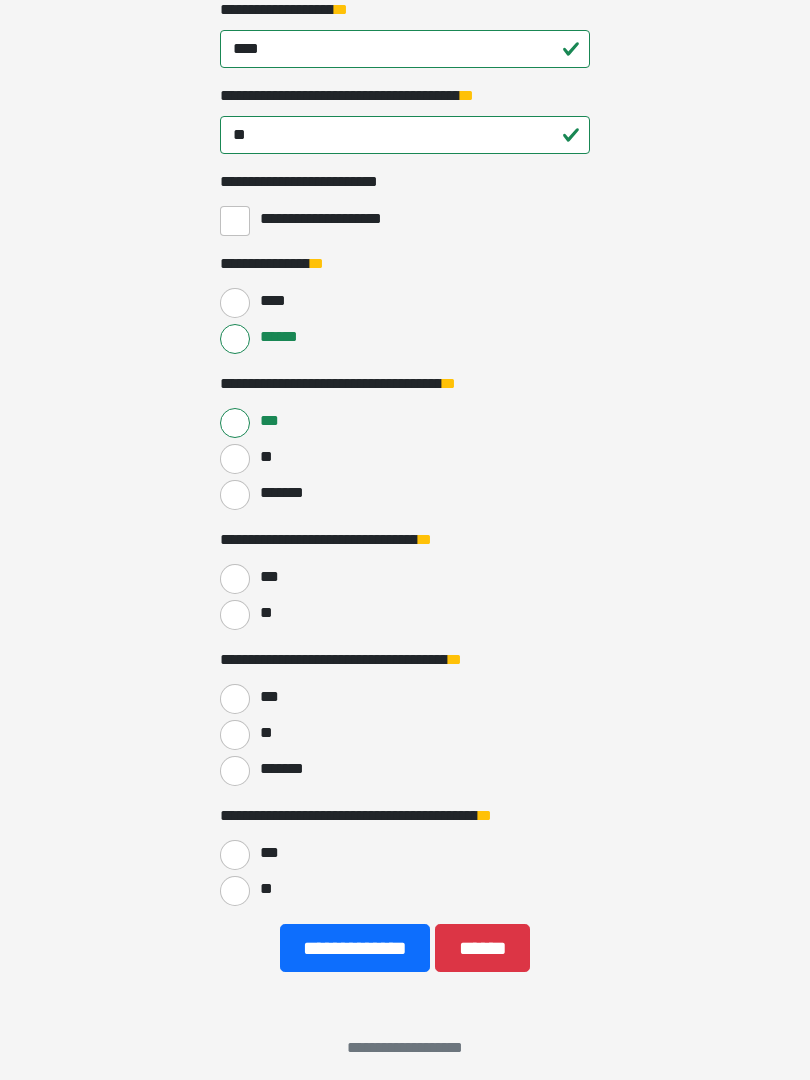 scroll, scrollTop: 367, scrollLeft: 0, axis: vertical 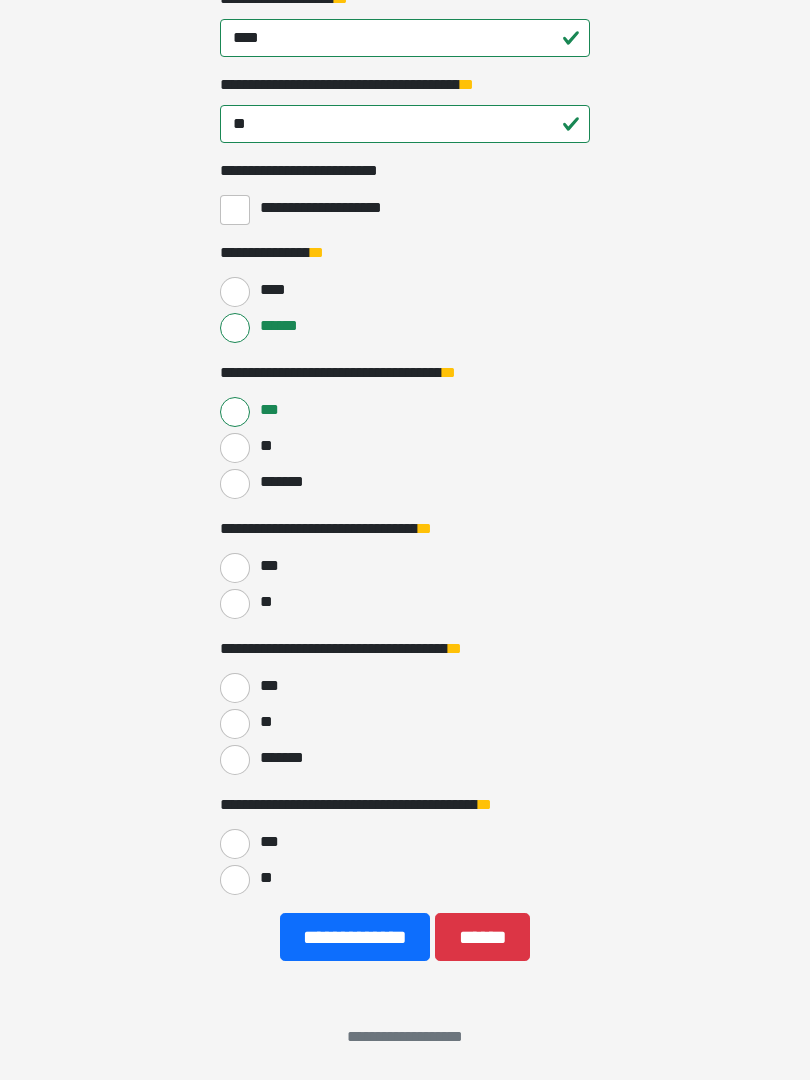 click on "***" at bounding box center [235, 568] 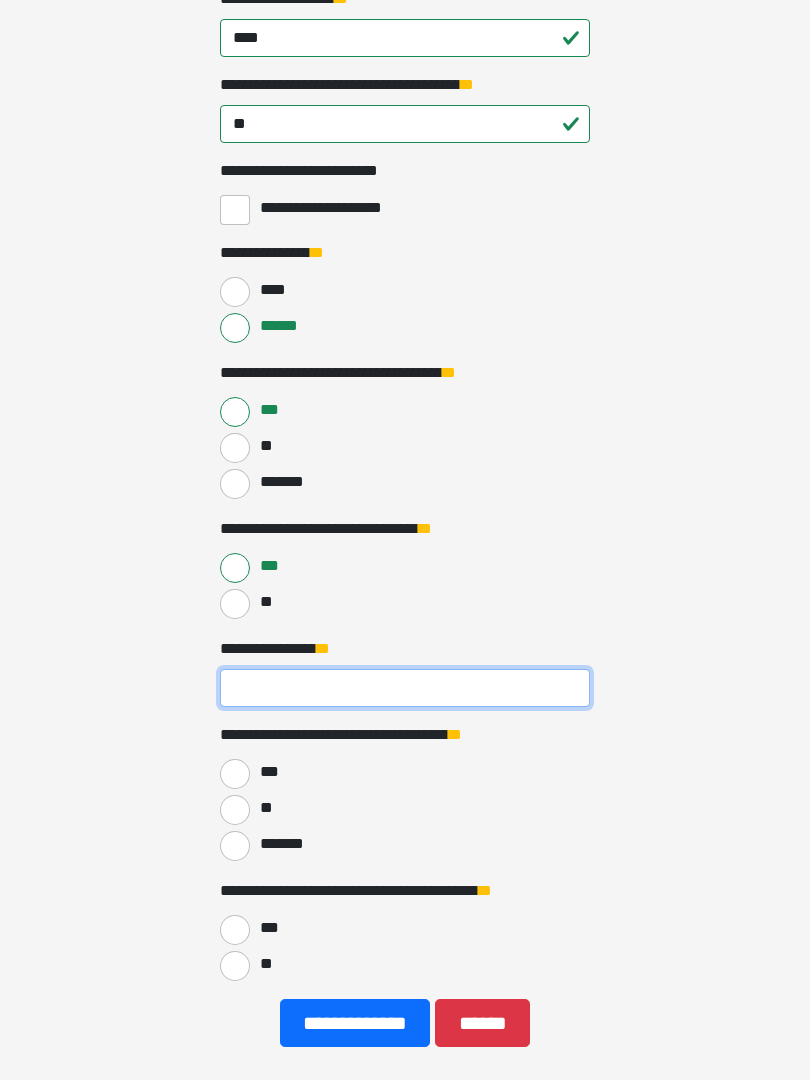 click on "**********" at bounding box center (405, 688) 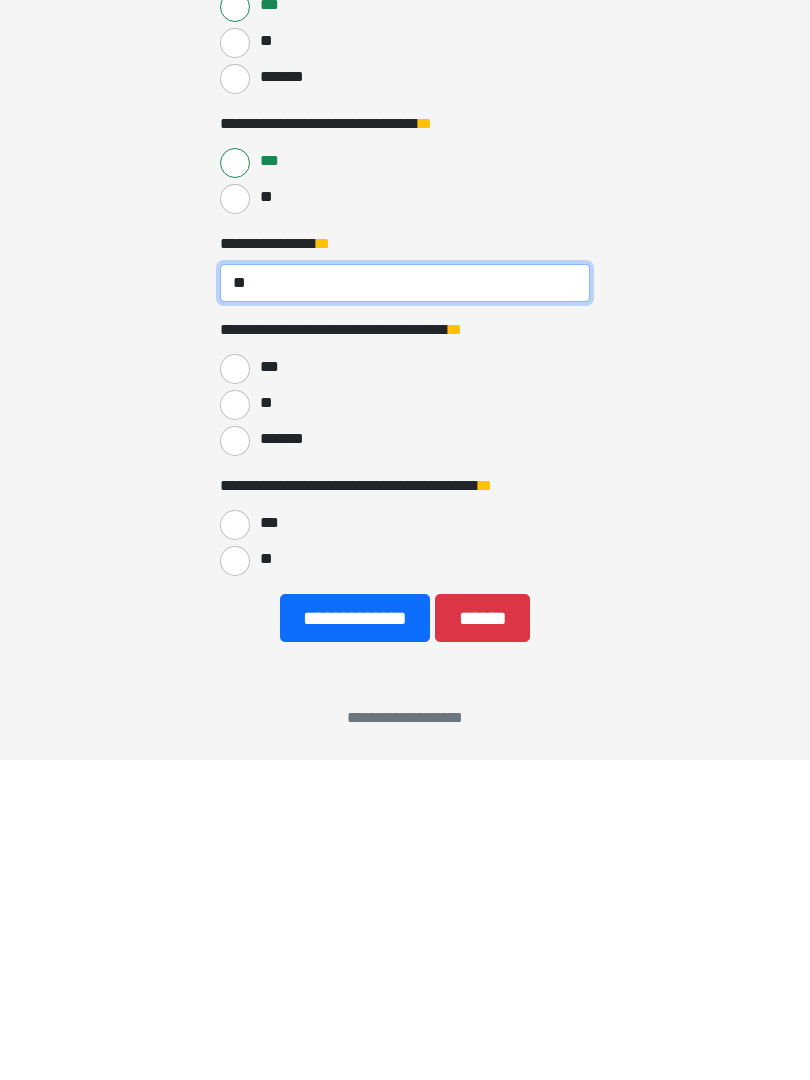 scroll, scrollTop: 453, scrollLeft: 0, axis: vertical 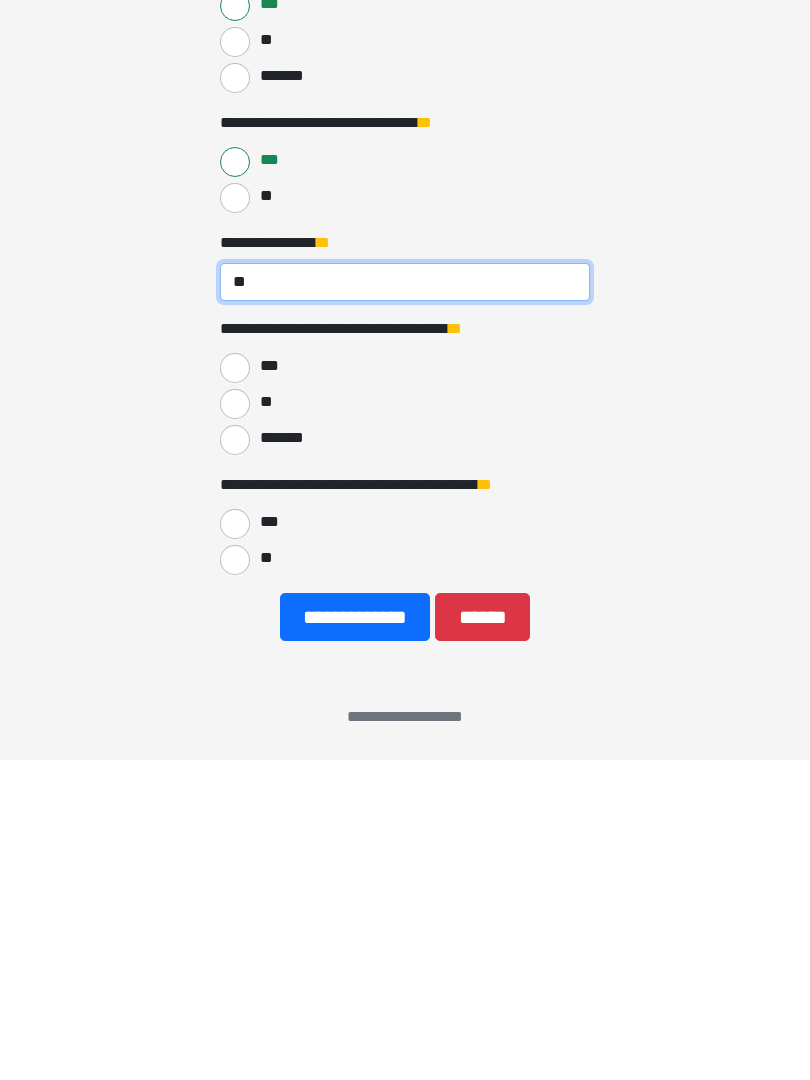 type on "**" 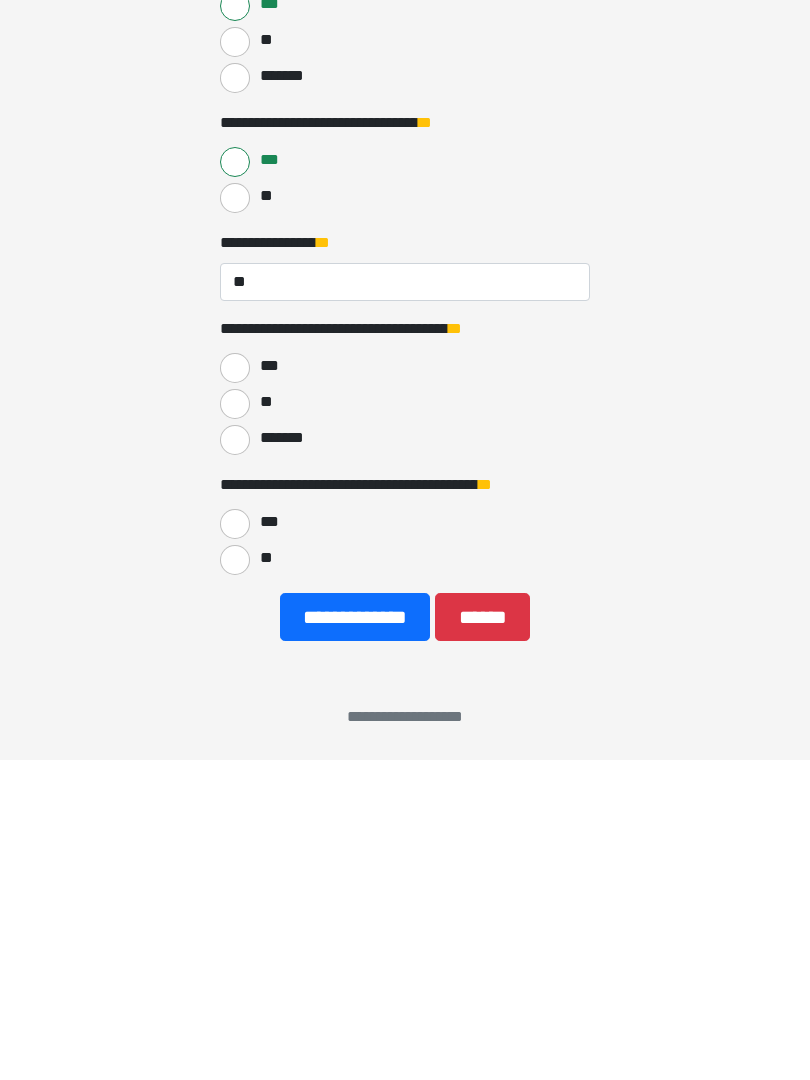 click on "**" at bounding box center (235, 724) 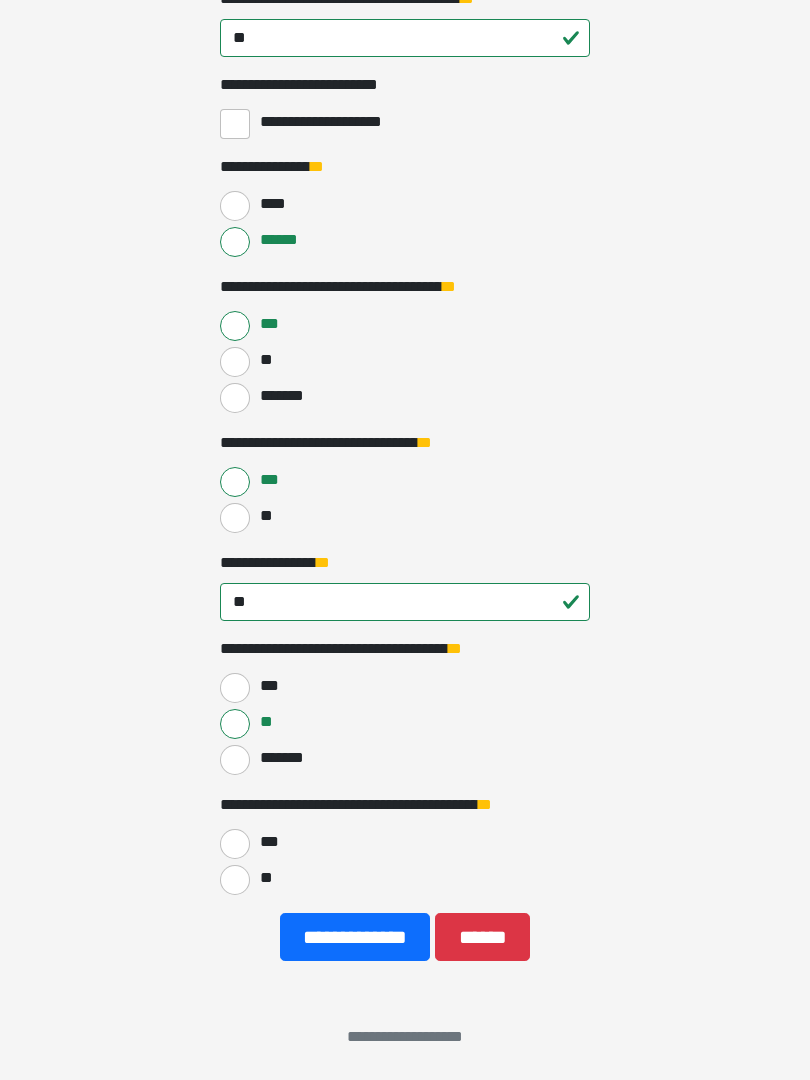 click on "**" at bounding box center [235, 880] 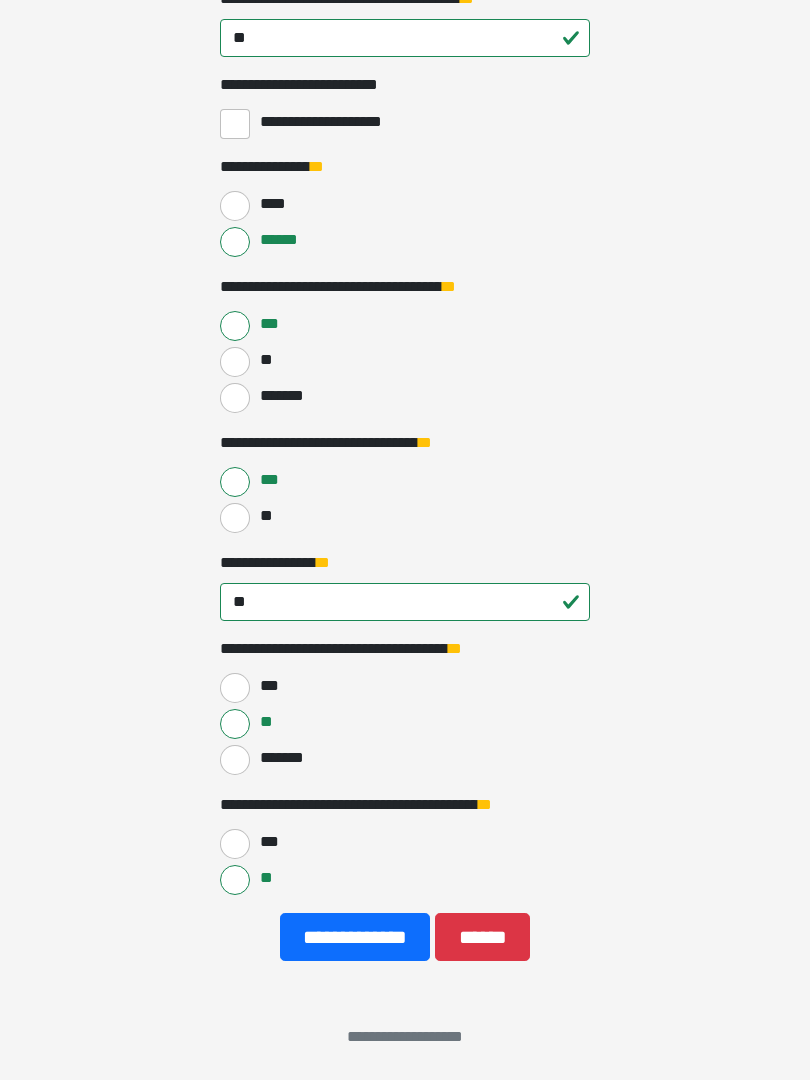 click on "**********" at bounding box center (355, 937) 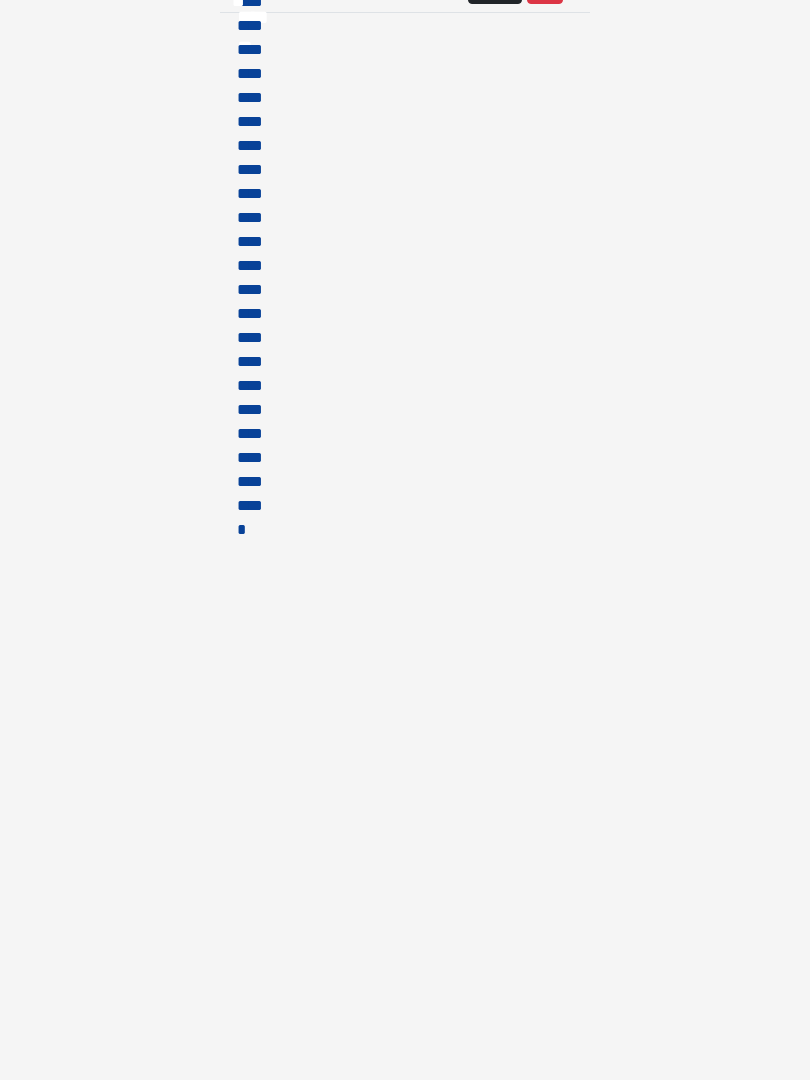 scroll, scrollTop: 0, scrollLeft: 0, axis: both 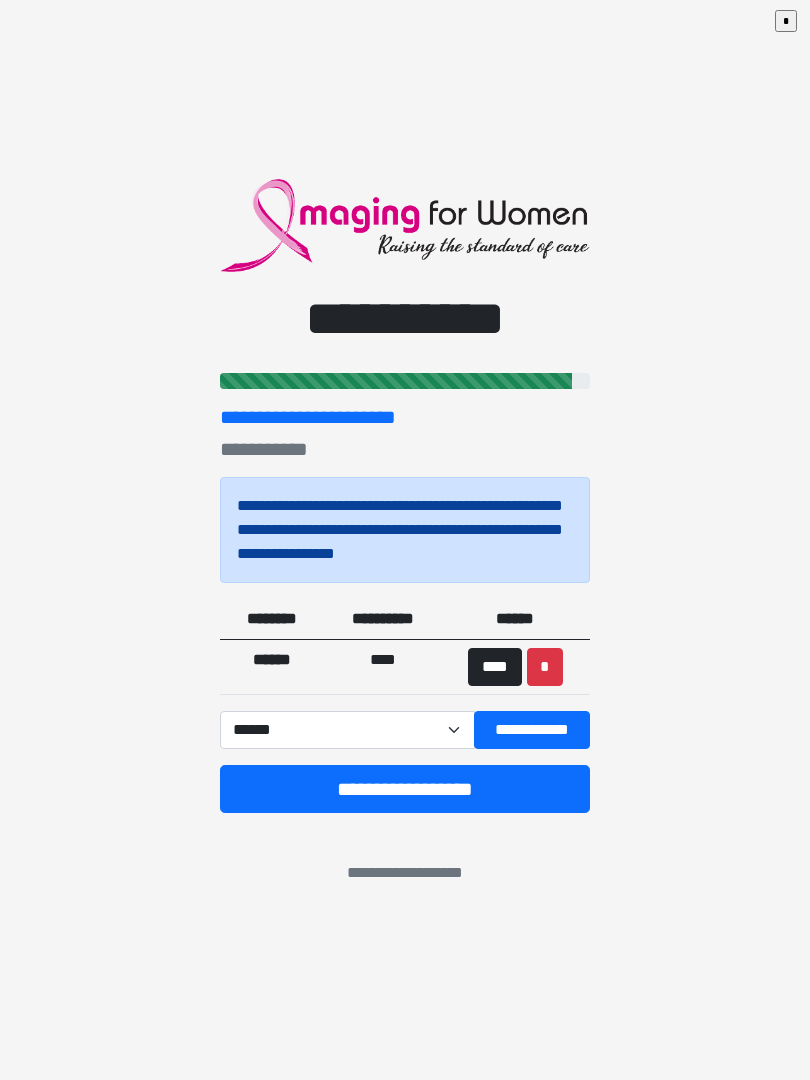 click on "**********" at bounding box center (532, 730) 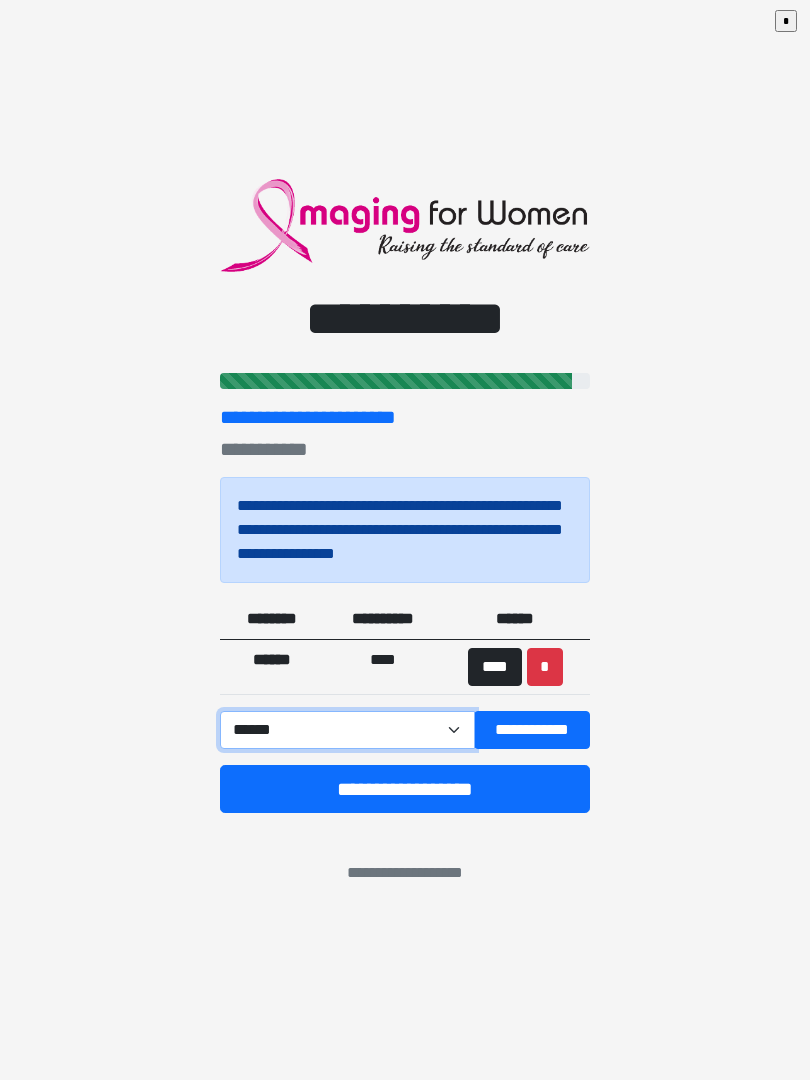 select on "******" 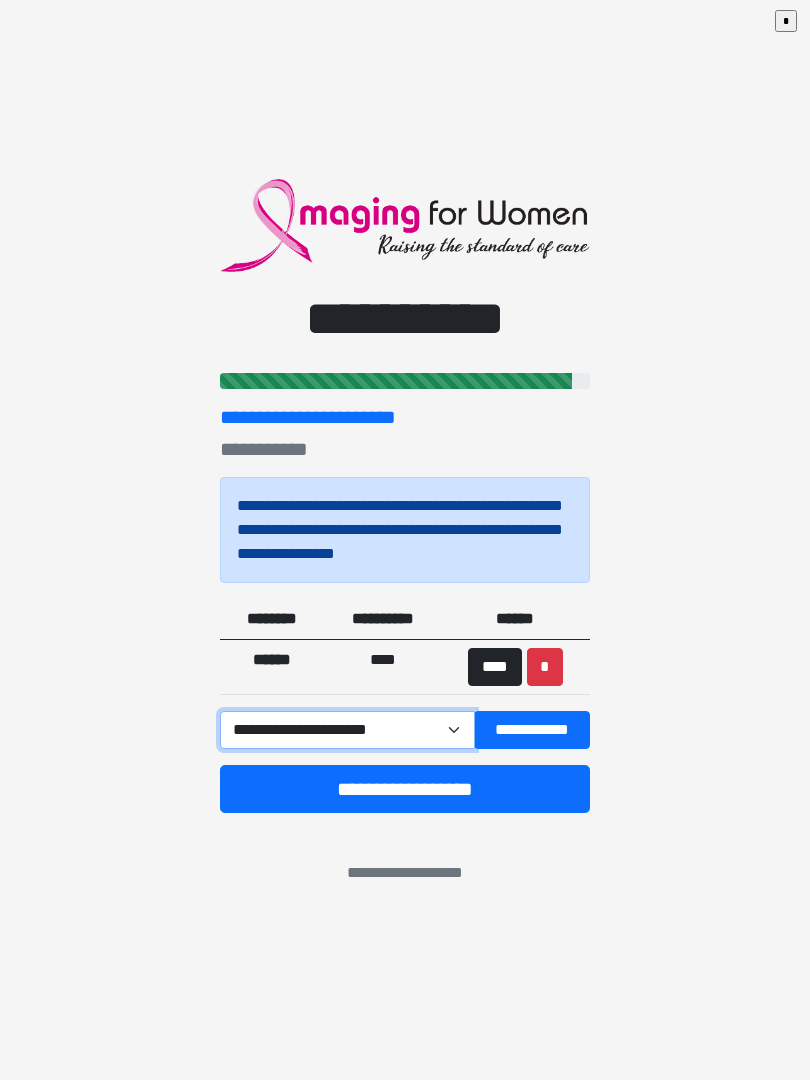 click on "**********" at bounding box center (347, 730) 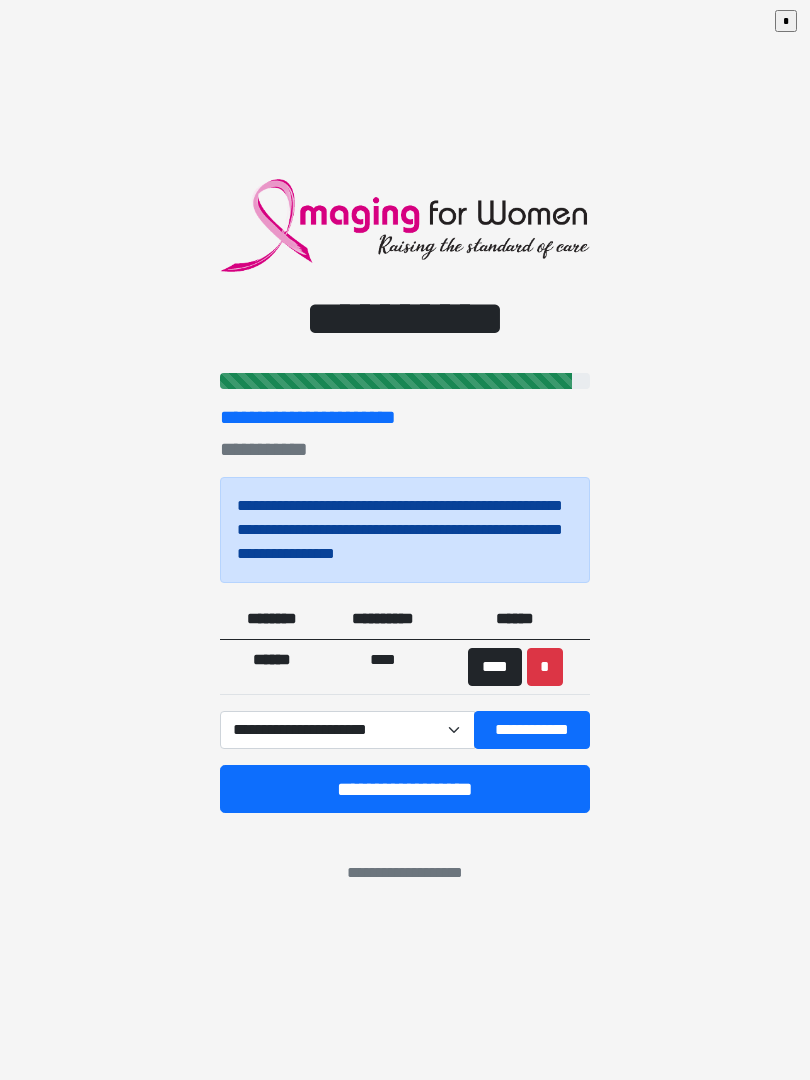 click on "**********" at bounding box center (532, 730) 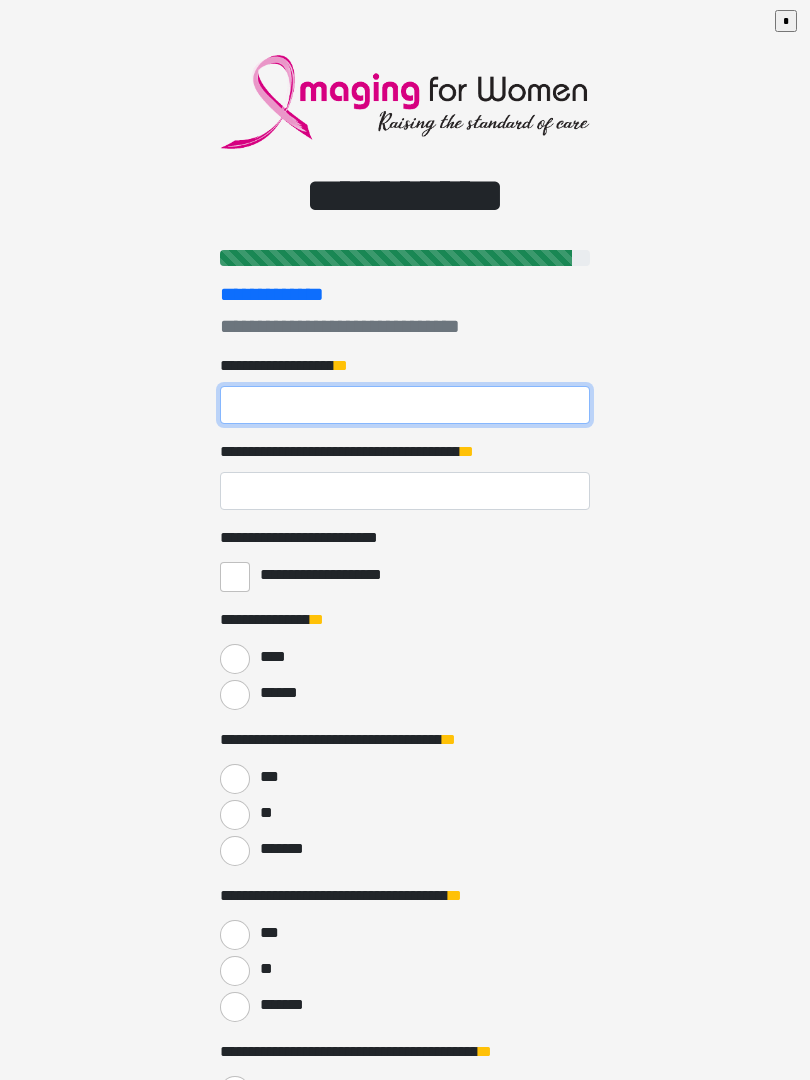 click on "**********" at bounding box center [405, 405] 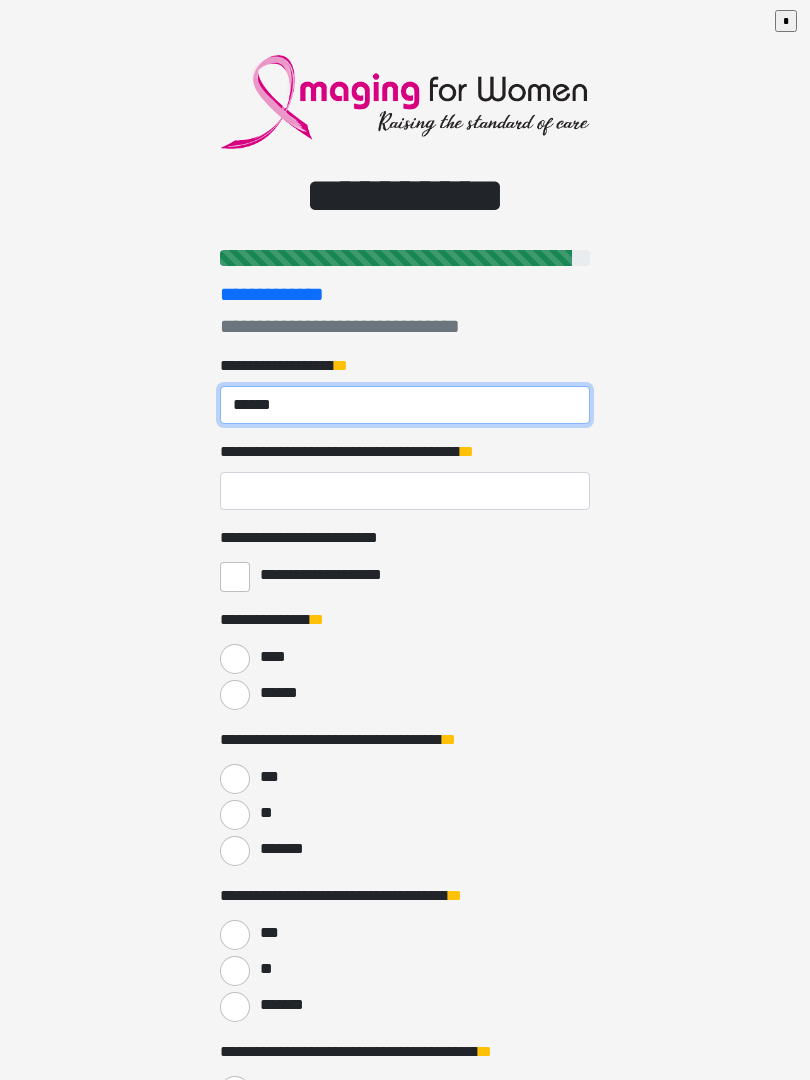 type on "******" 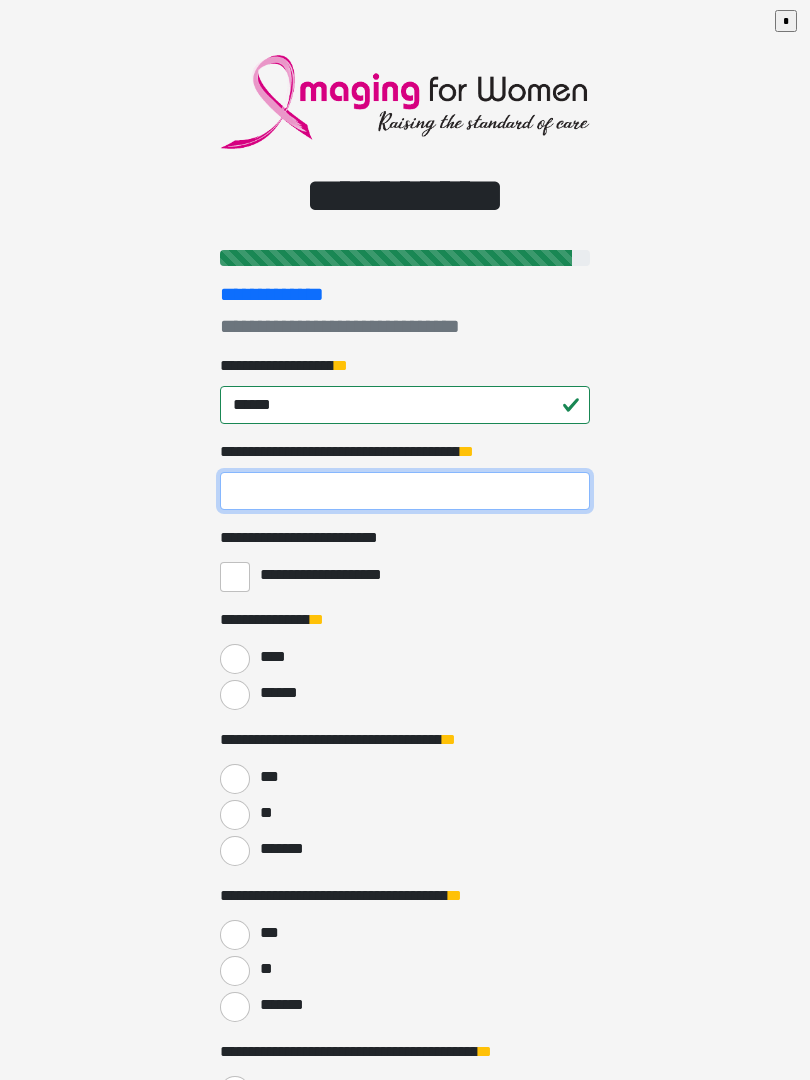 click on "**********" at bounding box center [405, 491] 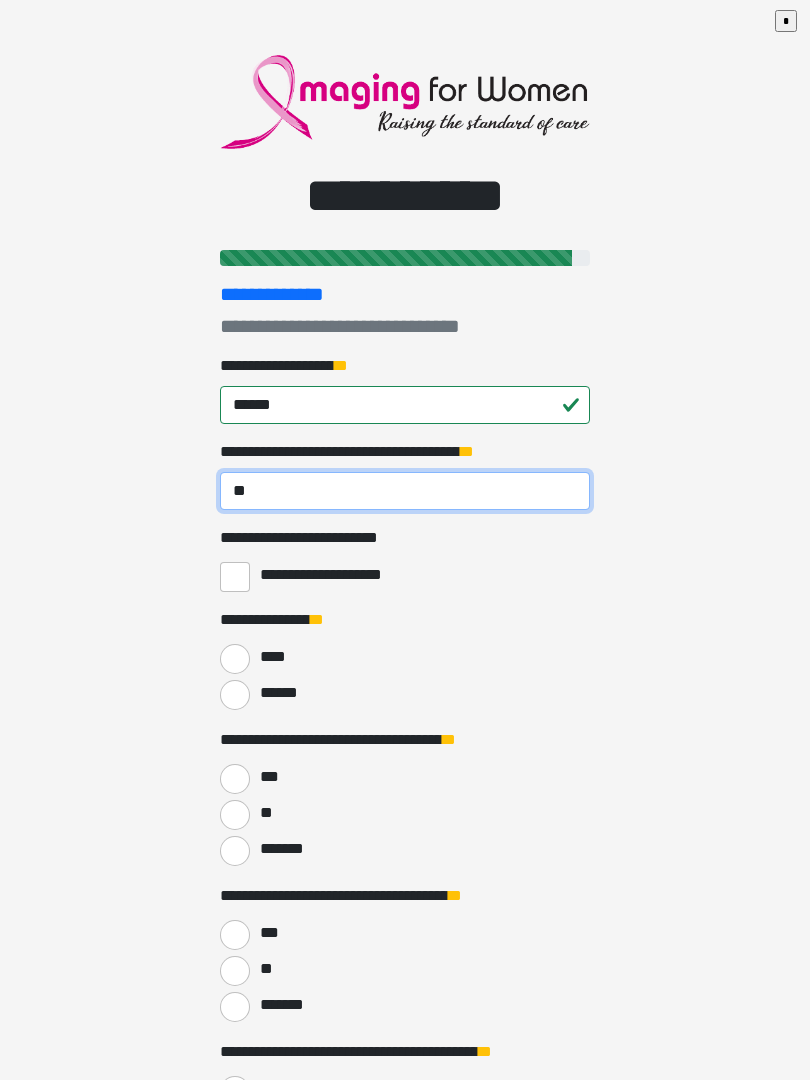 type on "**" 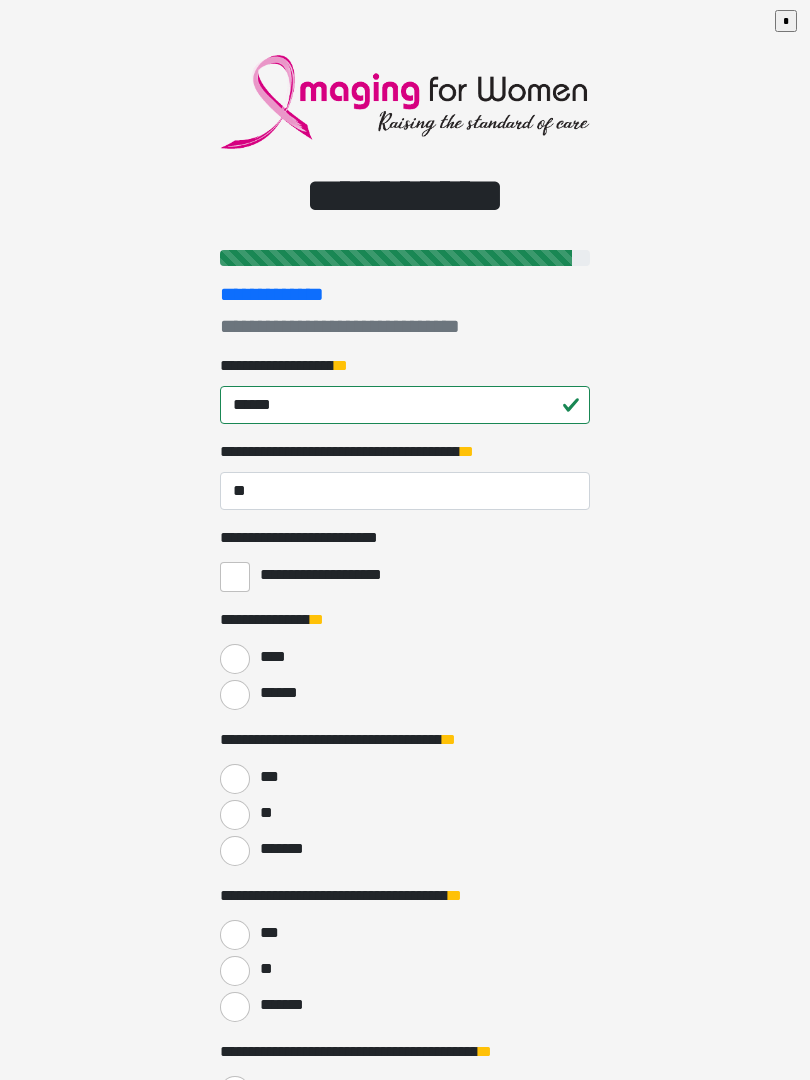 click on "**********" at bounding box center (235, 577) 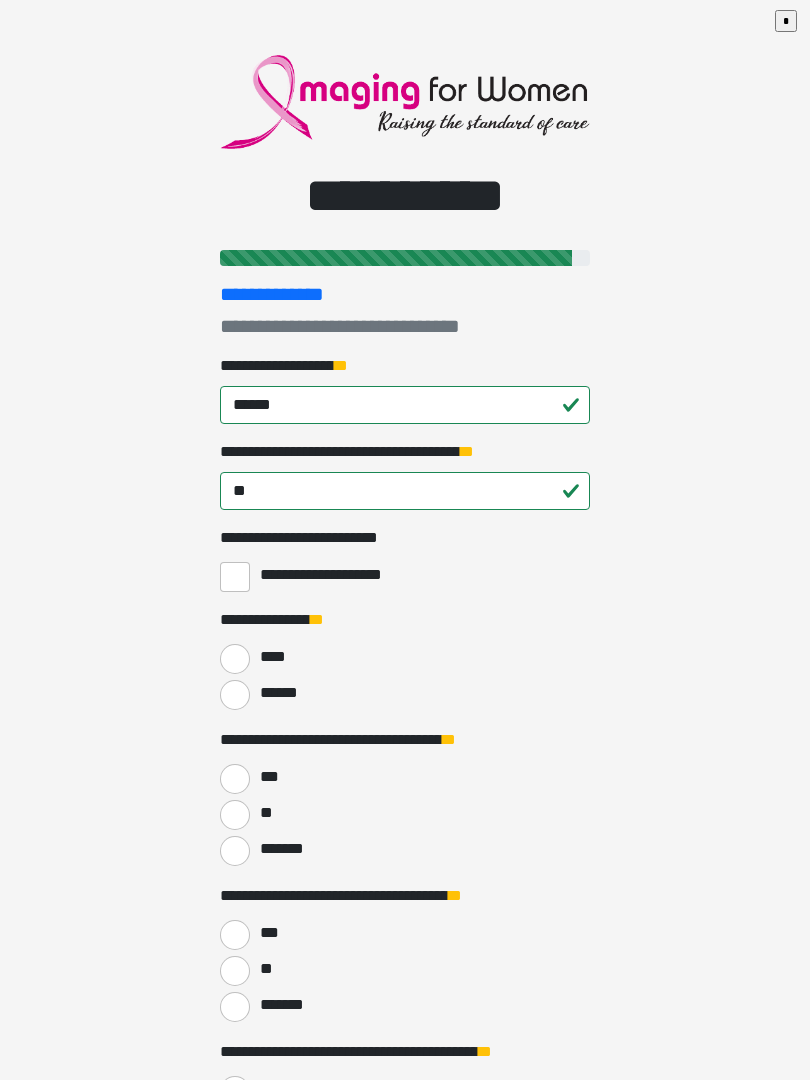 click on "******" at bounding box center [235, 695] 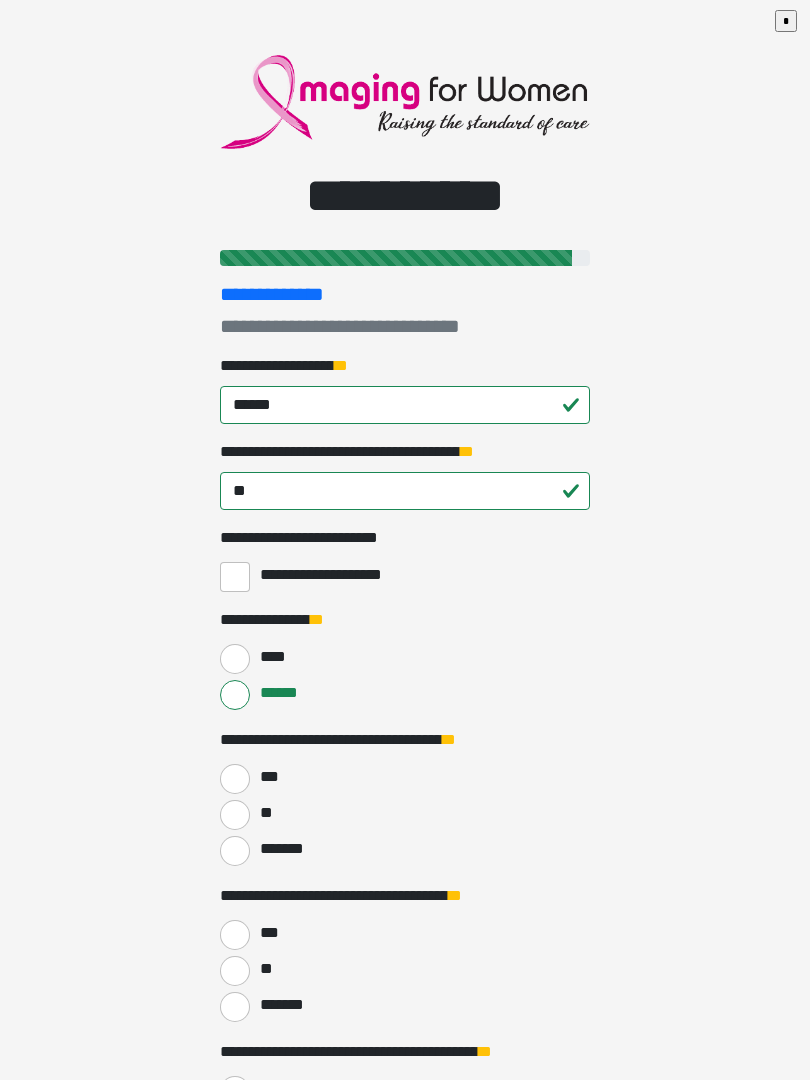 click on "***" at bounding box center [235, 779] 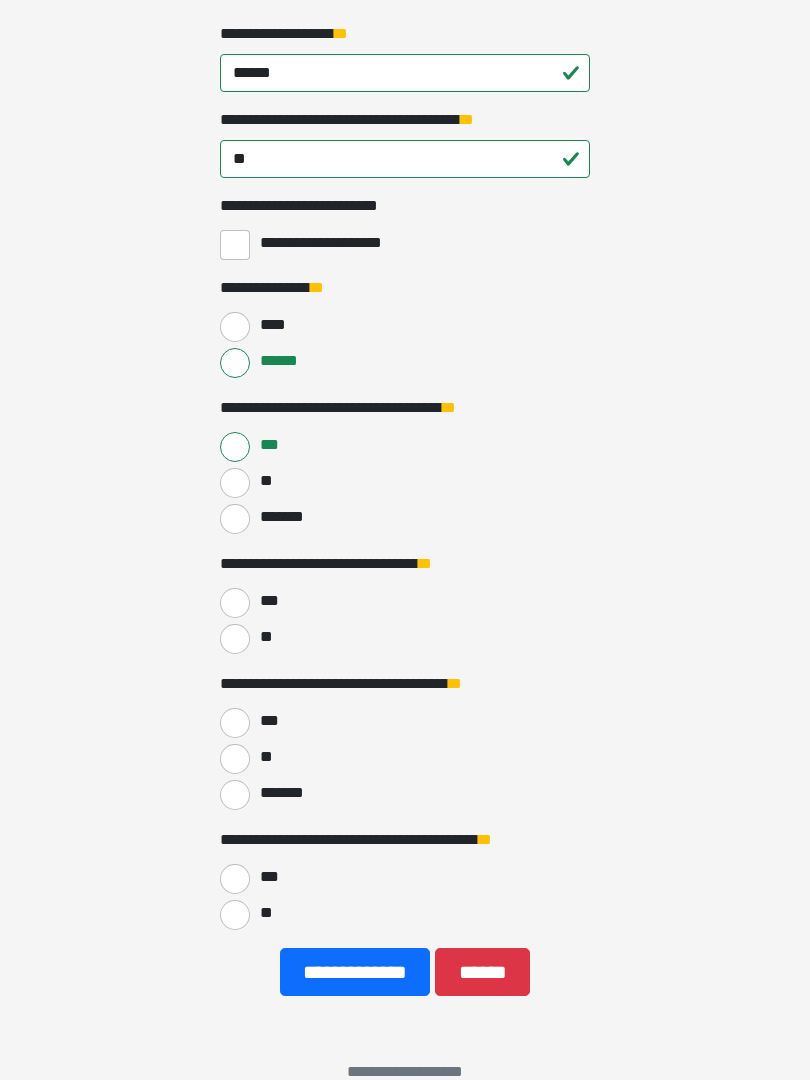 scroll, scrollTop: 337, scrollLeft: 0, axis: vertical 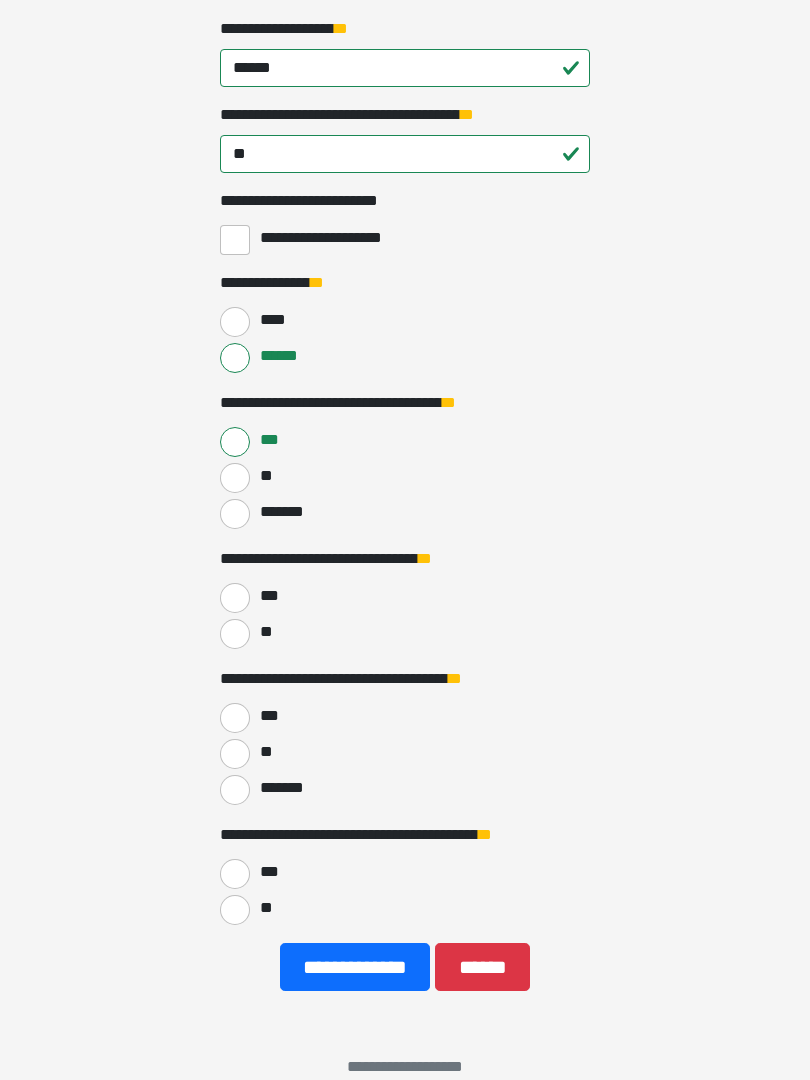 click on "**" at bounding box center [235, 634] 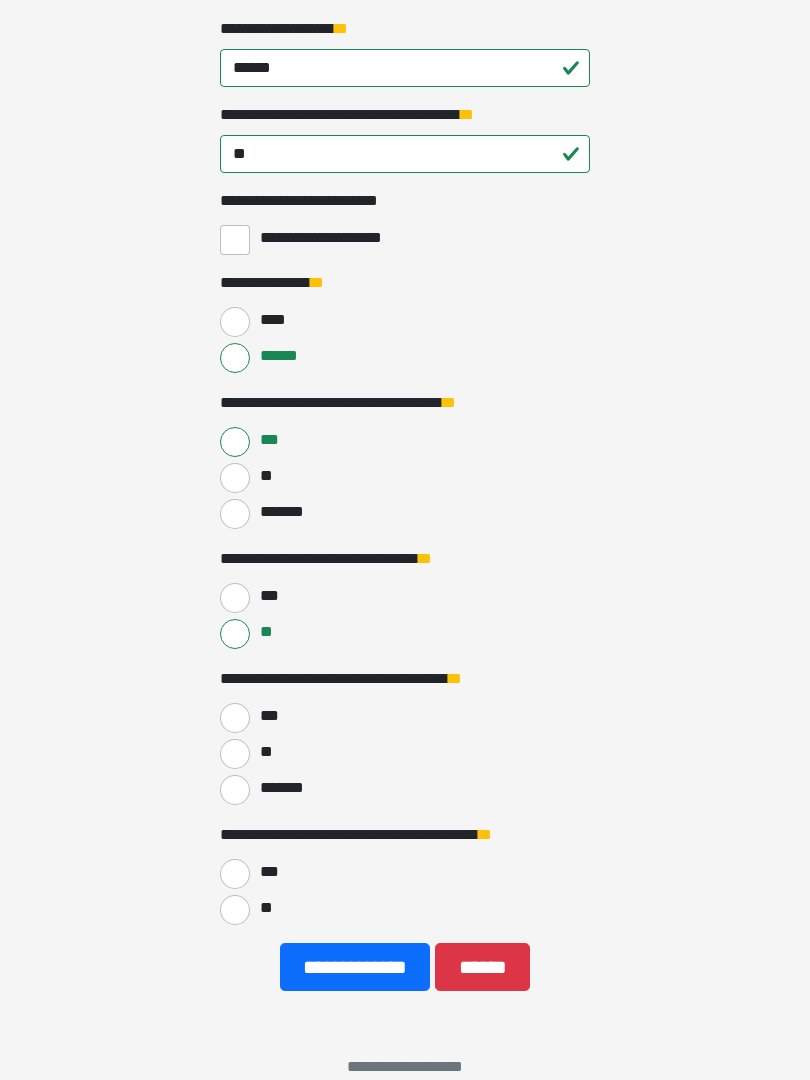 scroll, scrollTop: 367, scrollLeft: 0, axis: vertical 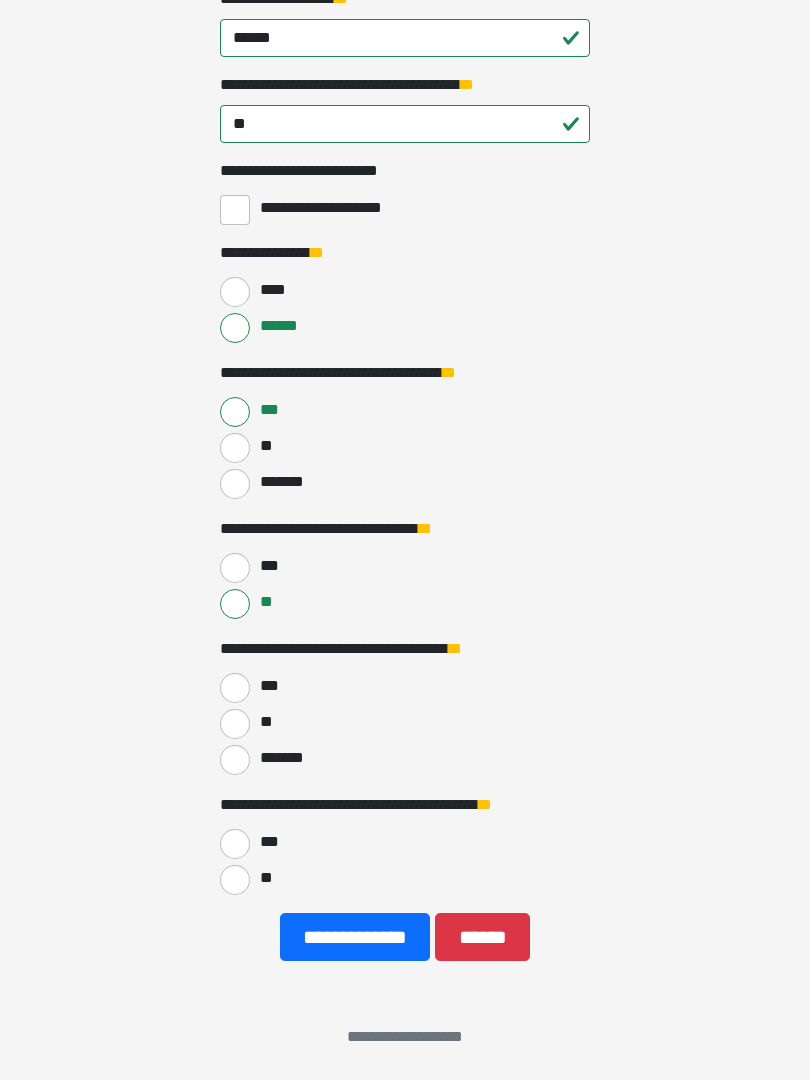 click on "**" at bounding box center [235, 724] 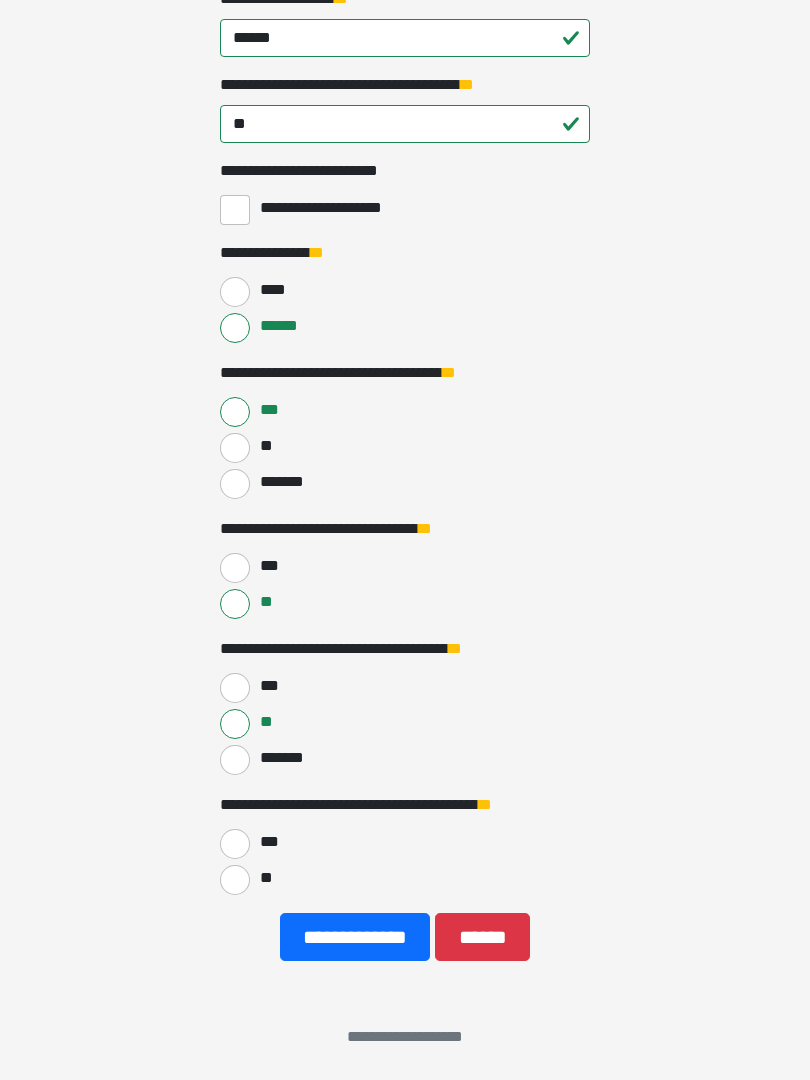 click on "**" at bounding box center (235, 880) 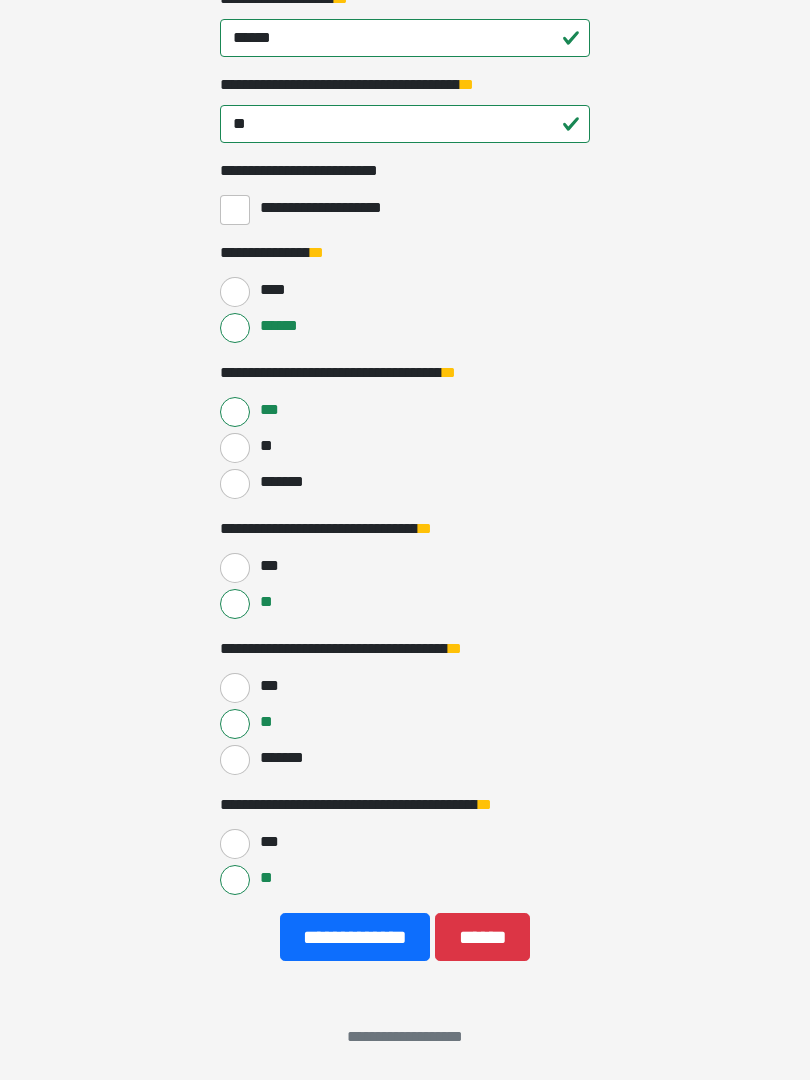 click on "**********" at bounding box center (355, 937) 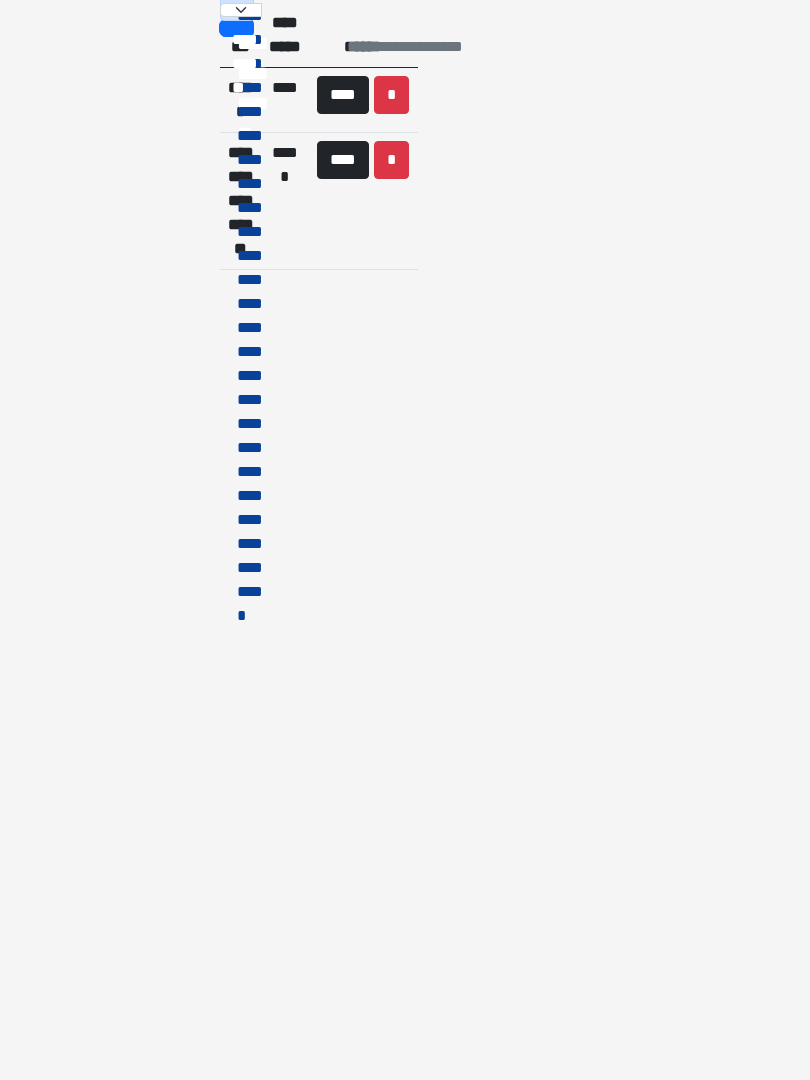 scroll, scrollTop: 0, scrollLeft: 0, axis: both 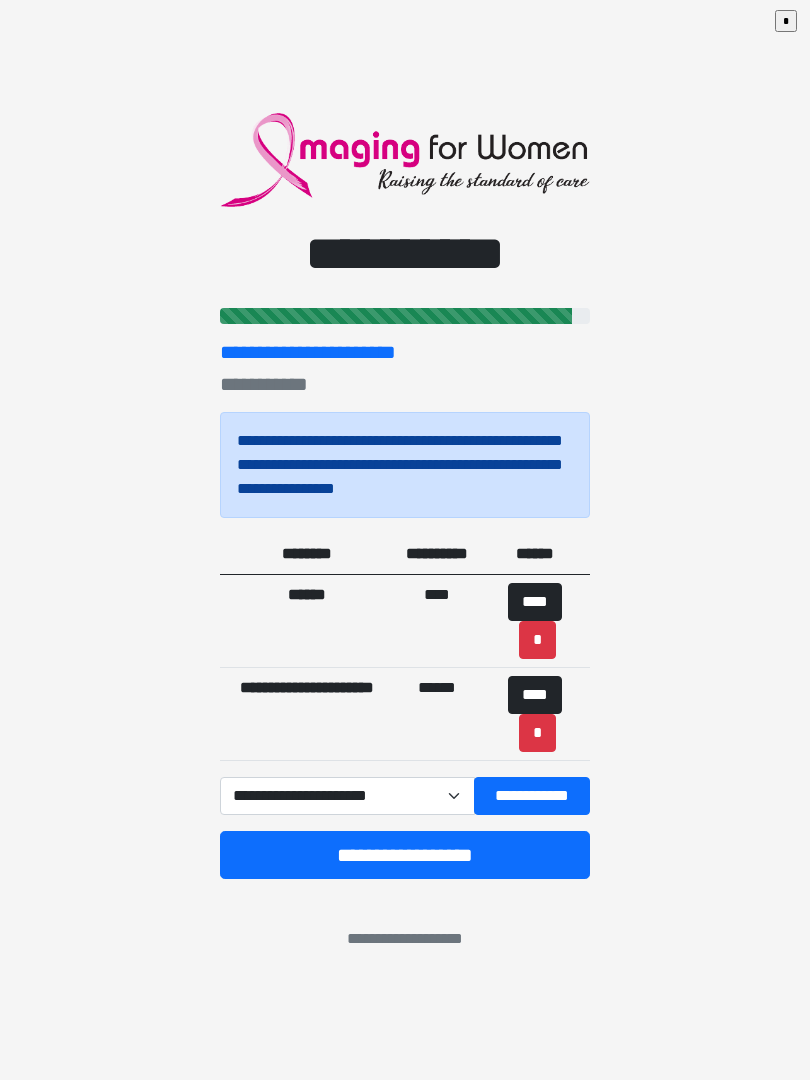 click on "**********" at bounding box center (405, 855) 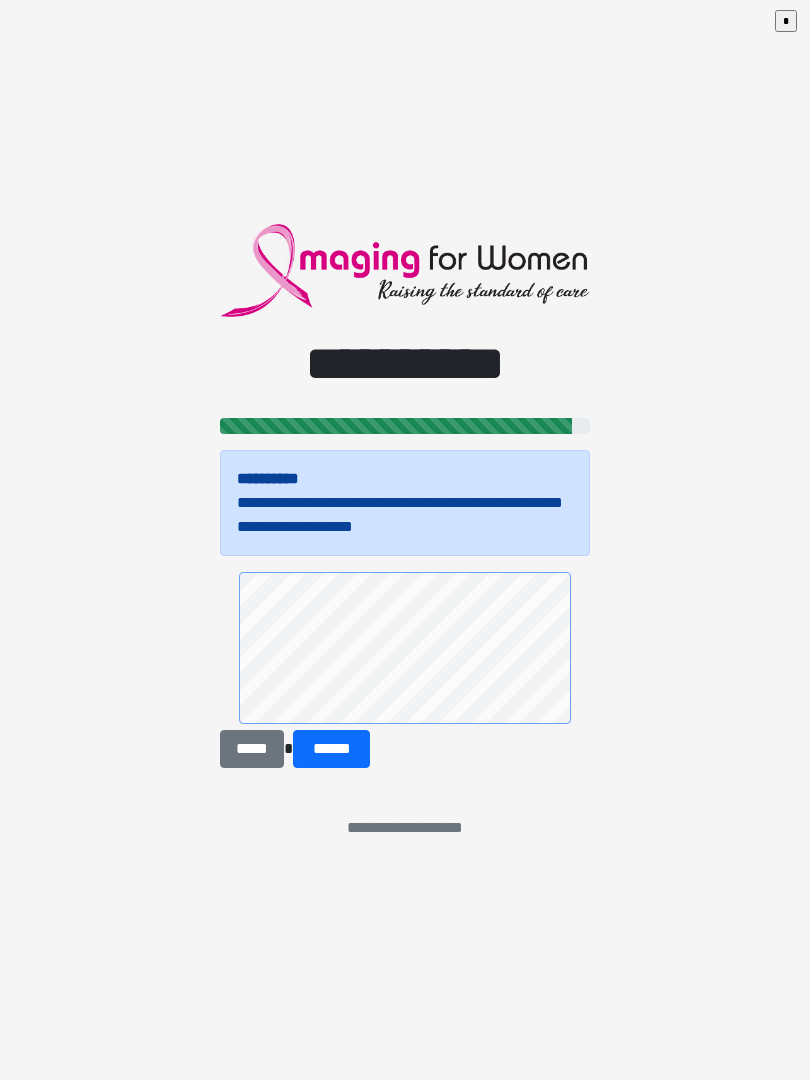click on "******" at bounding box center (331, 749) 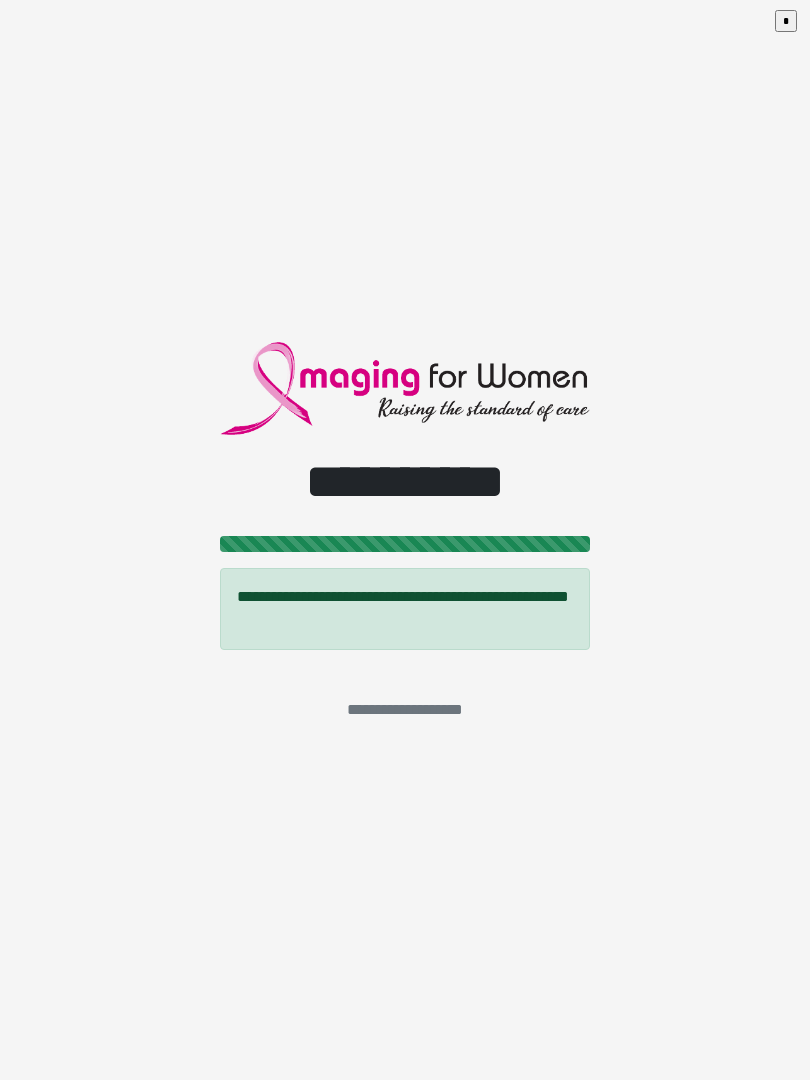 click on "*" at bounding box center [786, 21] 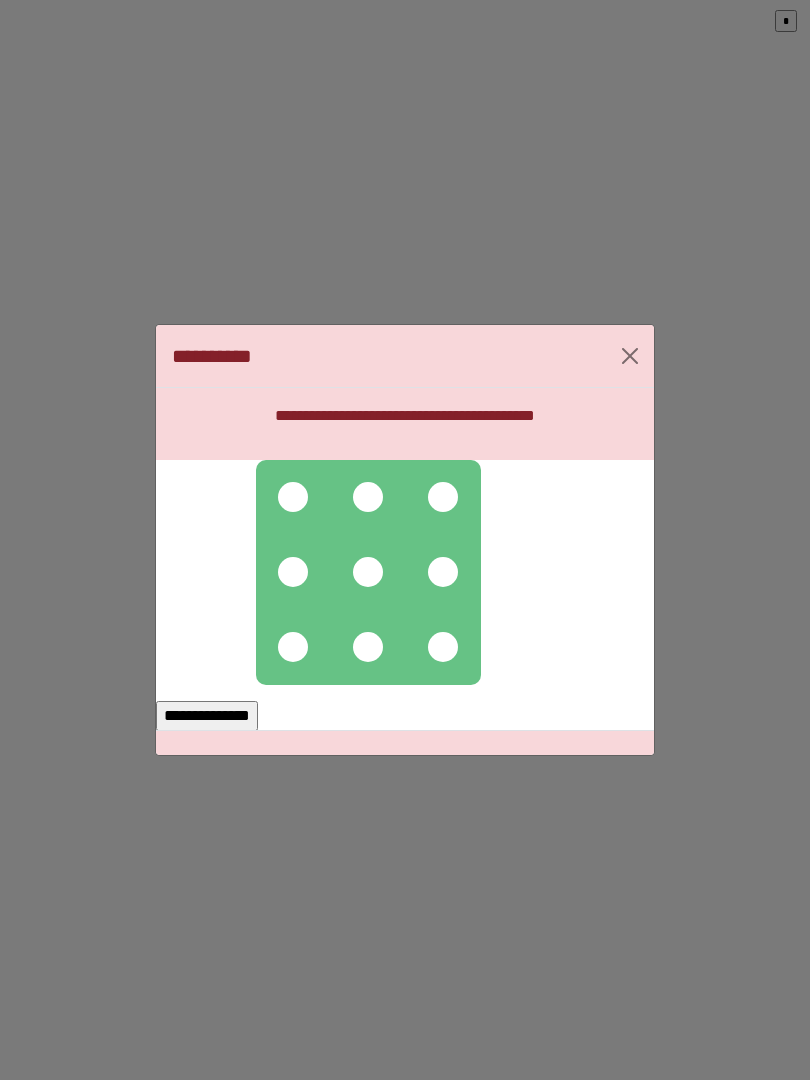 click at bounding box center [293, 497] 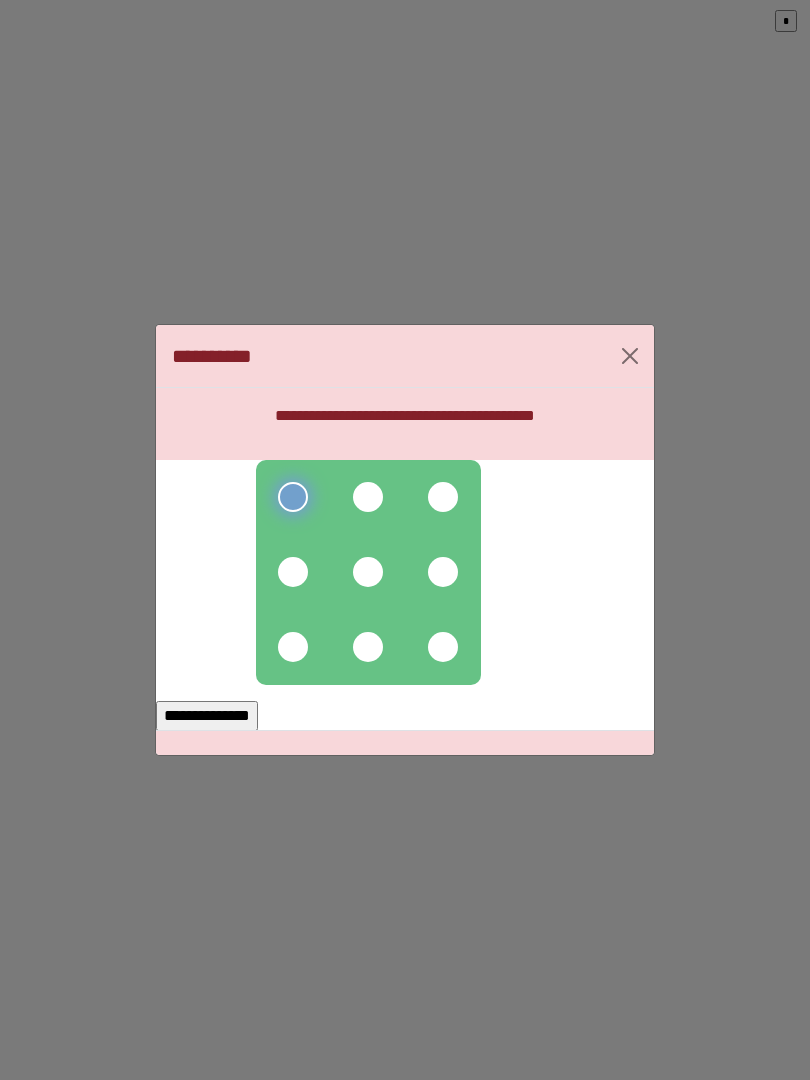 click at bounding box center (368, 497) 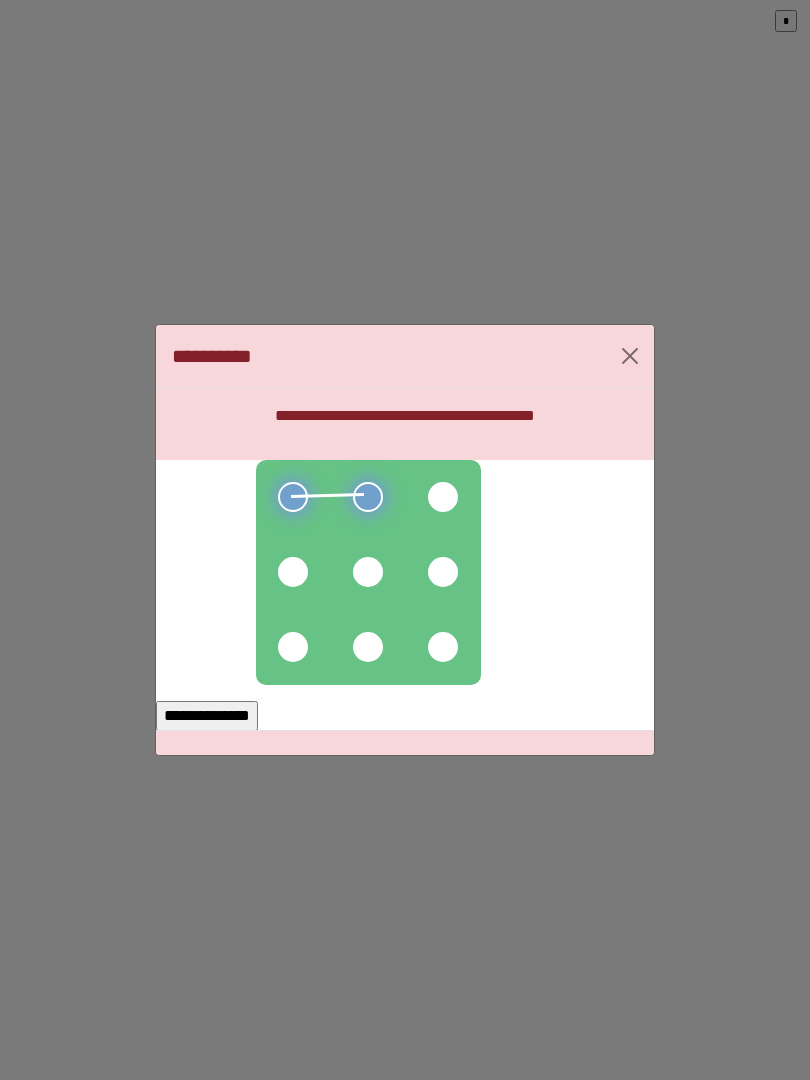 click at bounding box center (443, 497) 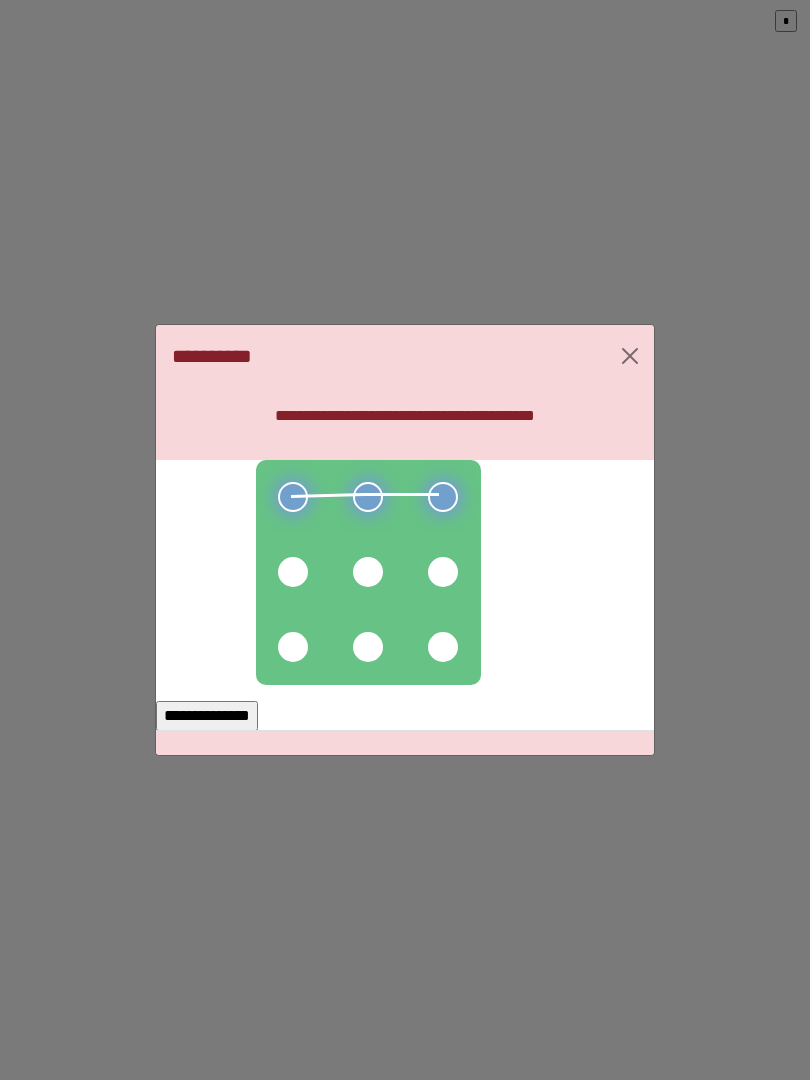 click at bounding box center [443, 572] 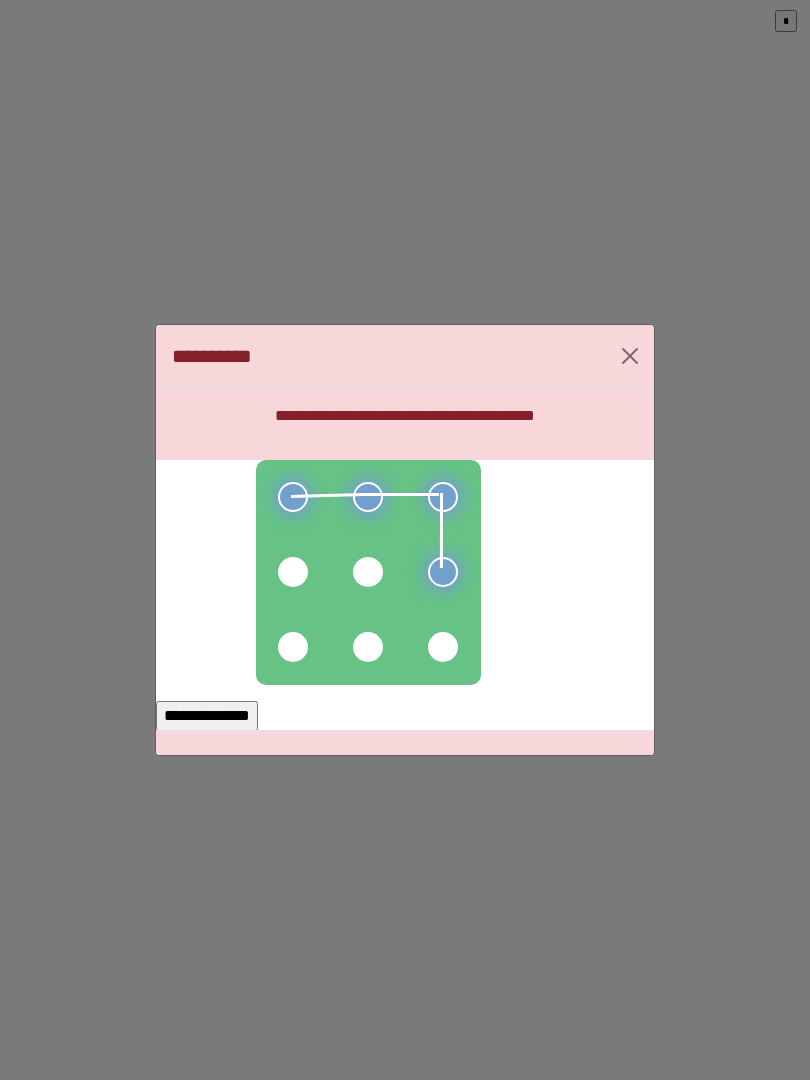 click at bounding box center [443, 647] 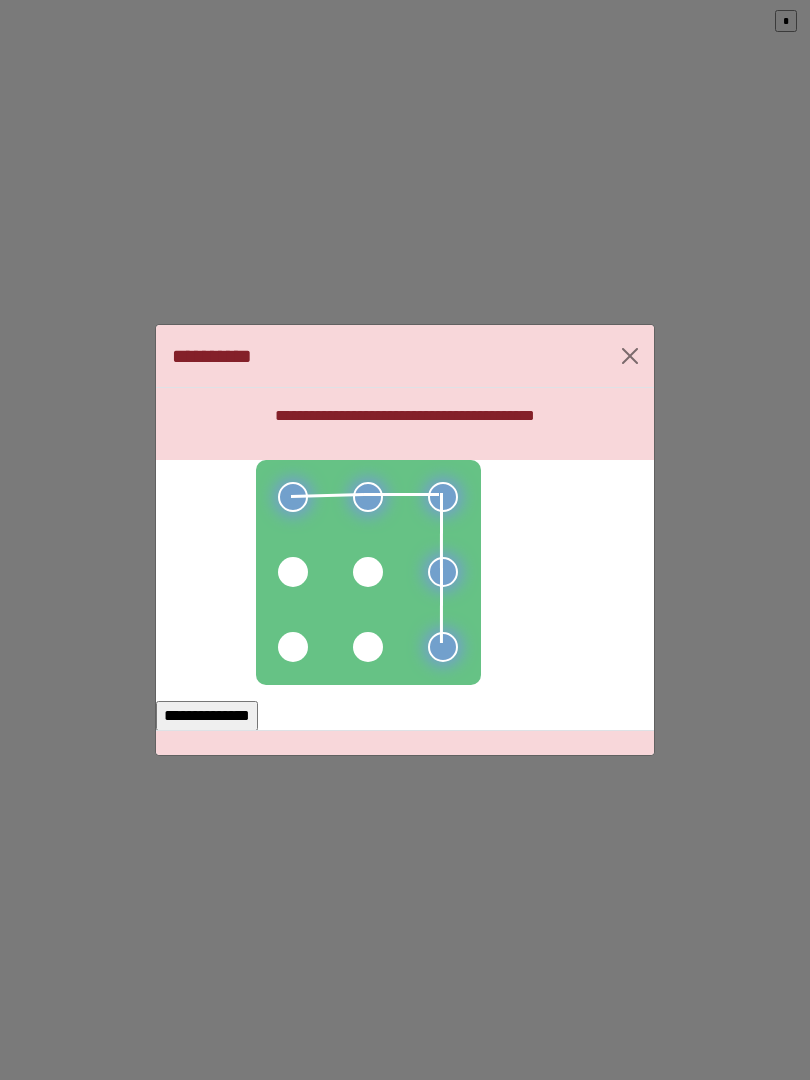 click at bounding box center (368, 647) 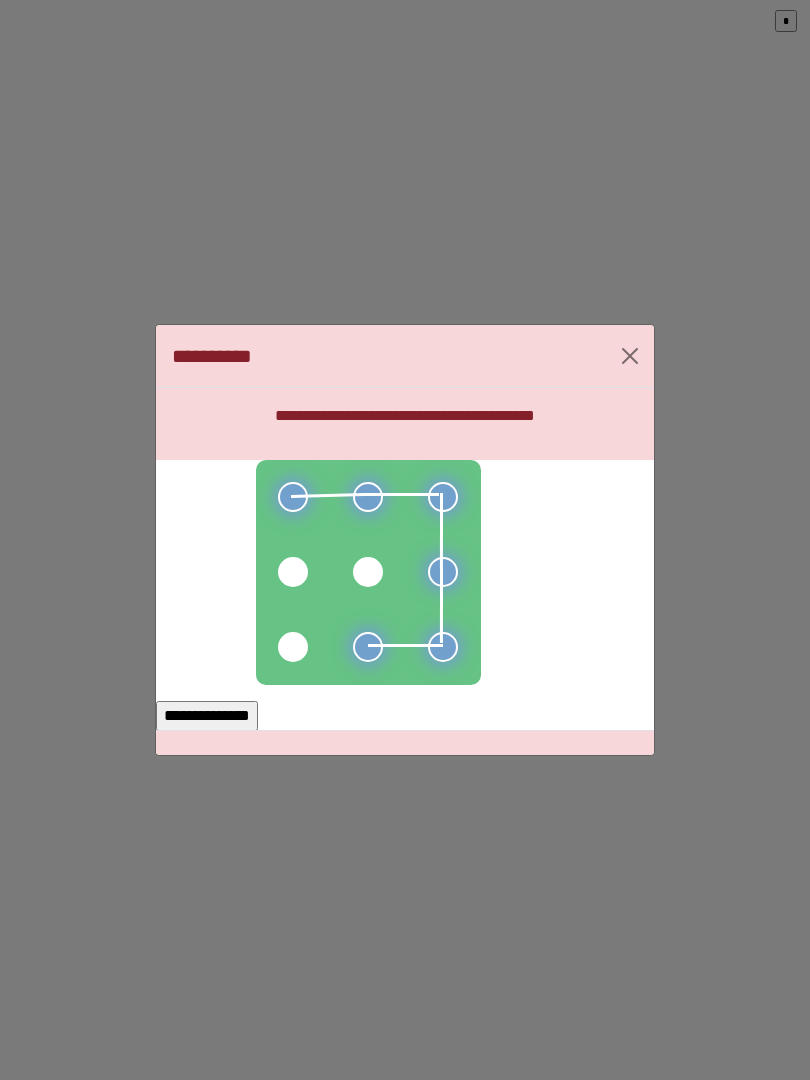 click at bounding box center [293, 647] 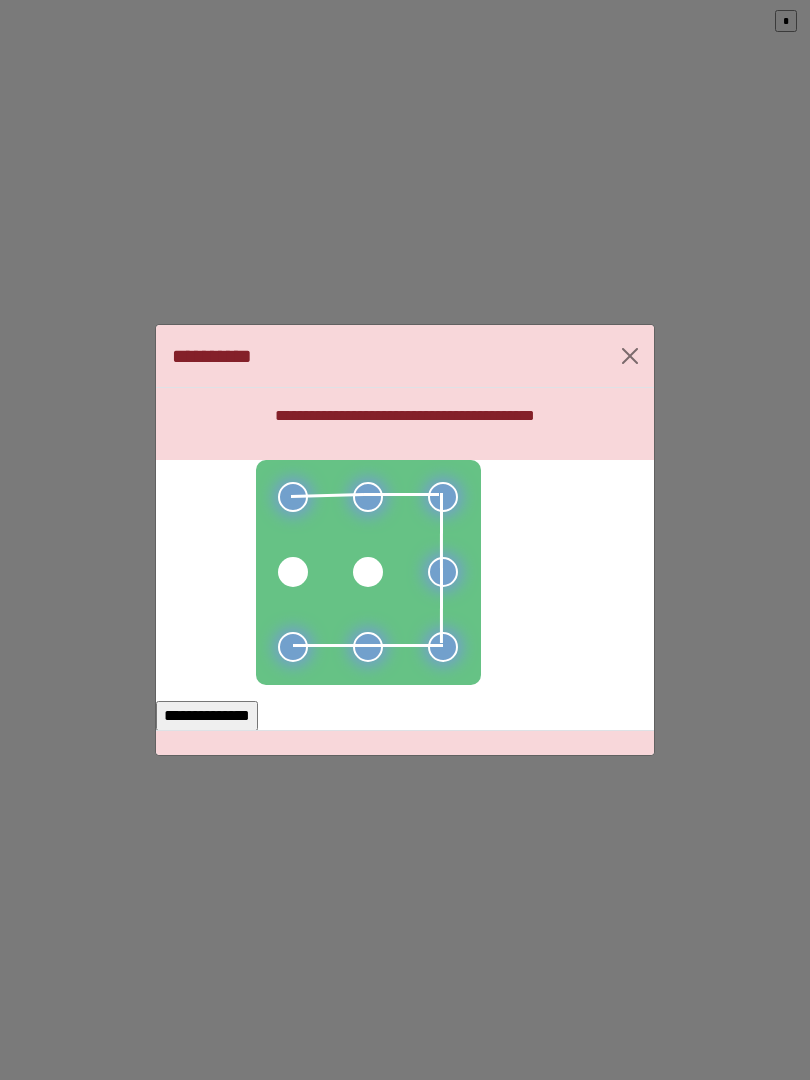 click on "**********" at bounding box center [207, 716] 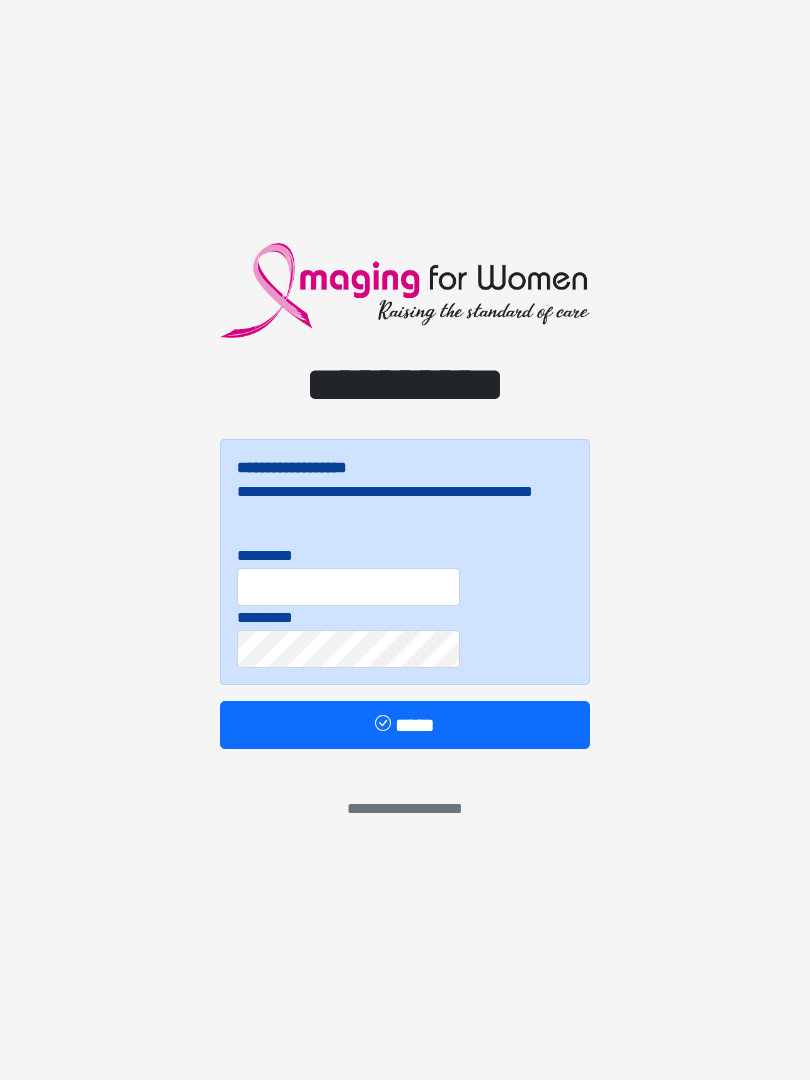 scroll, scrollTop: 0, scrollLeft: 0, axis: both 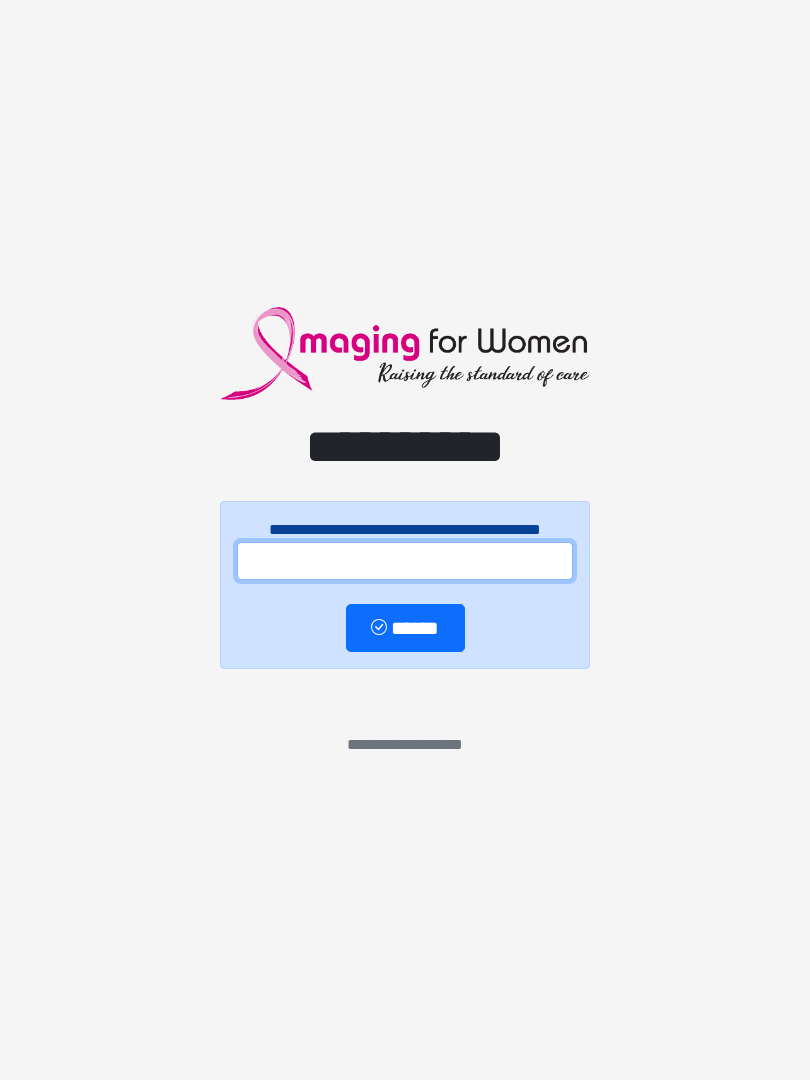 click at bounding box center [405, 561] 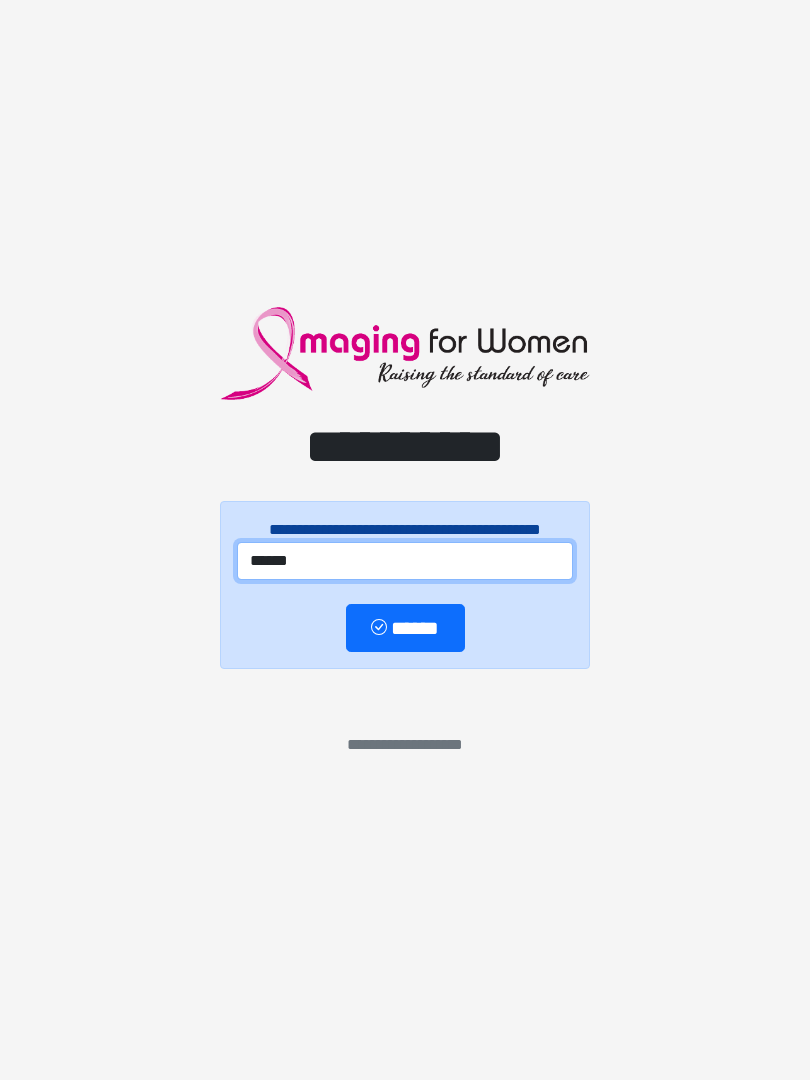 type on "******" 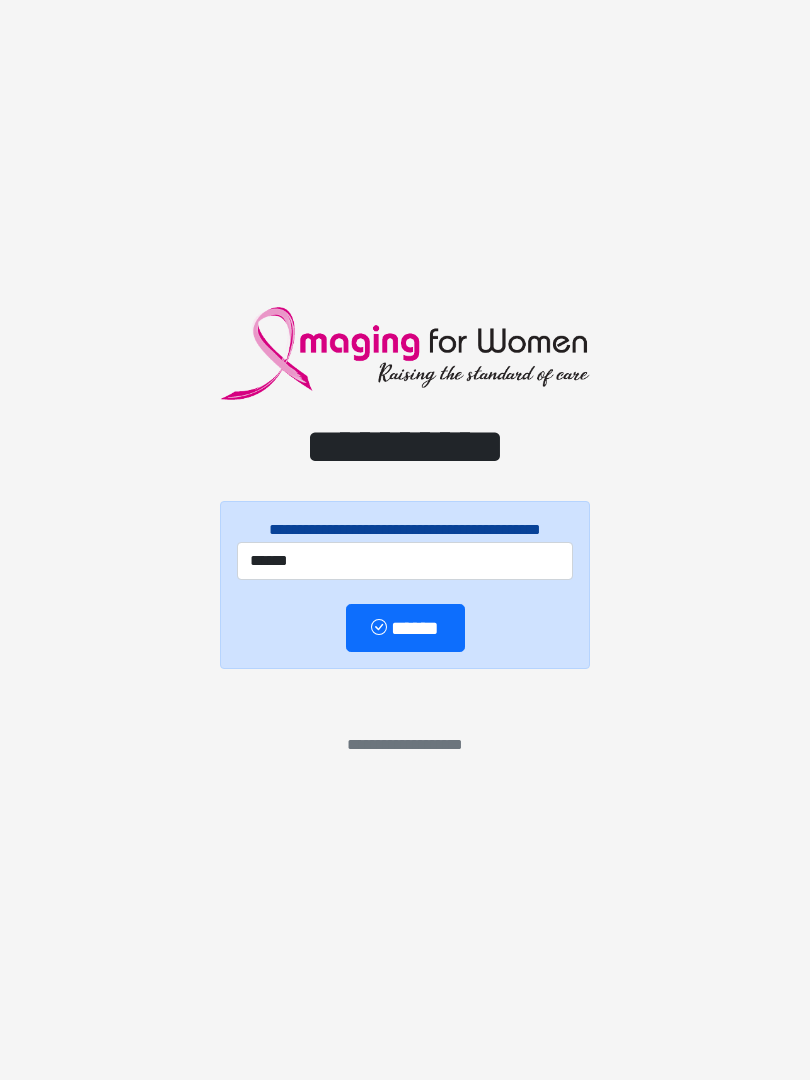 click on "******" at bounding box center (405, 628) 